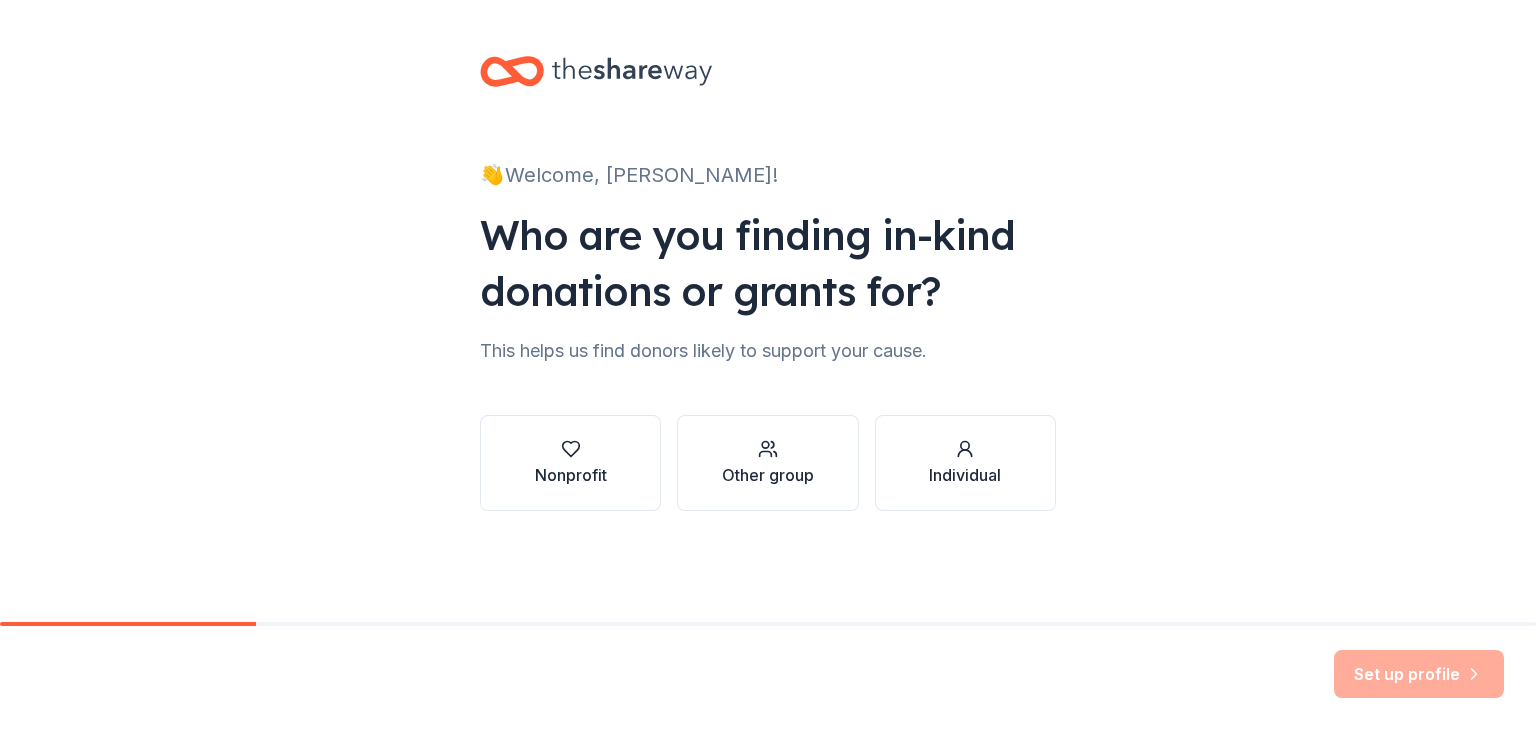 scroll, scrollTop: 0, scrollLeft: 0, axis: both 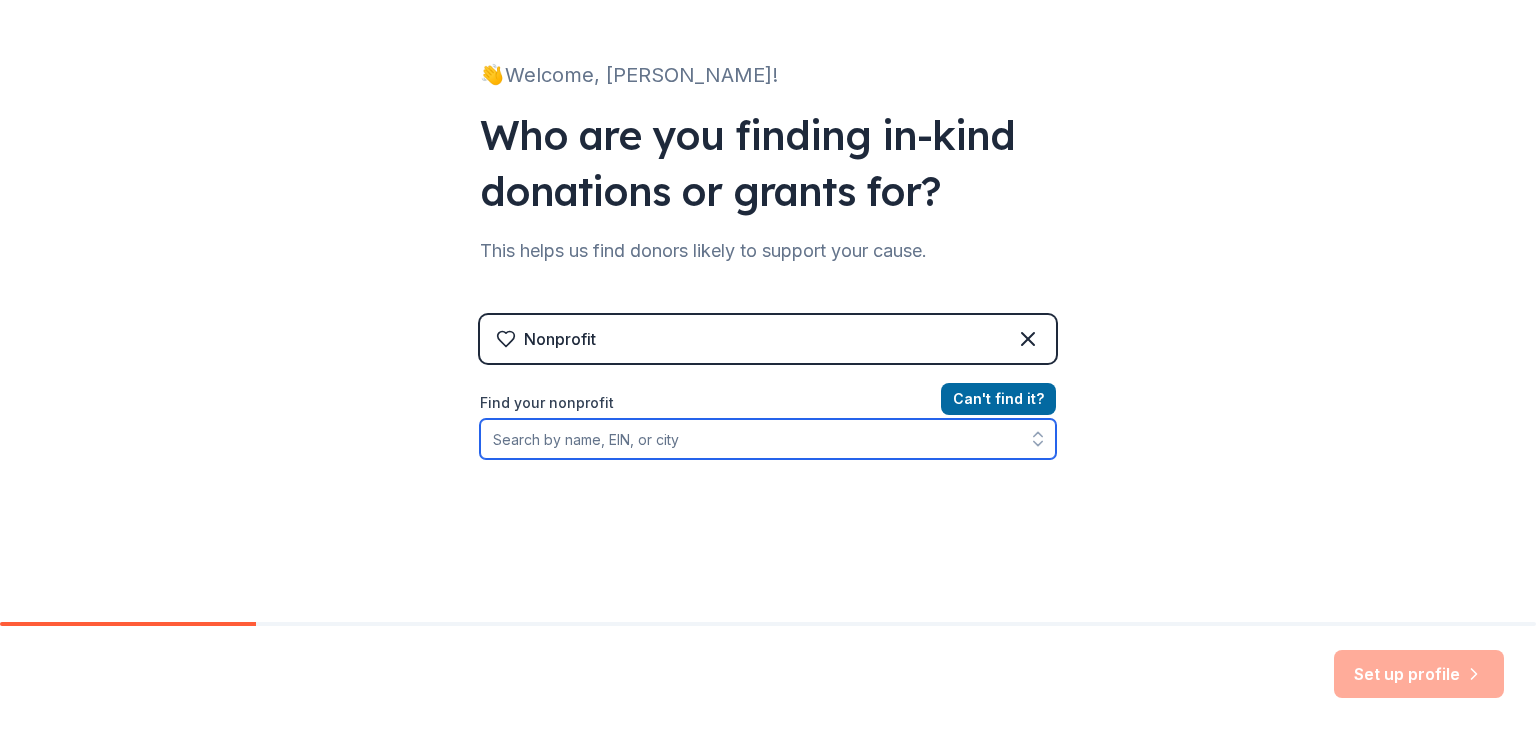 click on "Find your nonprofit" at bounding box center [768, 439] 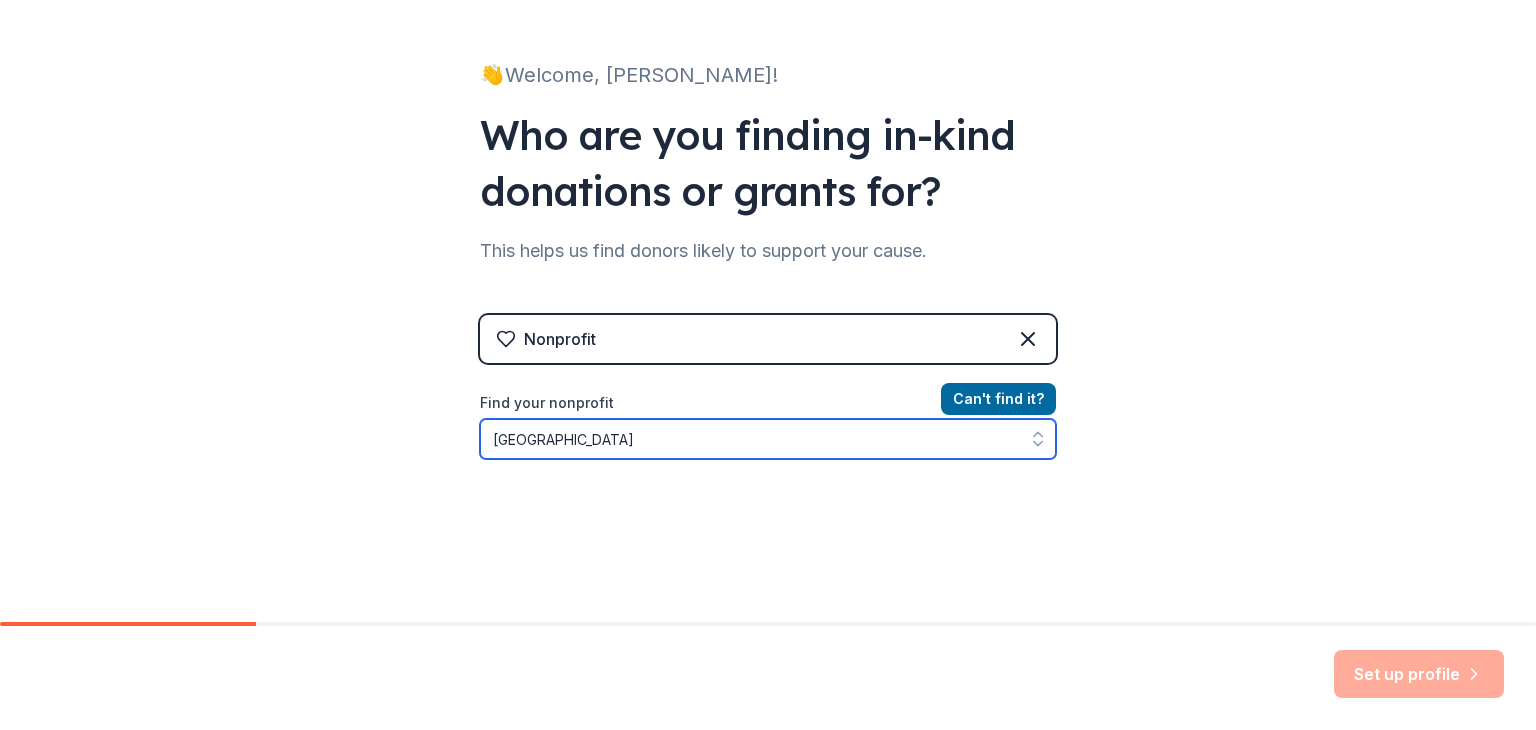 type on "North Port High School" 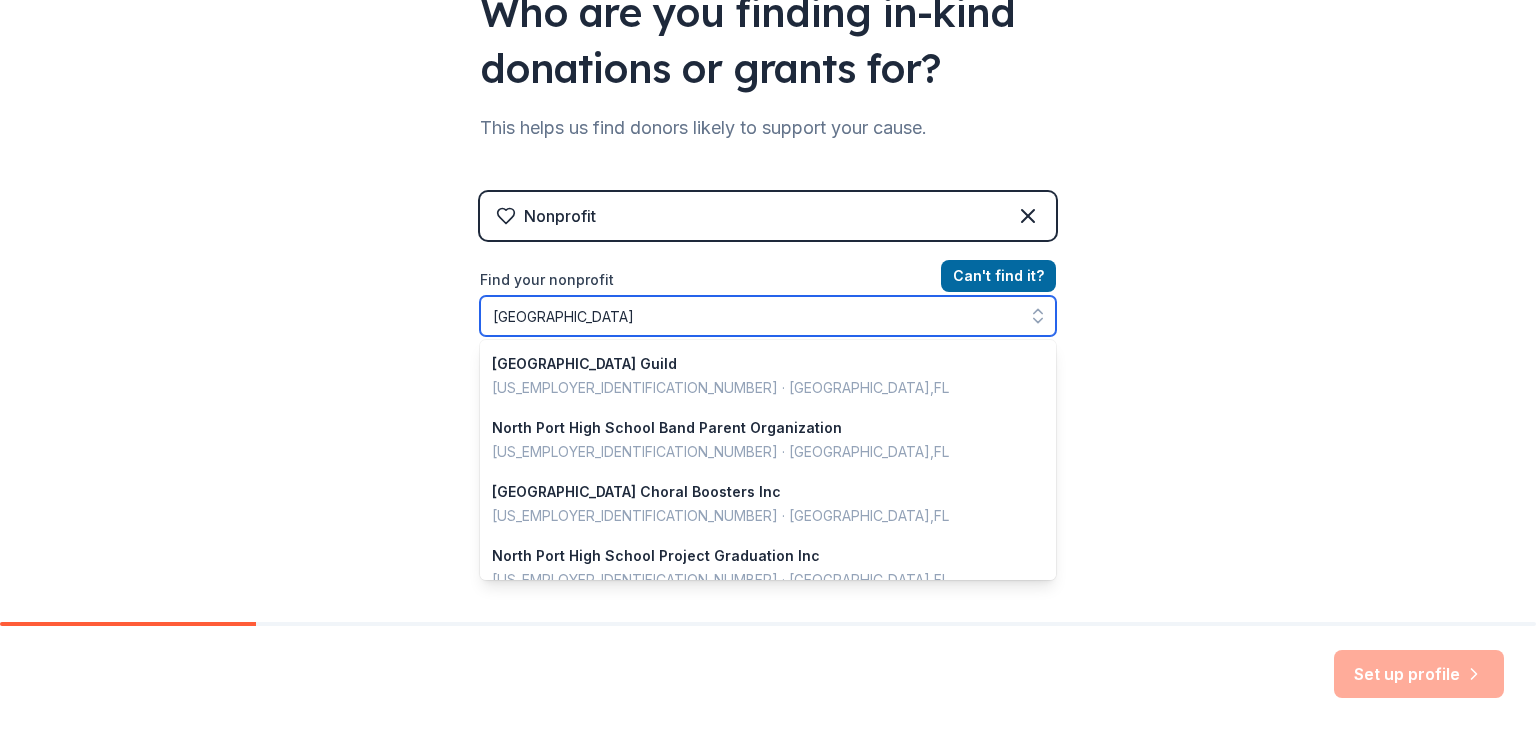 scroll, scrollTop: 233, scrollLeft: 0, axis: vertical 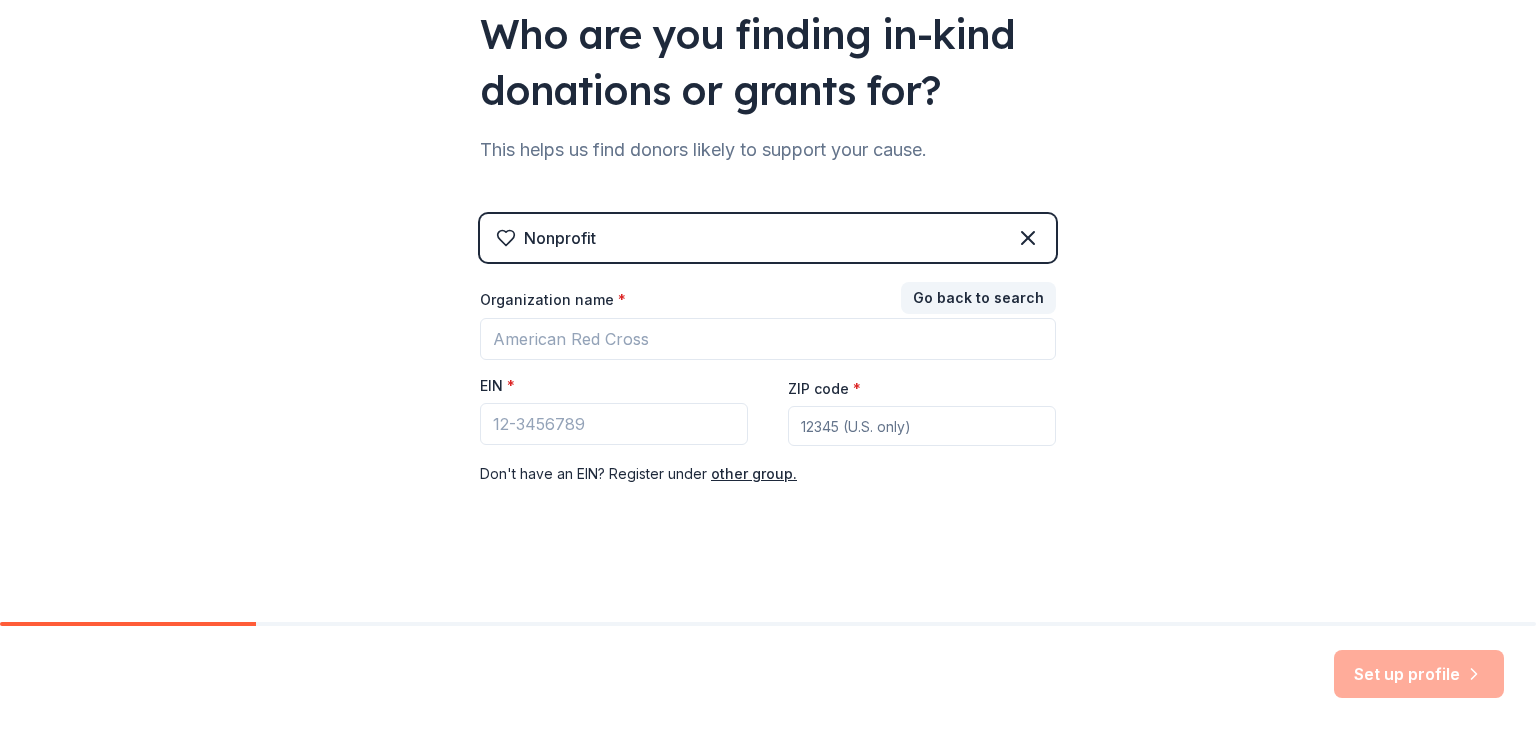 click on "Nonprofit" at bounding box center [768, 238] 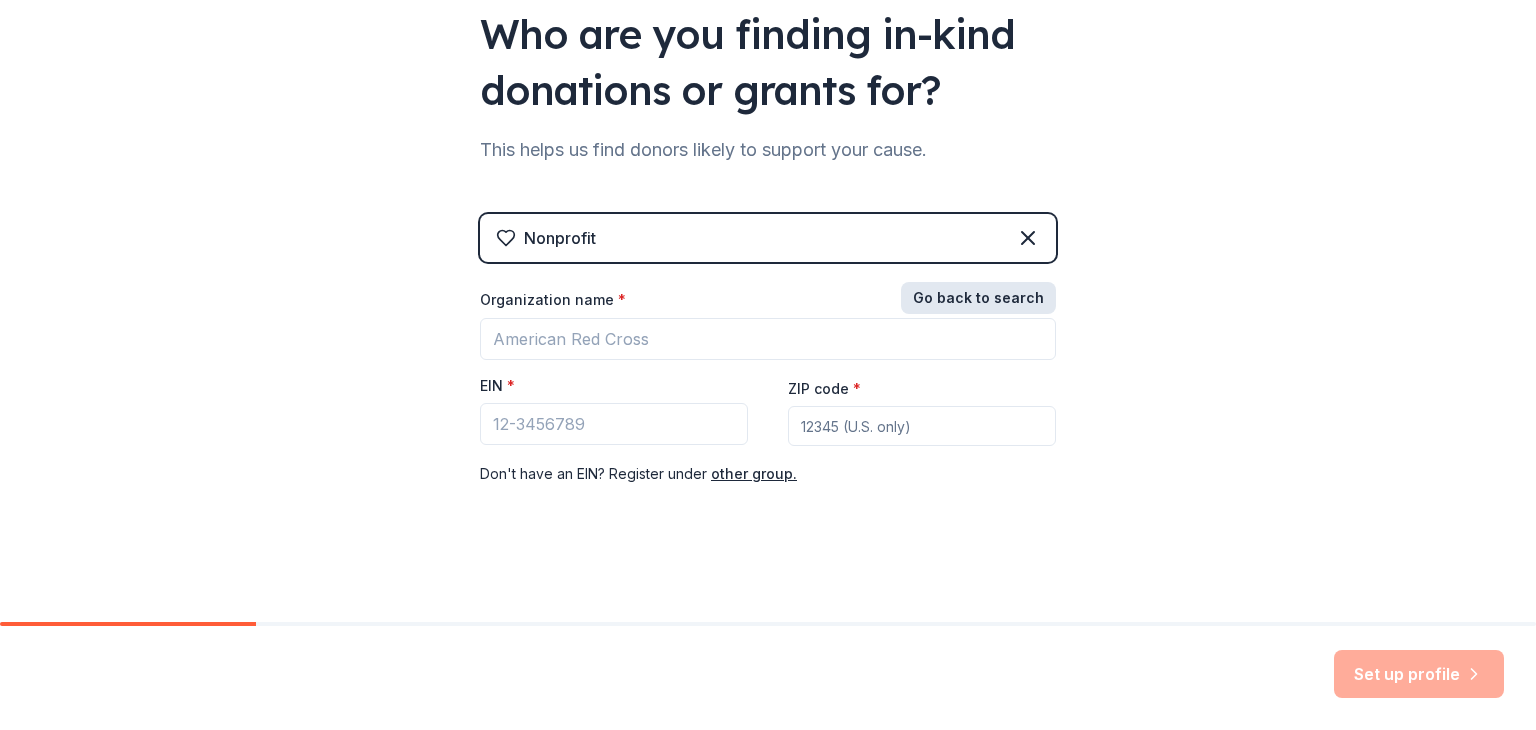 click on "Go back to search" at bounding box center (978, 298) 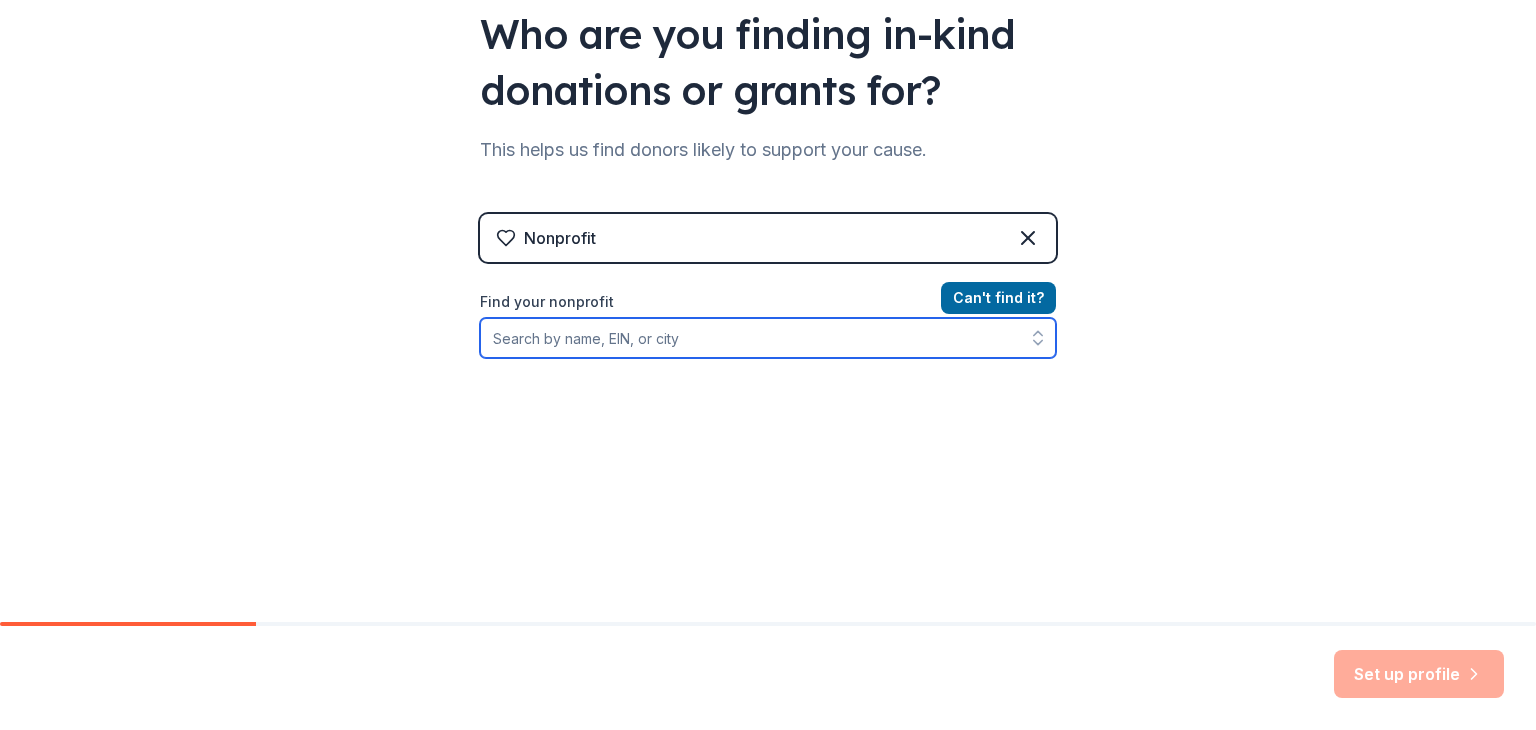 click on "Find your nonprofit" at bounding box center (768, 338) 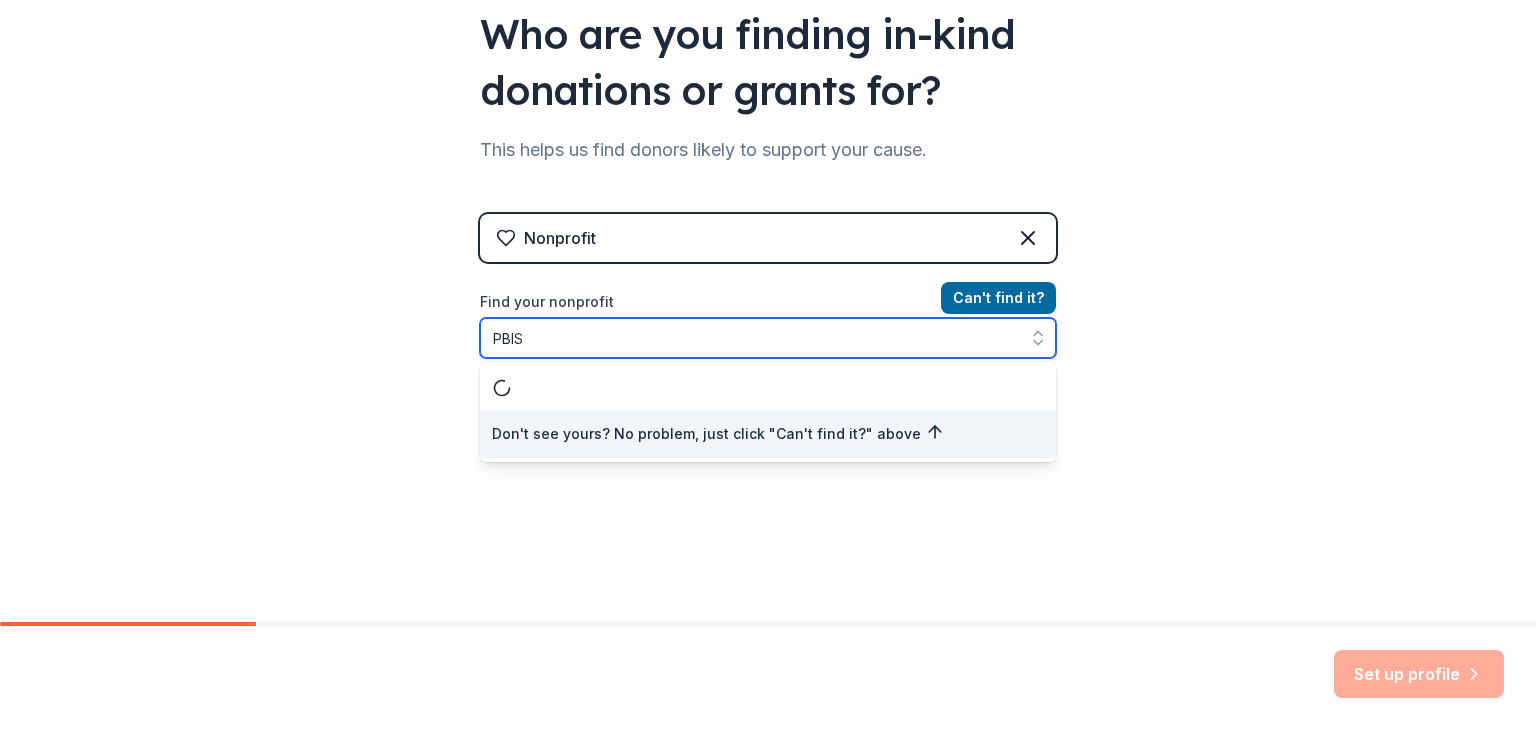 scroll, scrollTop: 0, scrollLeft: 0, axis: both 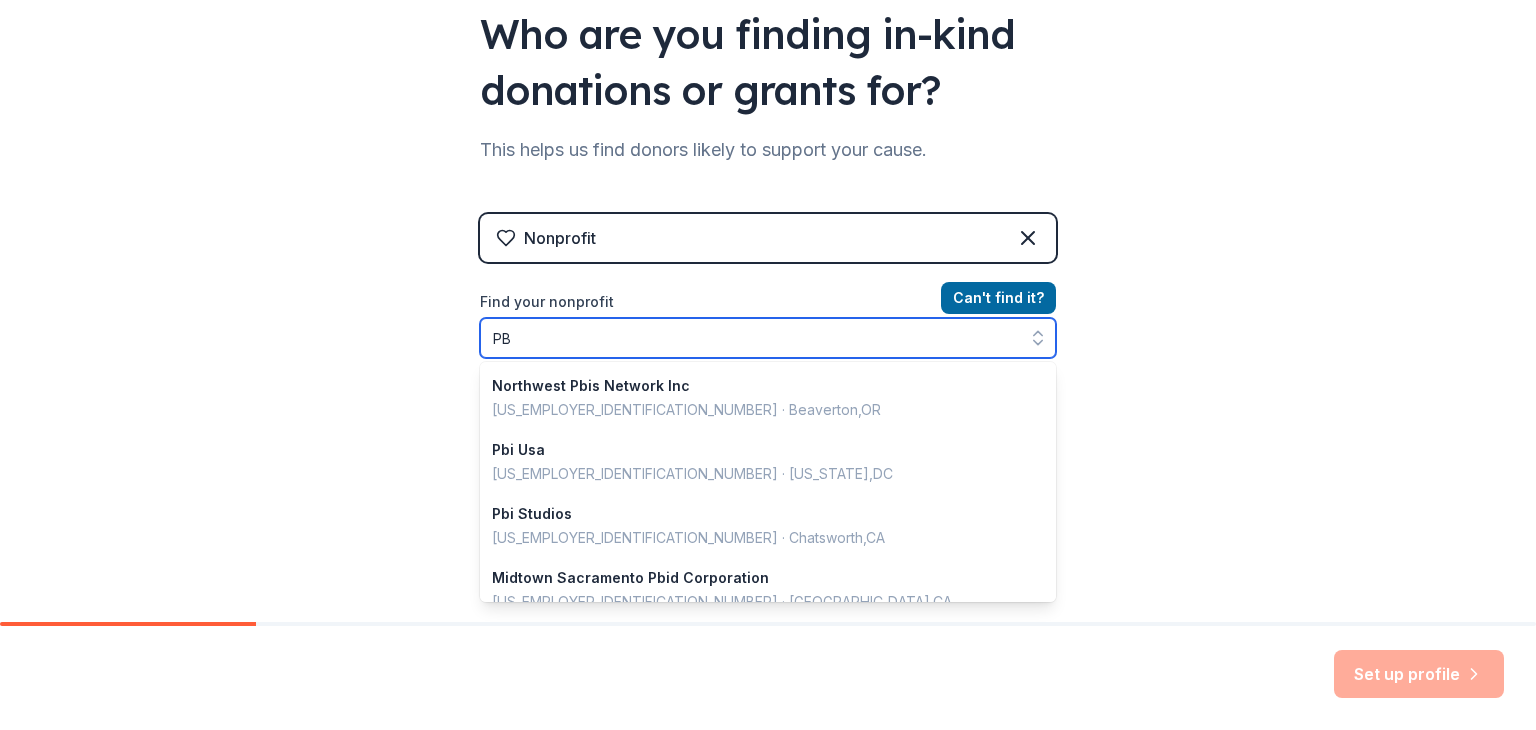 type on "P" 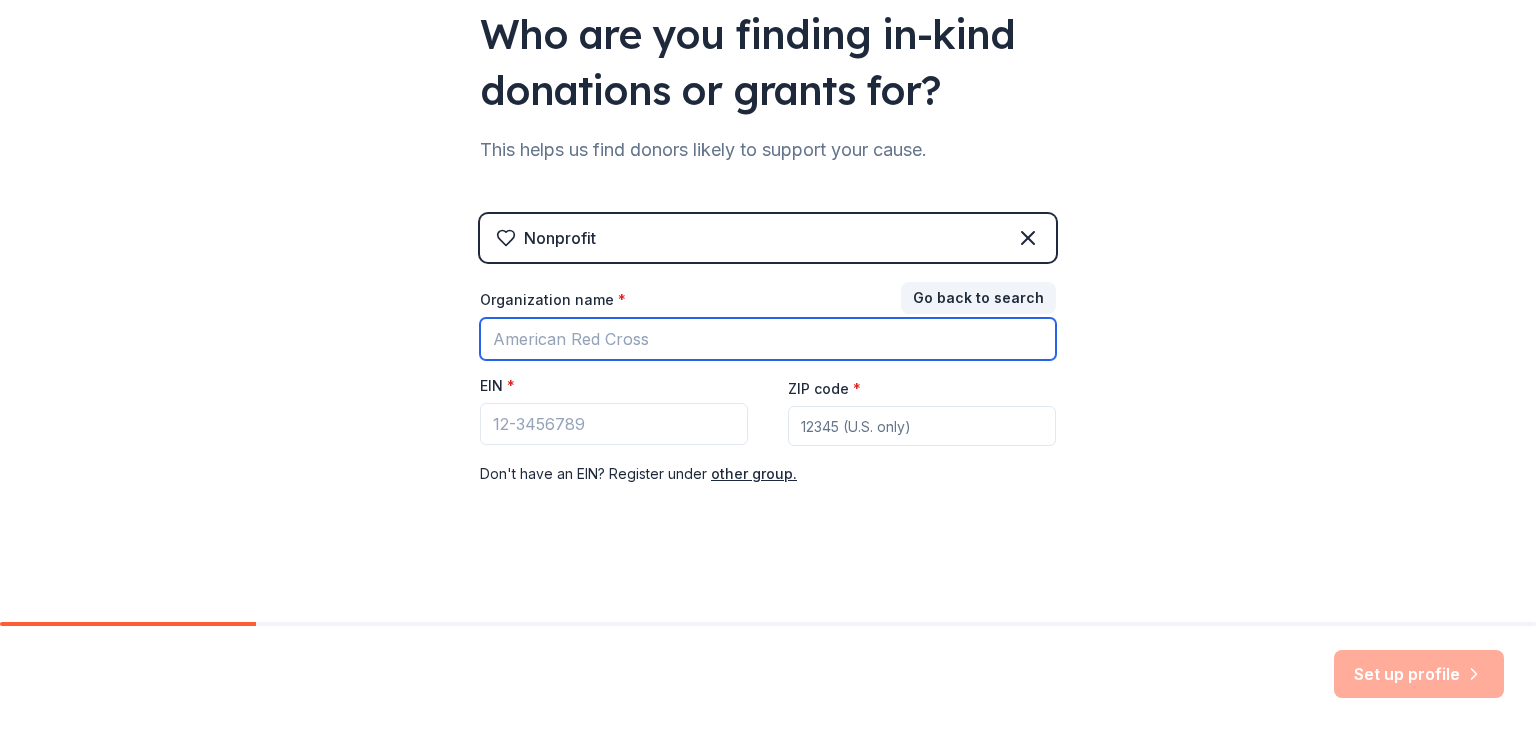 click on "Organization name *" at bounding box center [768, 339] 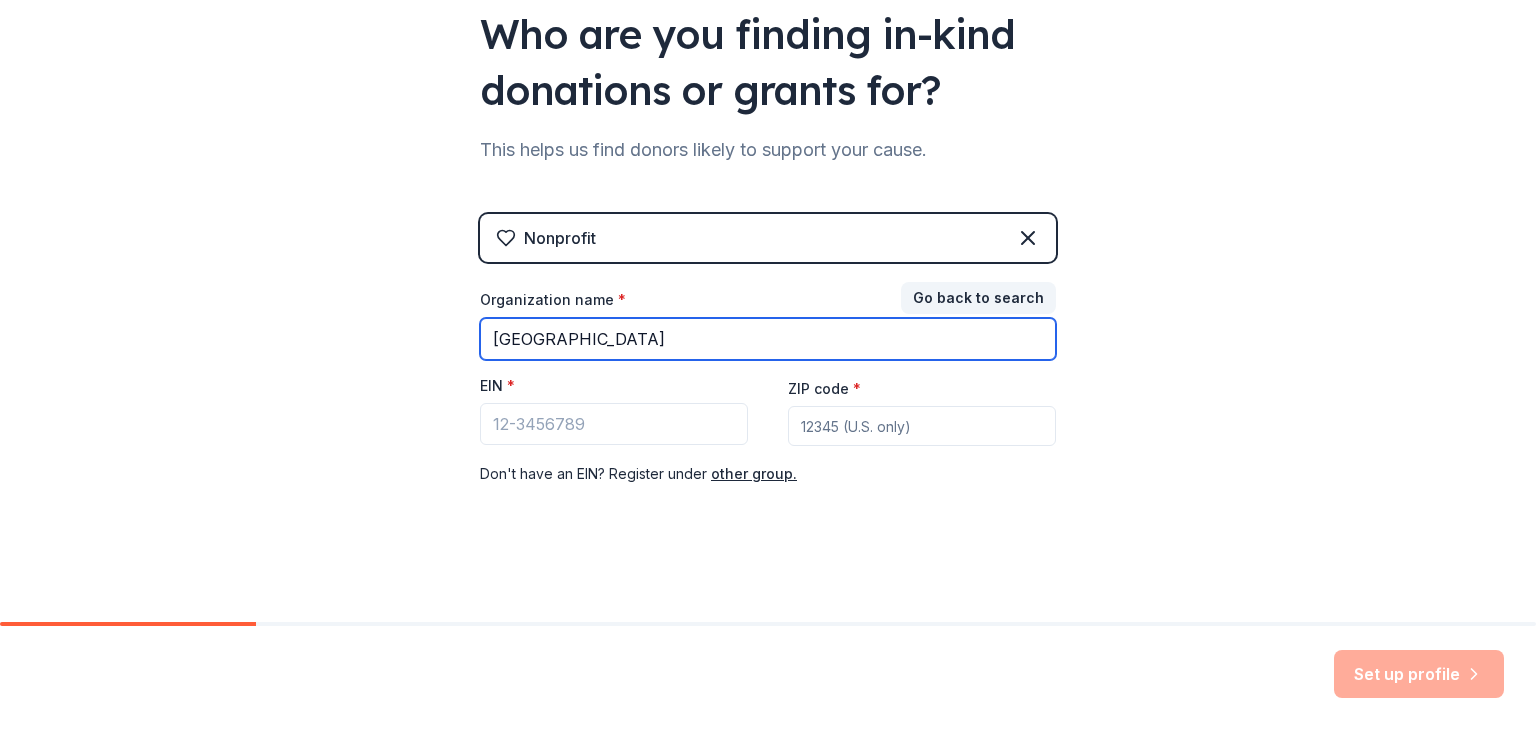 type on "North Port High School" 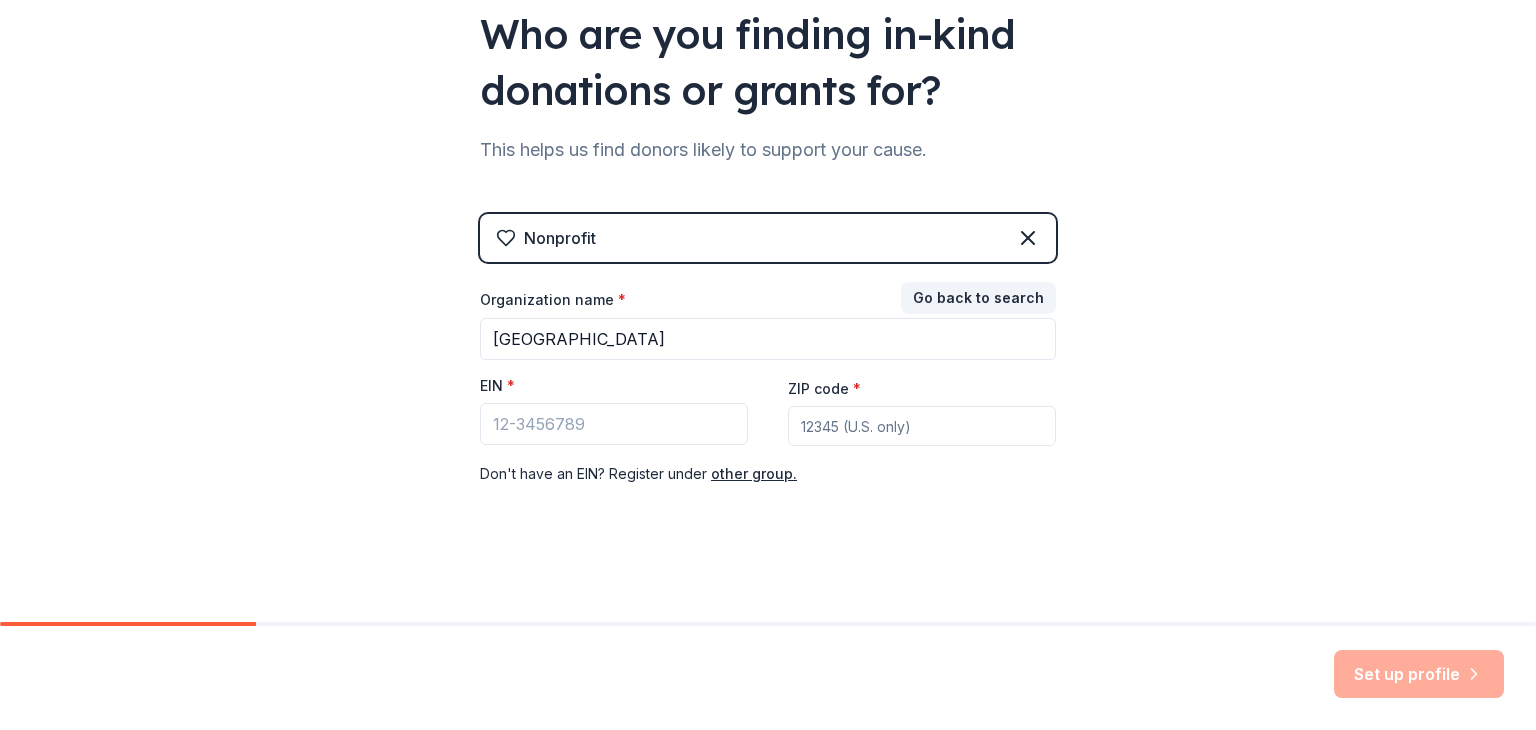 click on "ZIP code *" at bounding box center (922, 426) 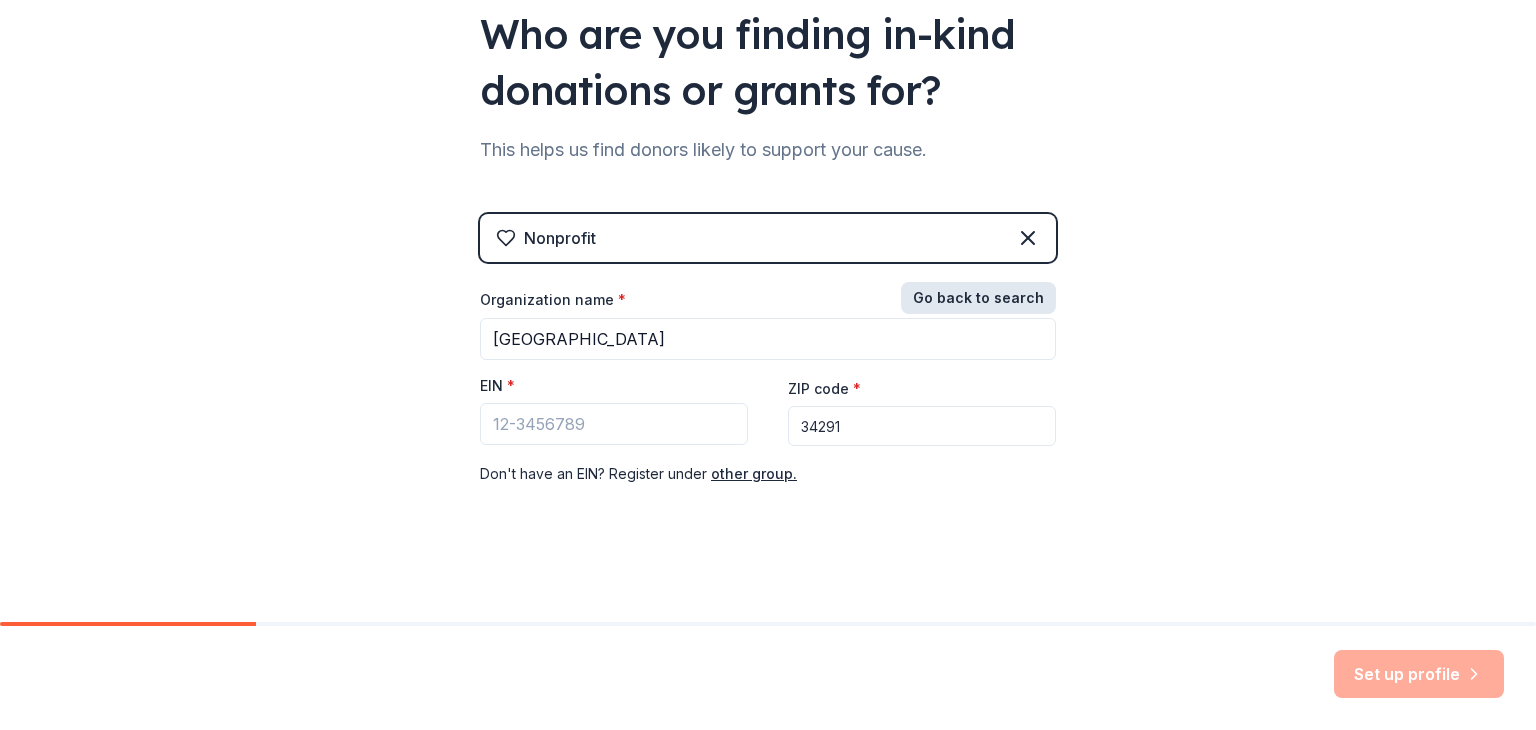 type on "34291" 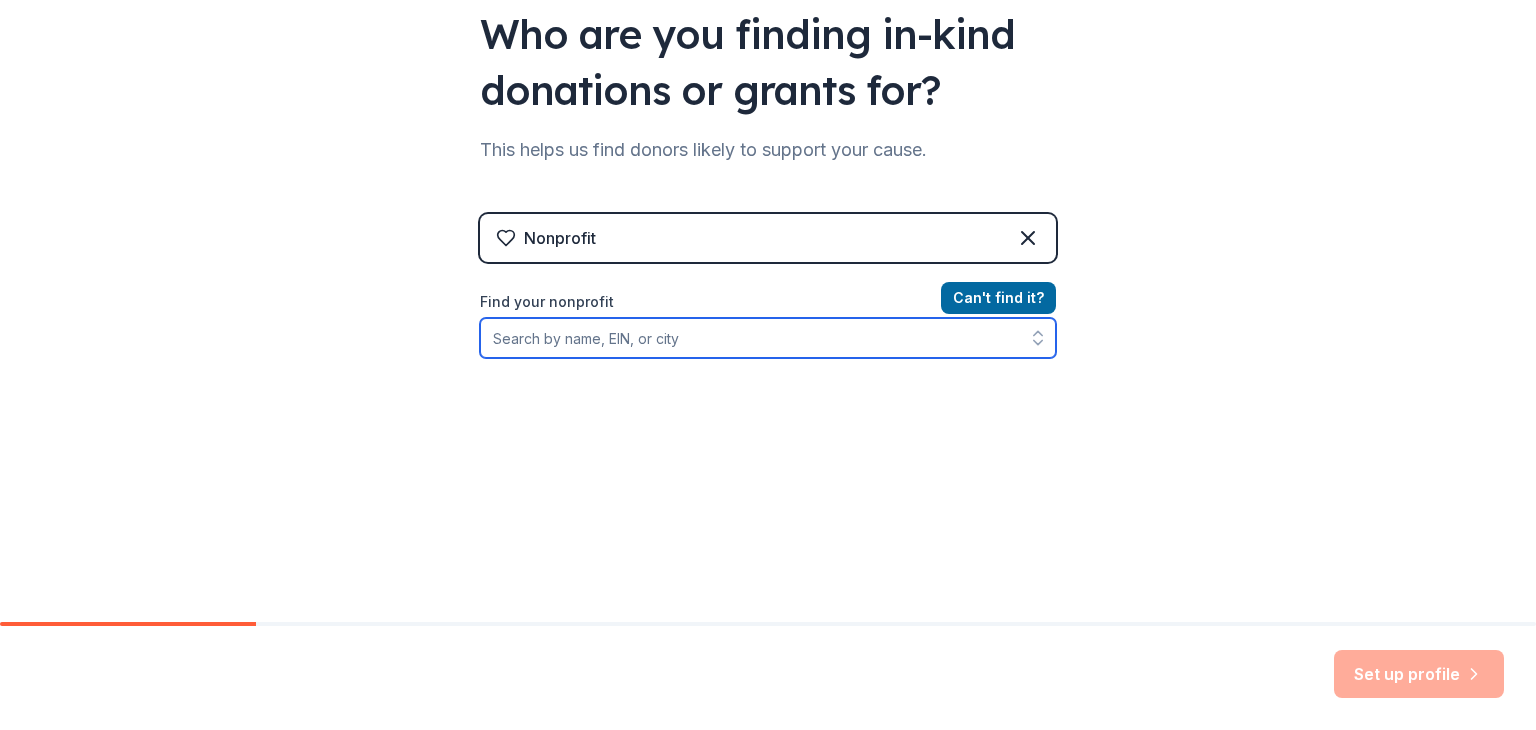 click on "Find your nonprofit" at bounding box center (768, 338) 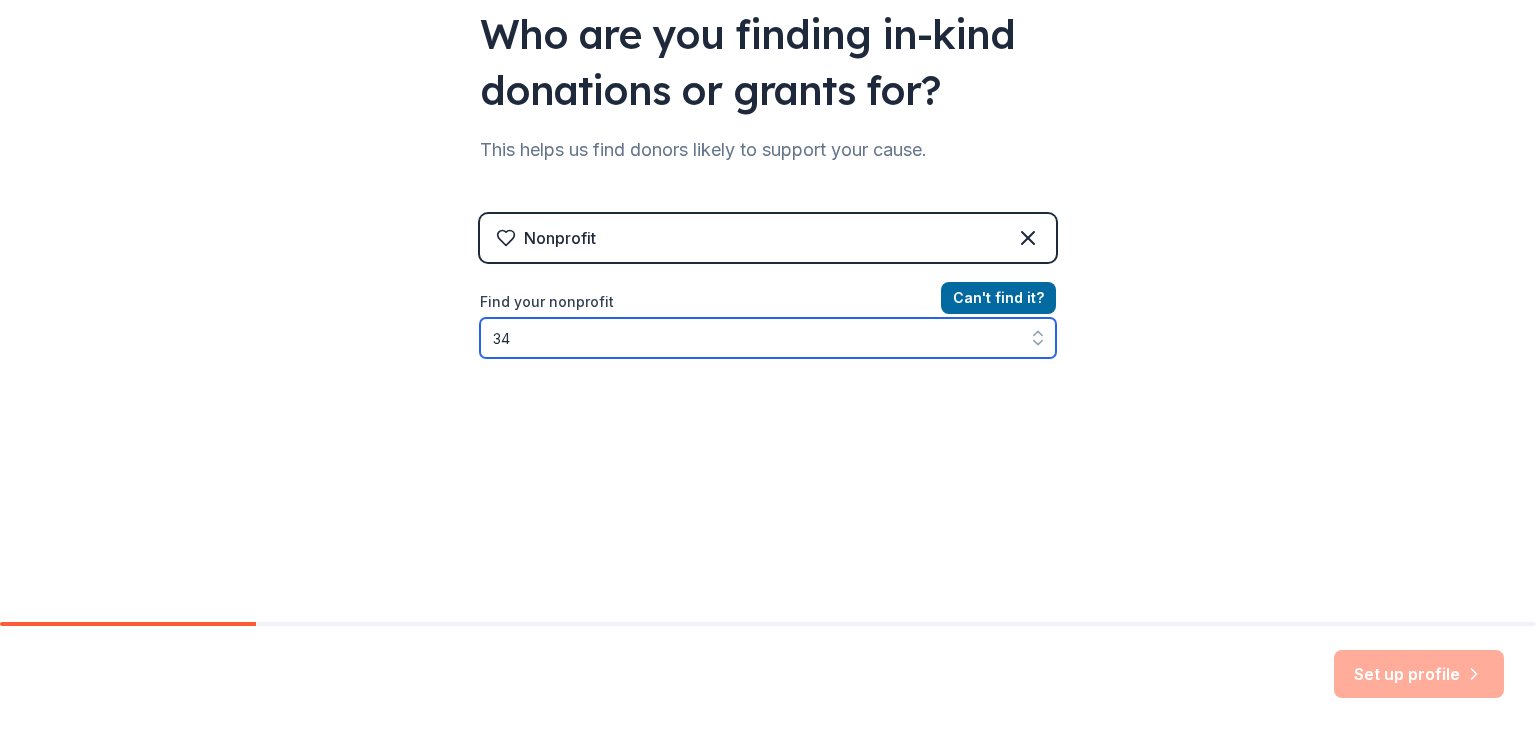 type on "3" 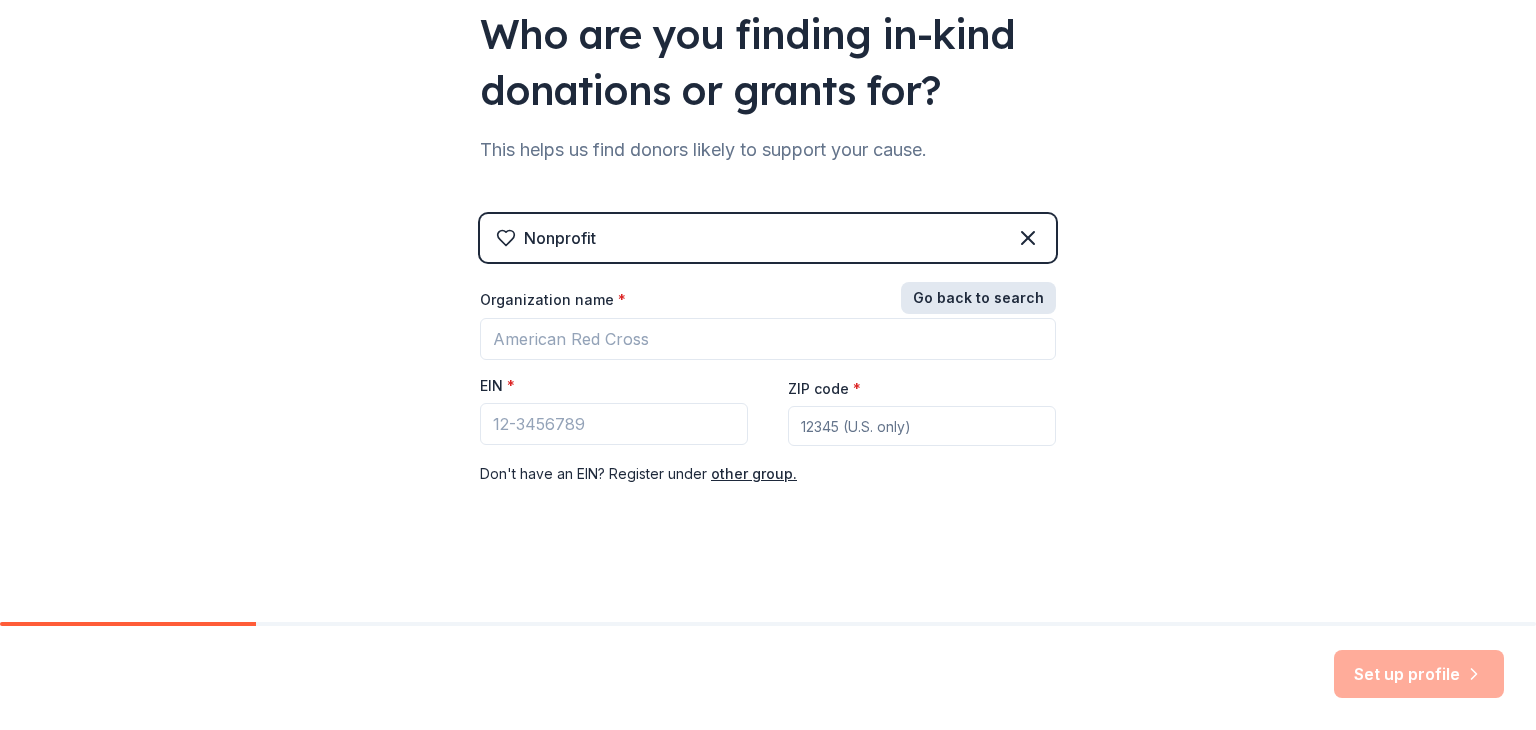 click on "Go back to search" at bounding box center [978, 298] 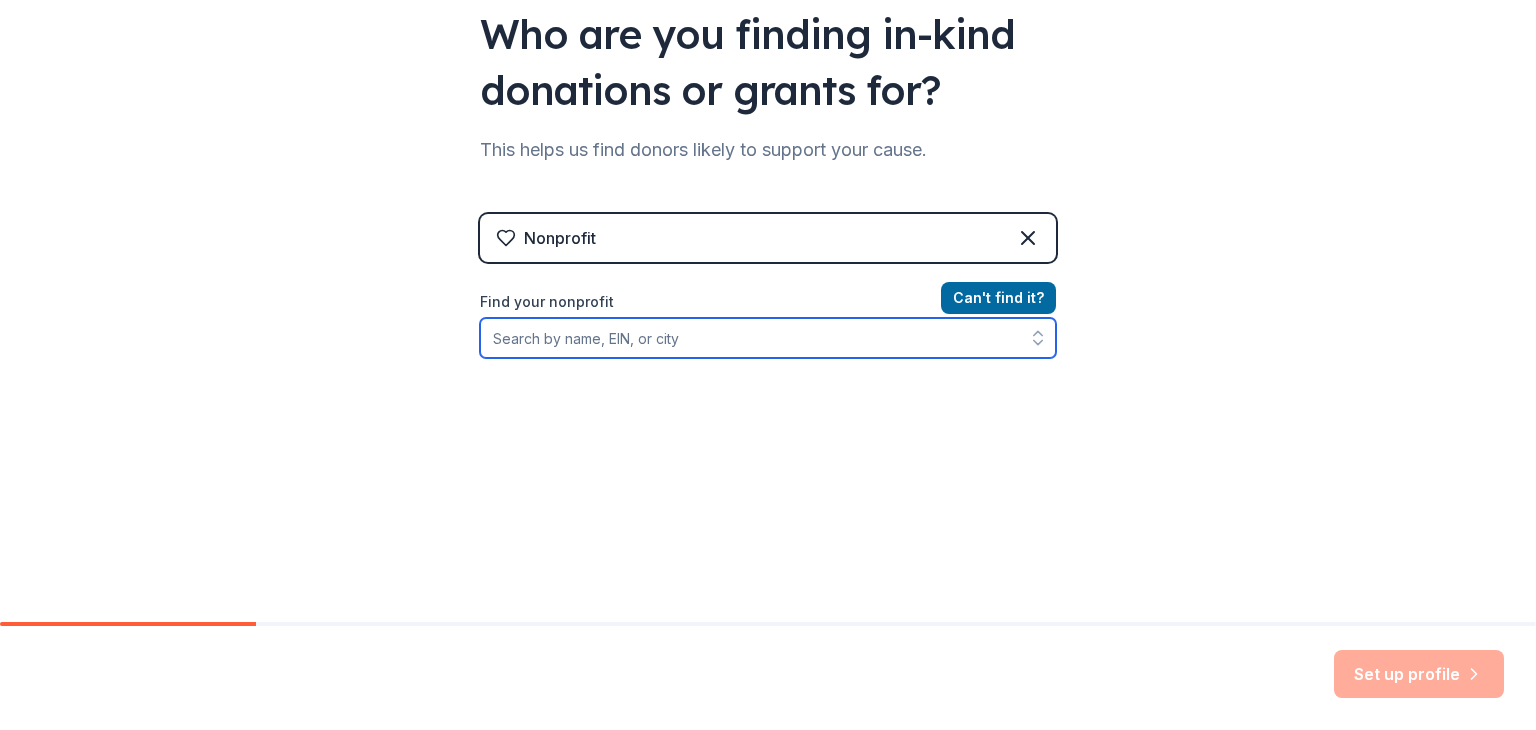 click on "Find your nonprofit" at bounding box center (768, 338) 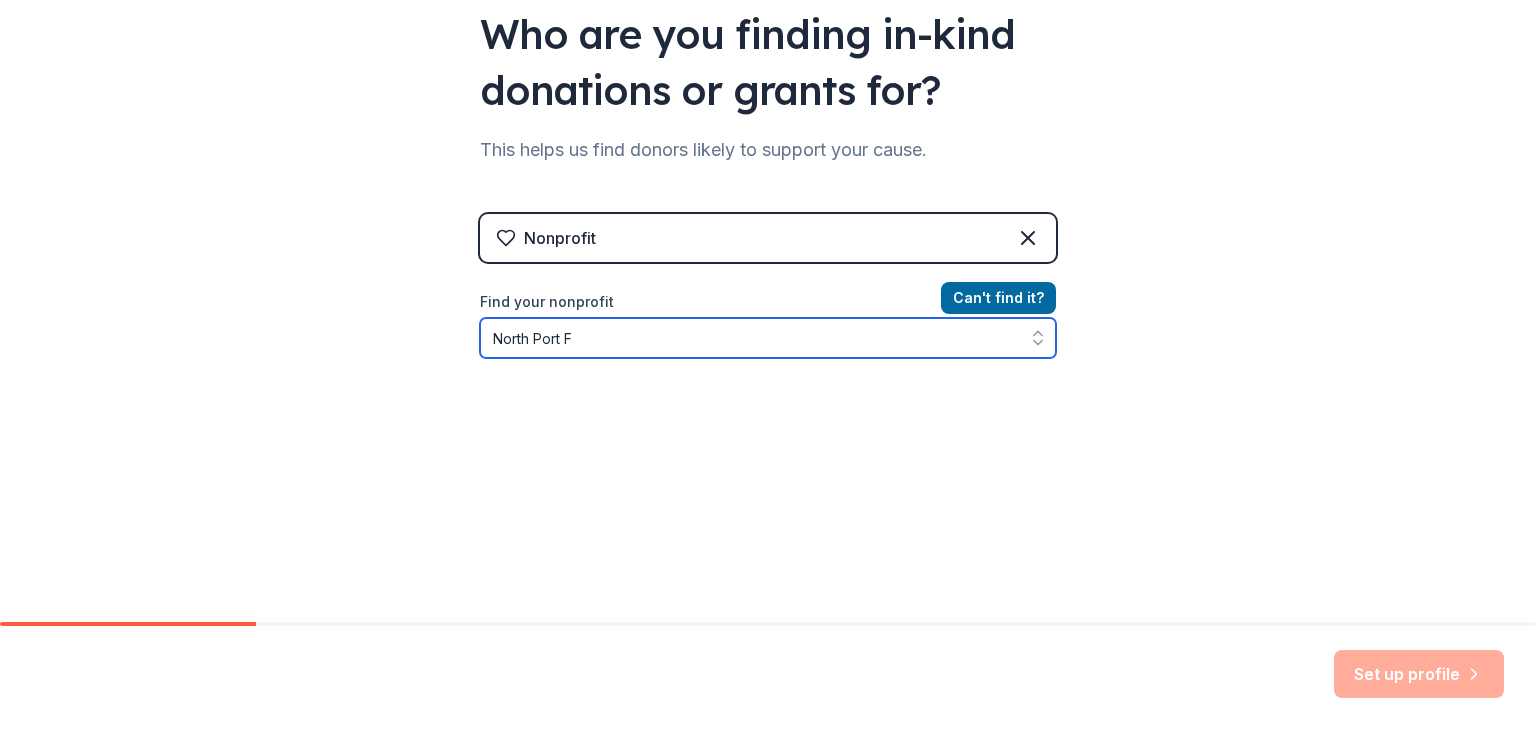 type on "North Port FL" 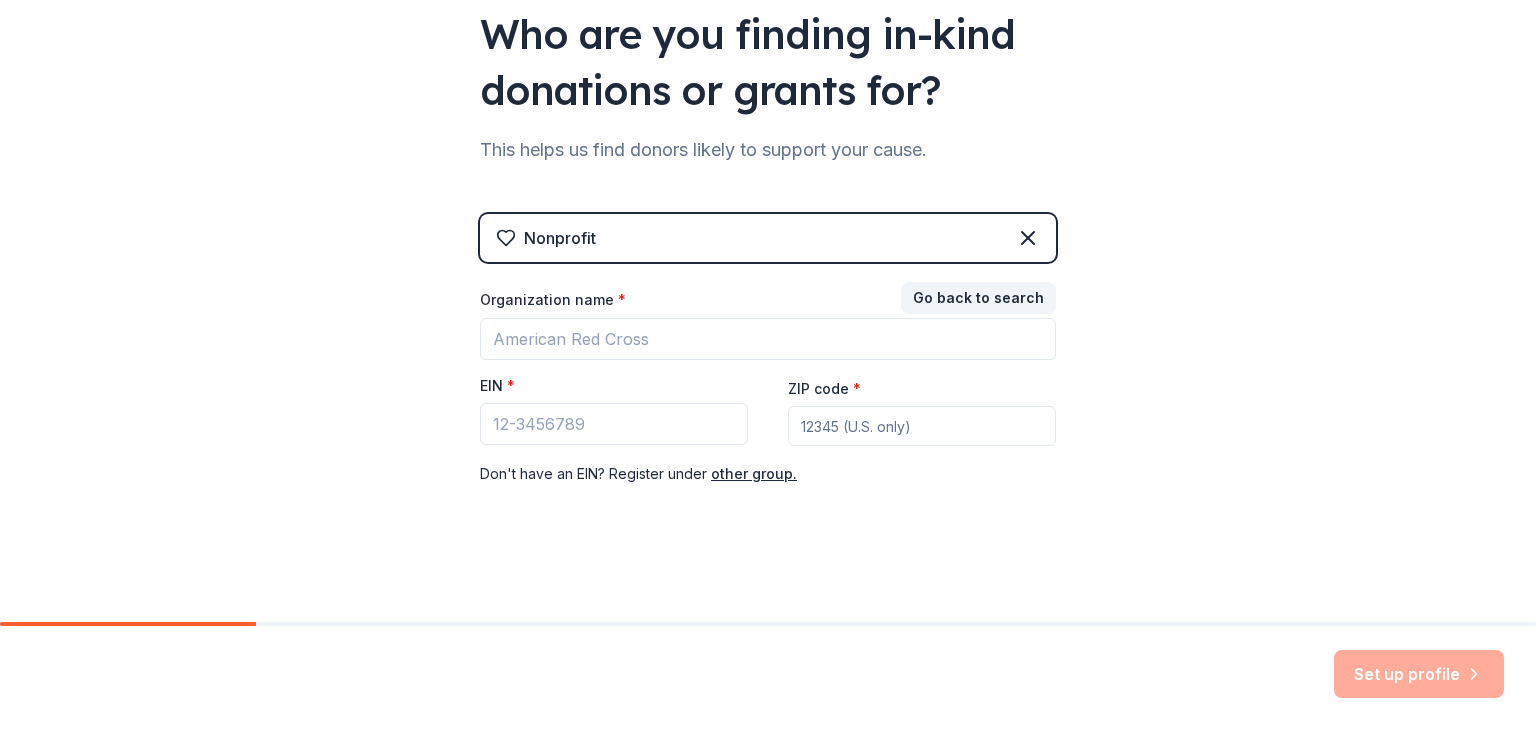 click on "👋  Welcome, Alisa! Who are you finding in-kind donations or grants for? This helps us find donors likely to support your cause. Nonprofit Go back to search Organization name * EIN * ZIP code * Don ' t have an EIN? Register under other group." at bounding box center [768, 210] 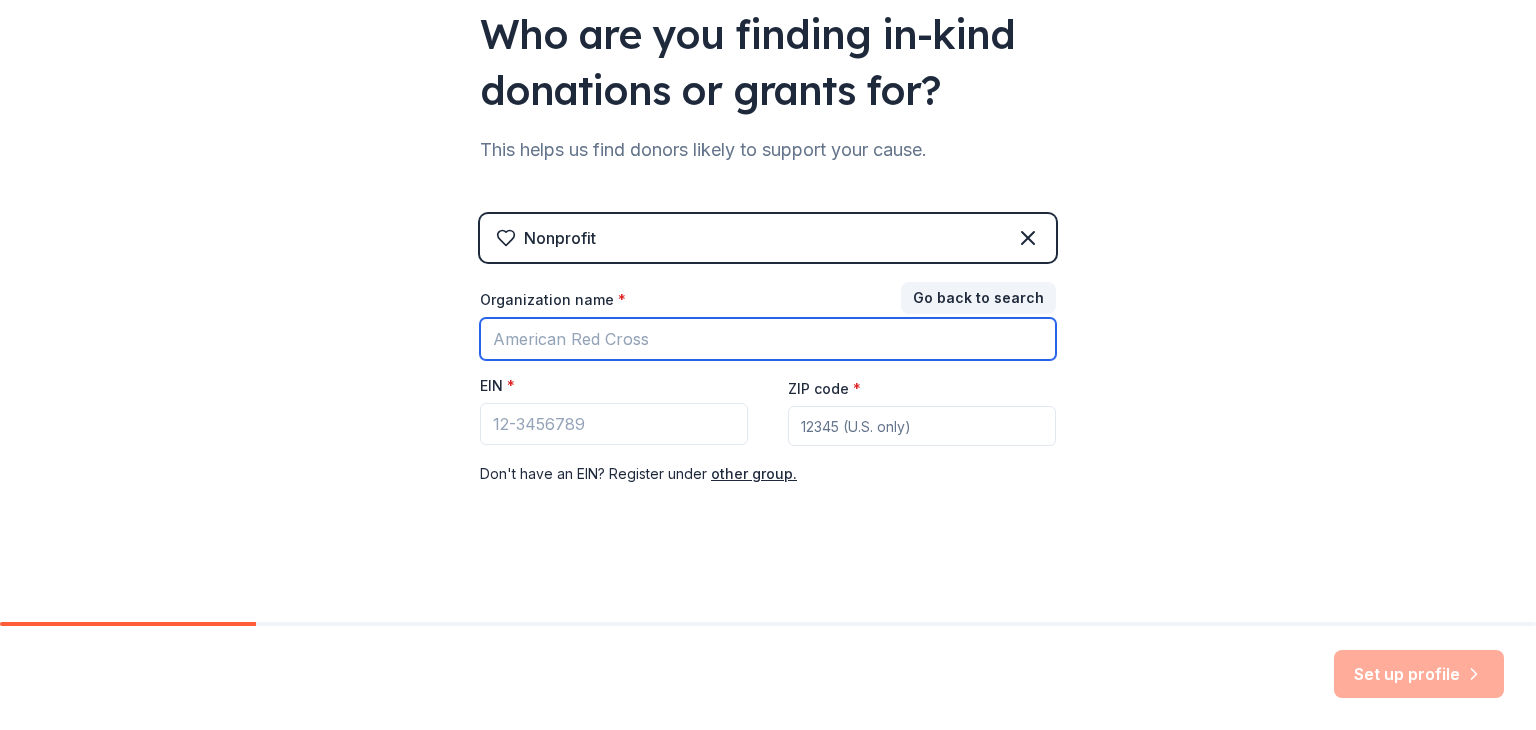 click on "Organization name *" at bounding box center (768, 339) 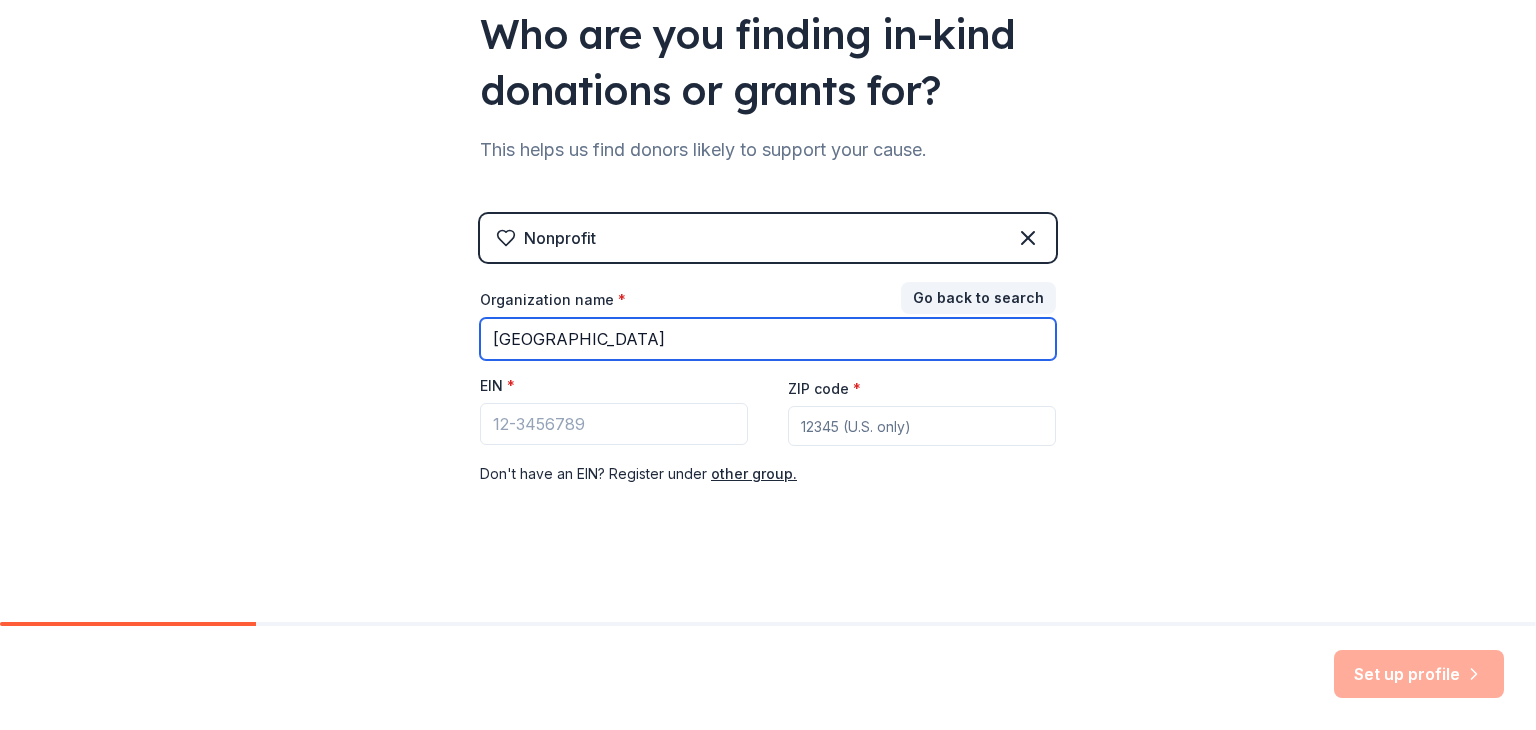 click on "North Port FL" at bounding box center [768, 339] 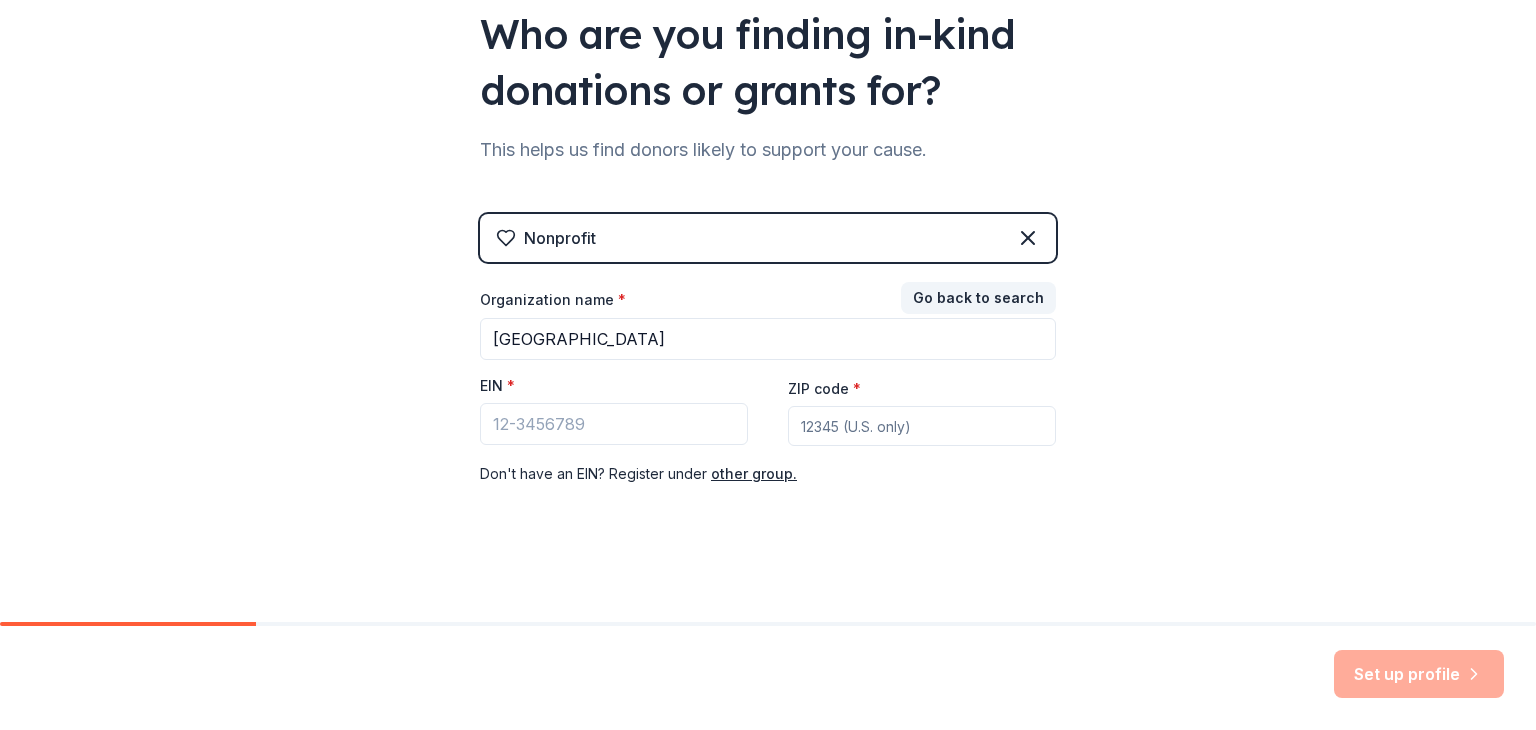 click on "ZIP code *" at bounding box center [922, 426] 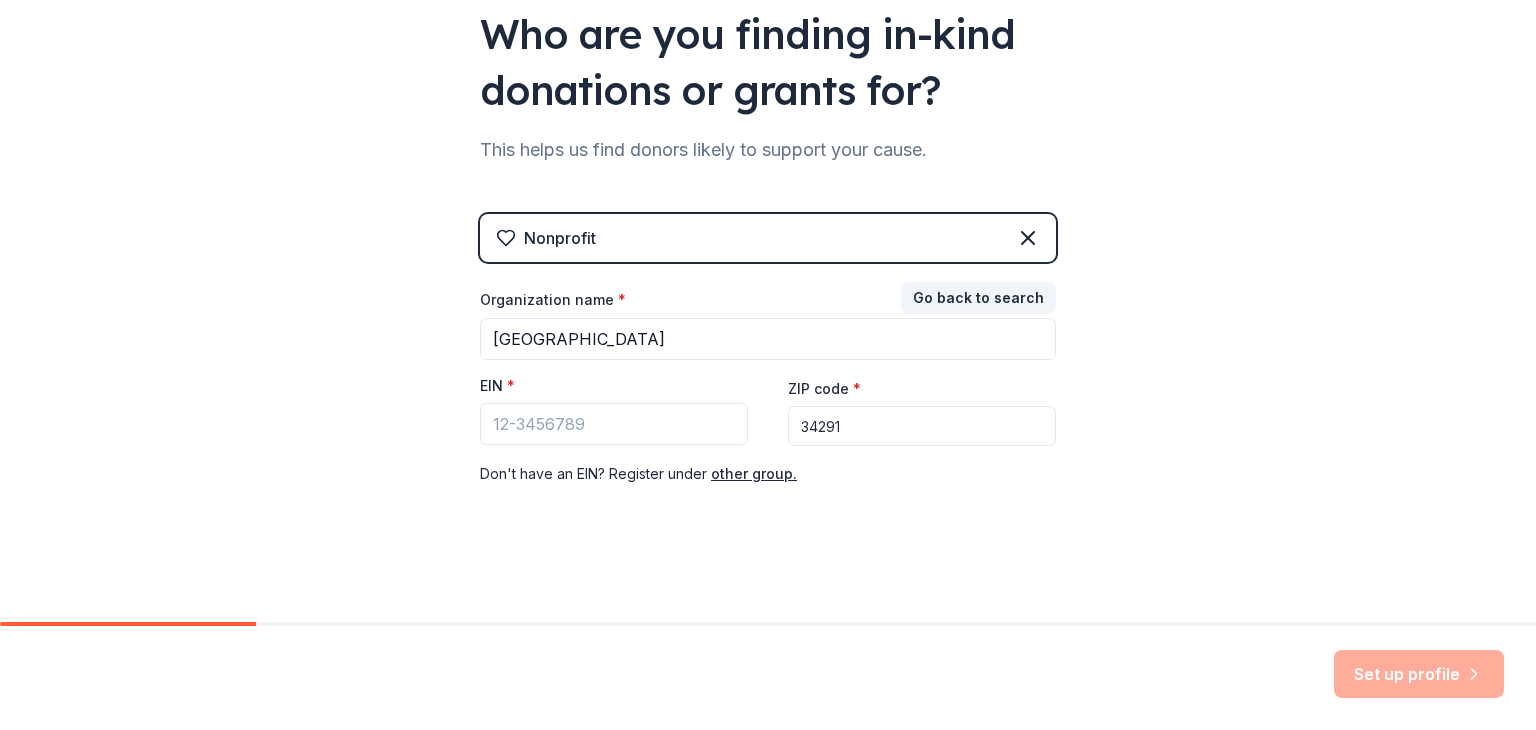 type on "34291" 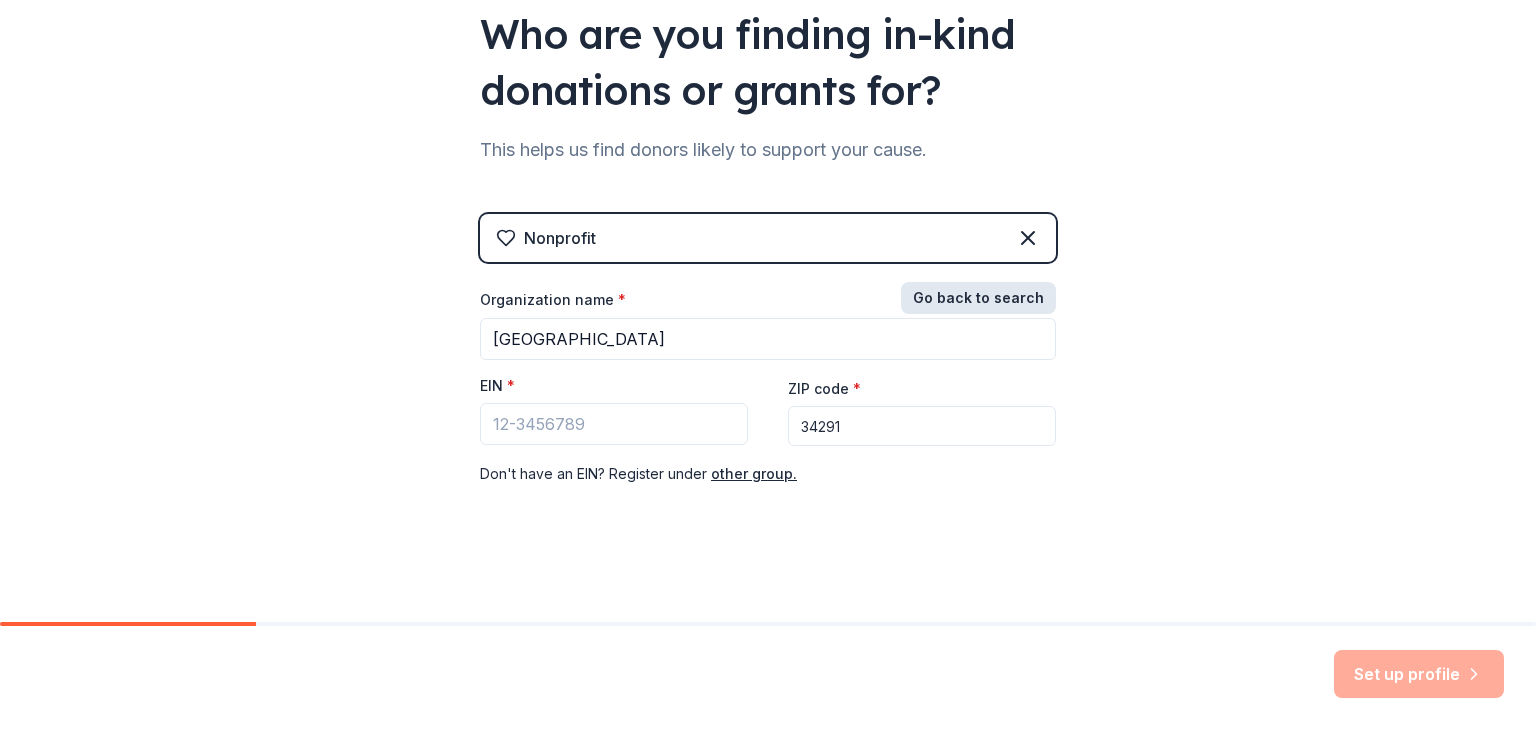click on "Go back to search" at bounding box center (978, 298) 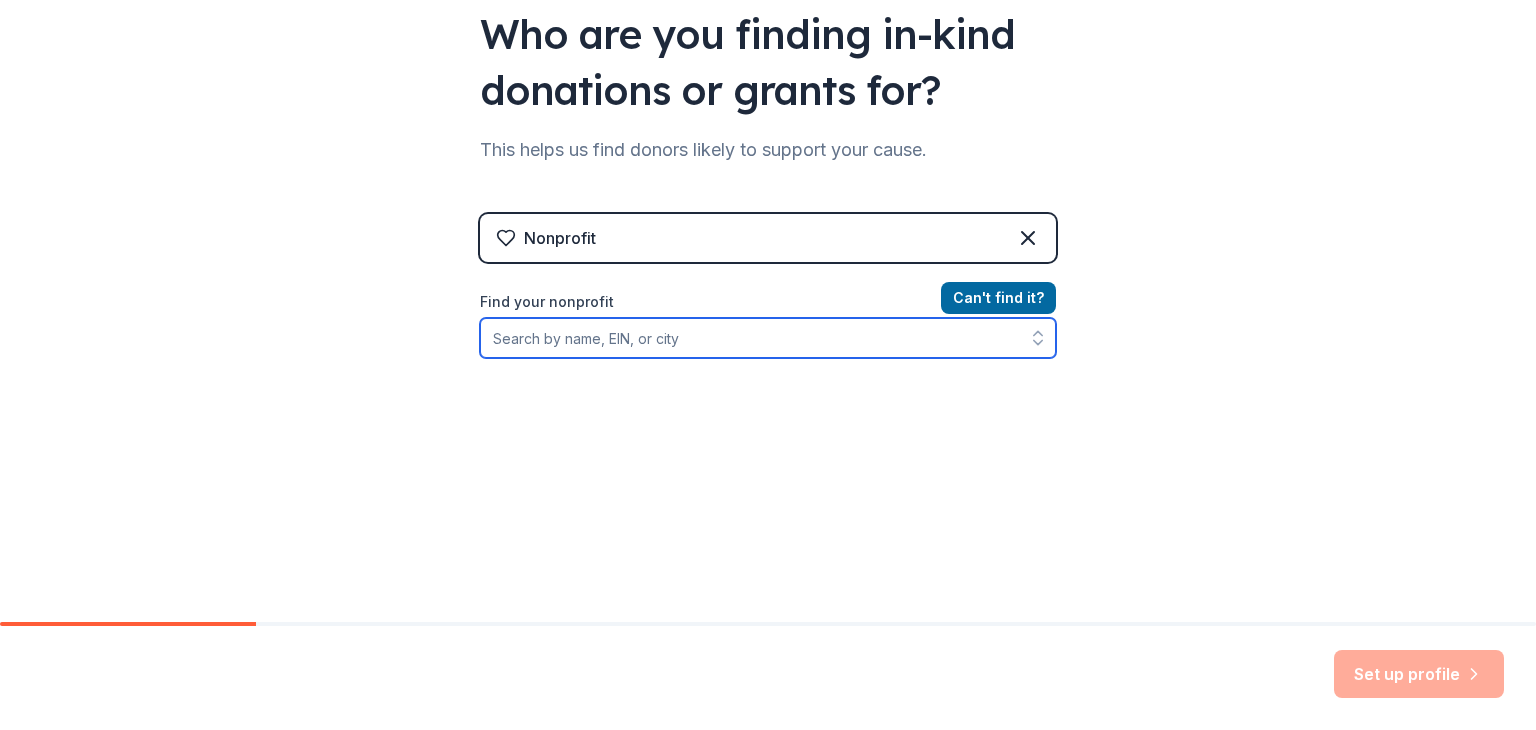 click on "Find your nonprofit" at bounding box center [768, 338] 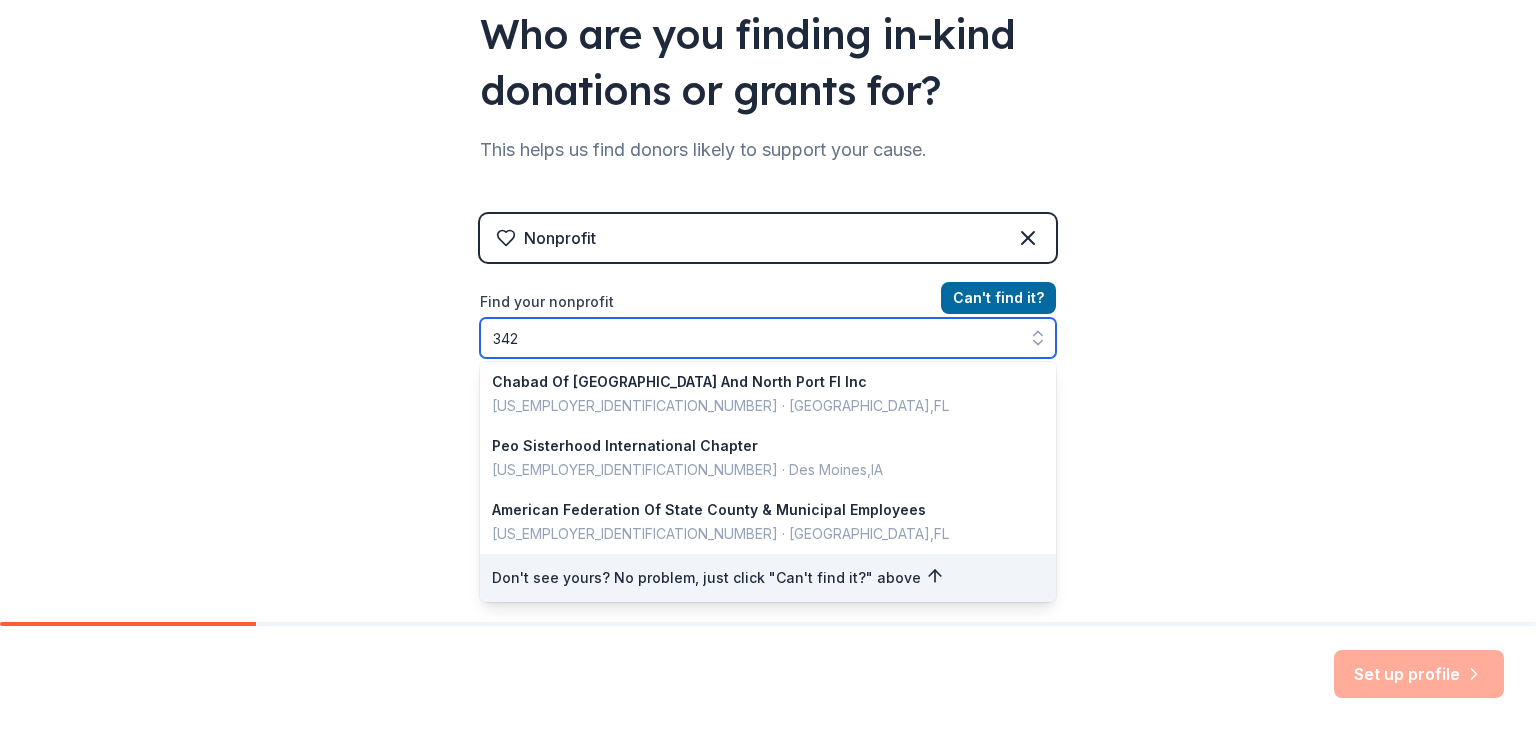 scroll, scrollTop: 0, scrollLeft: 0, axis: both 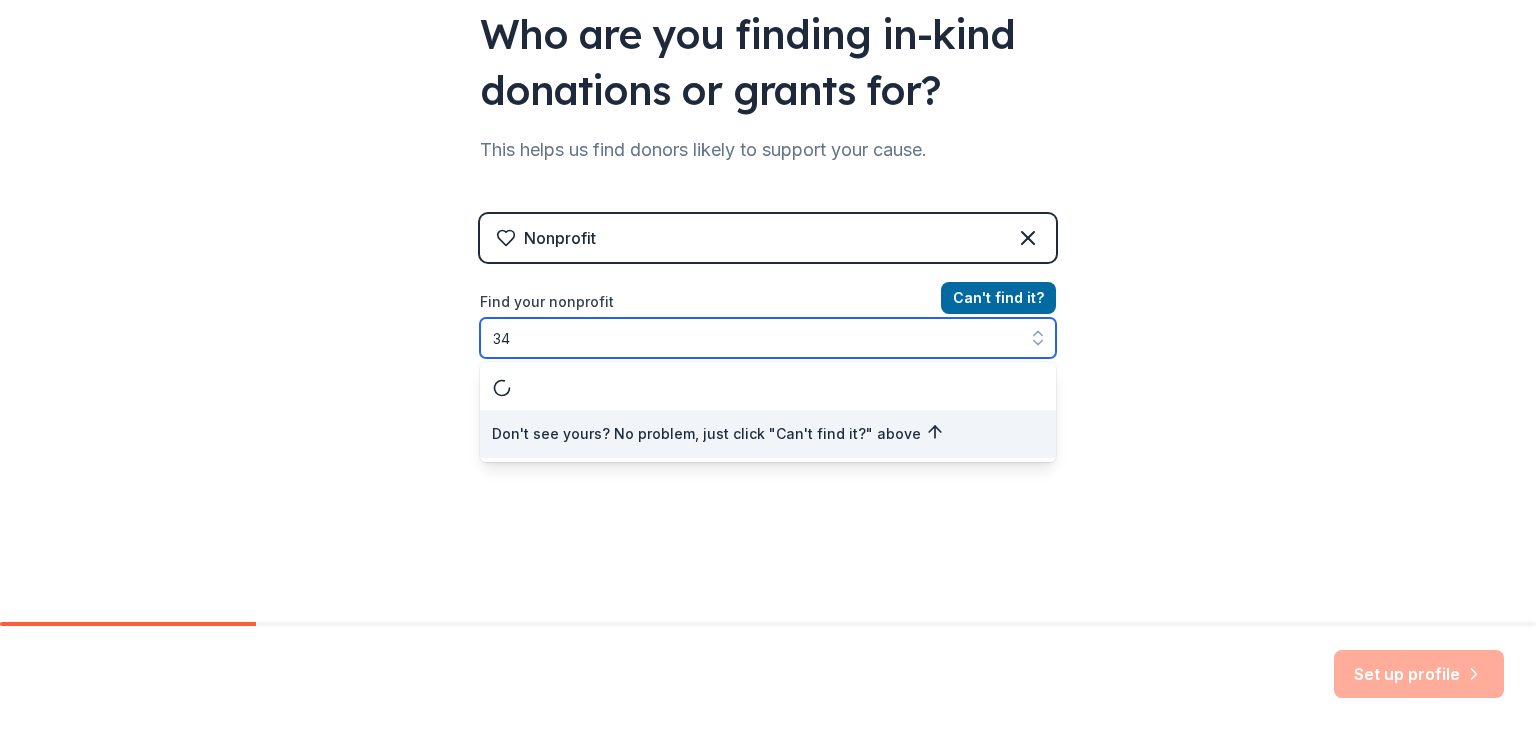 type on "3" 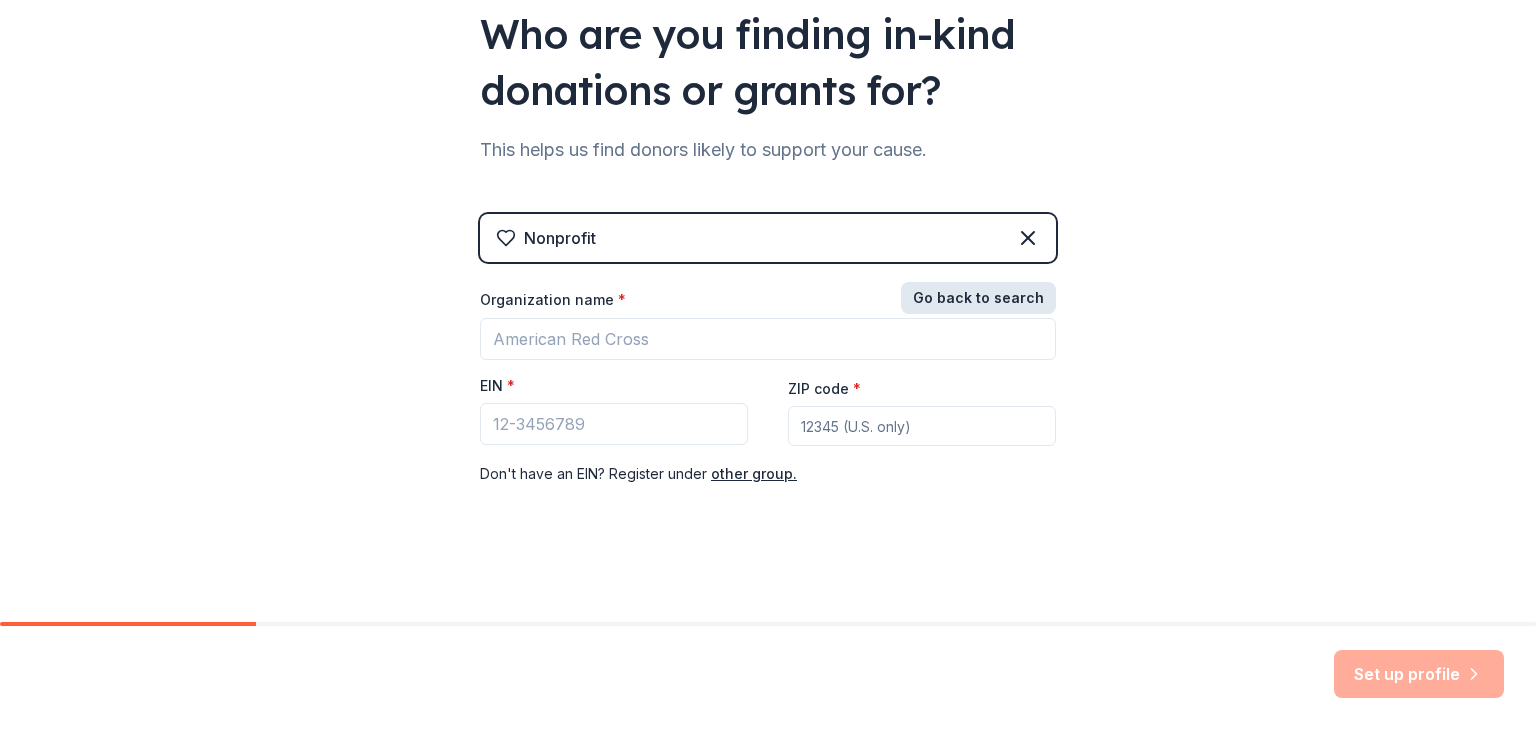 click on "Go back to search" at bounding box center (978, 298) 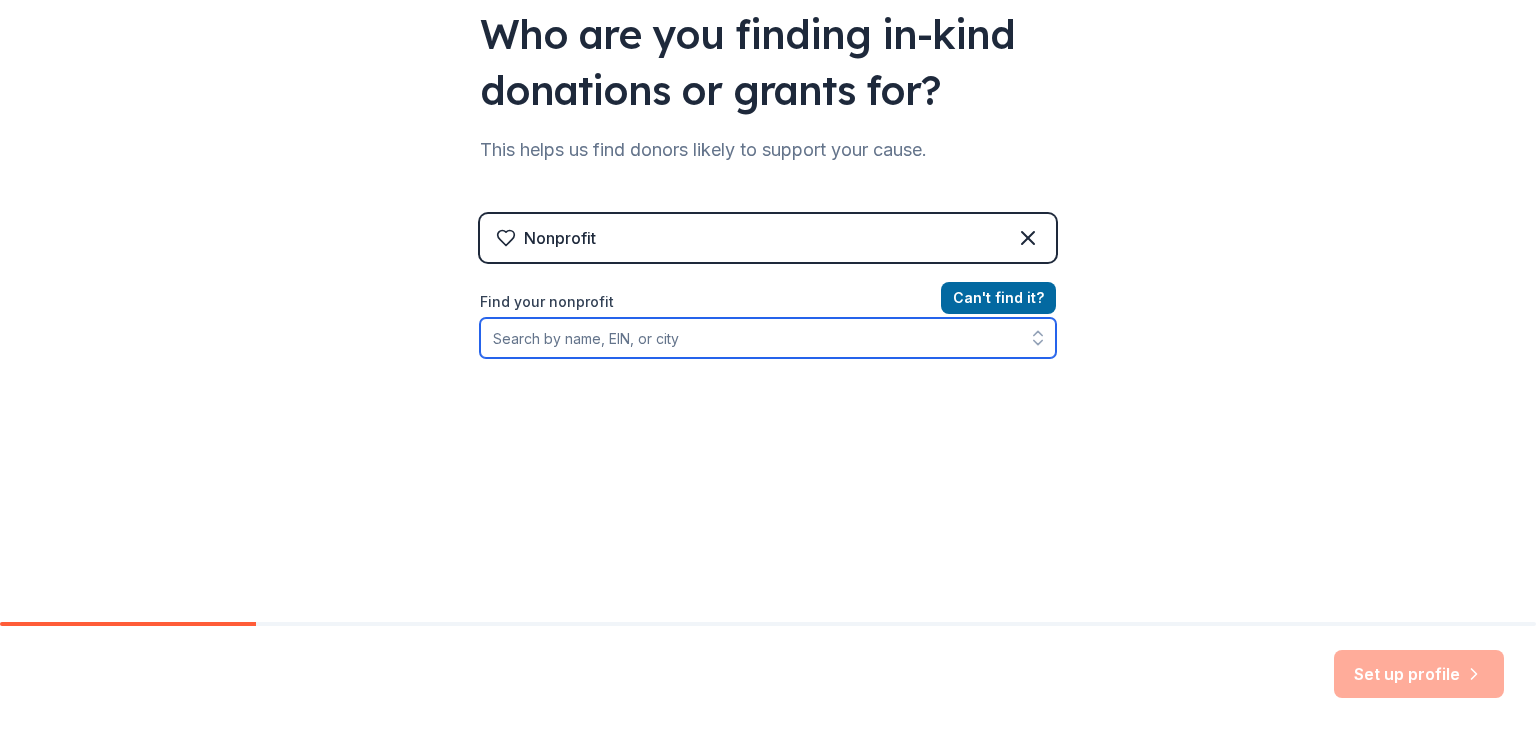 click on "Find your nonprofit" at bounding box center (768, 338) 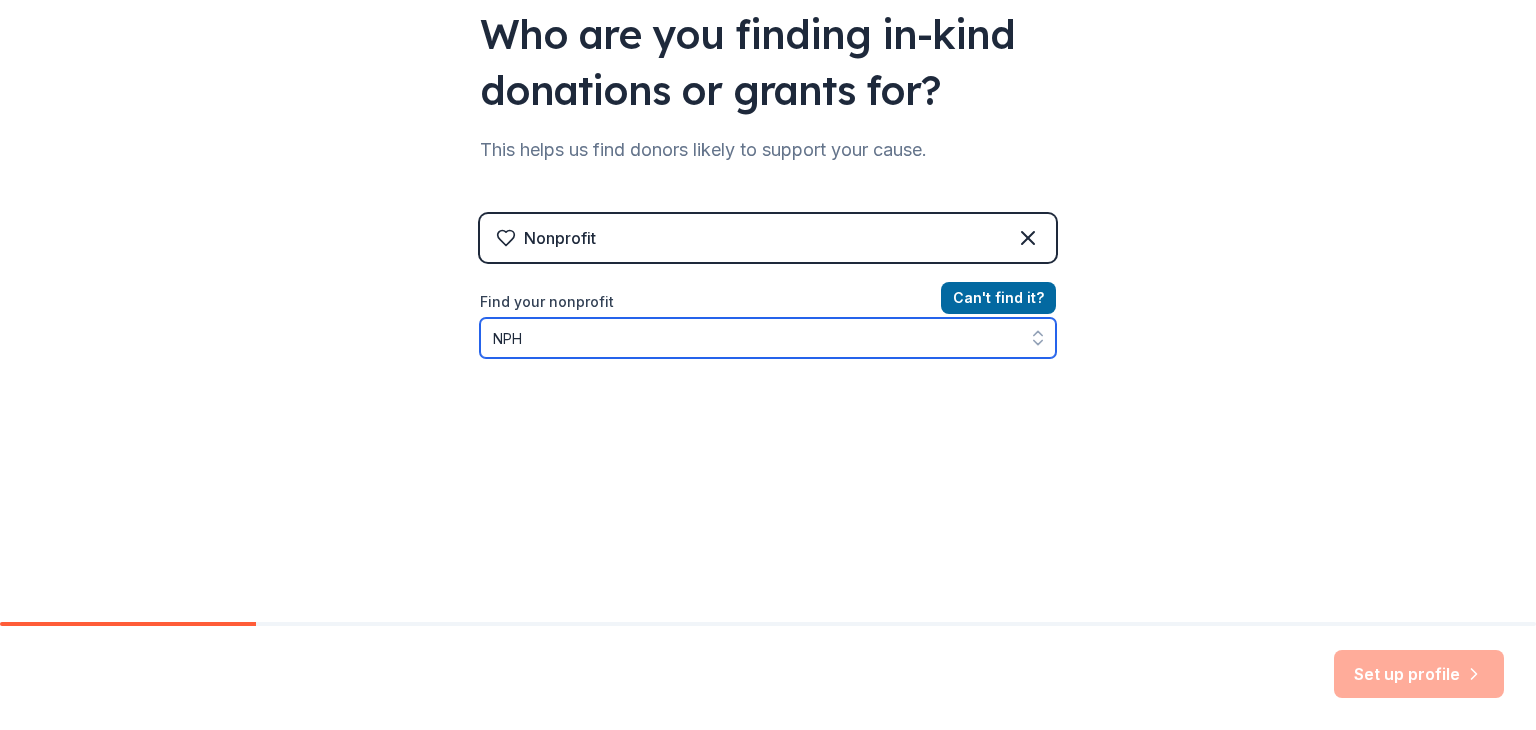 type on "NPHS" 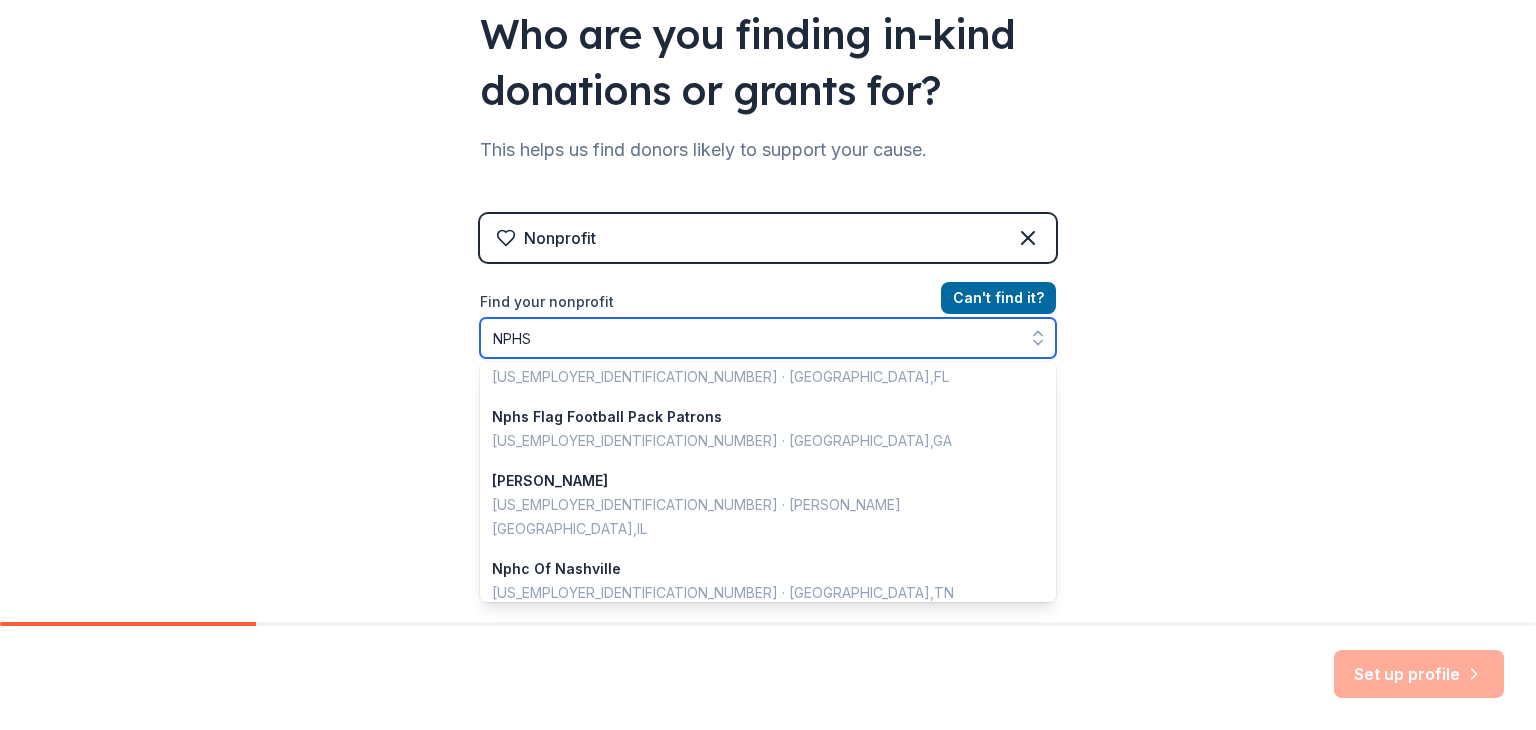 scroll, scrollTop: 300, scrollLeft: 0, axis: vertical 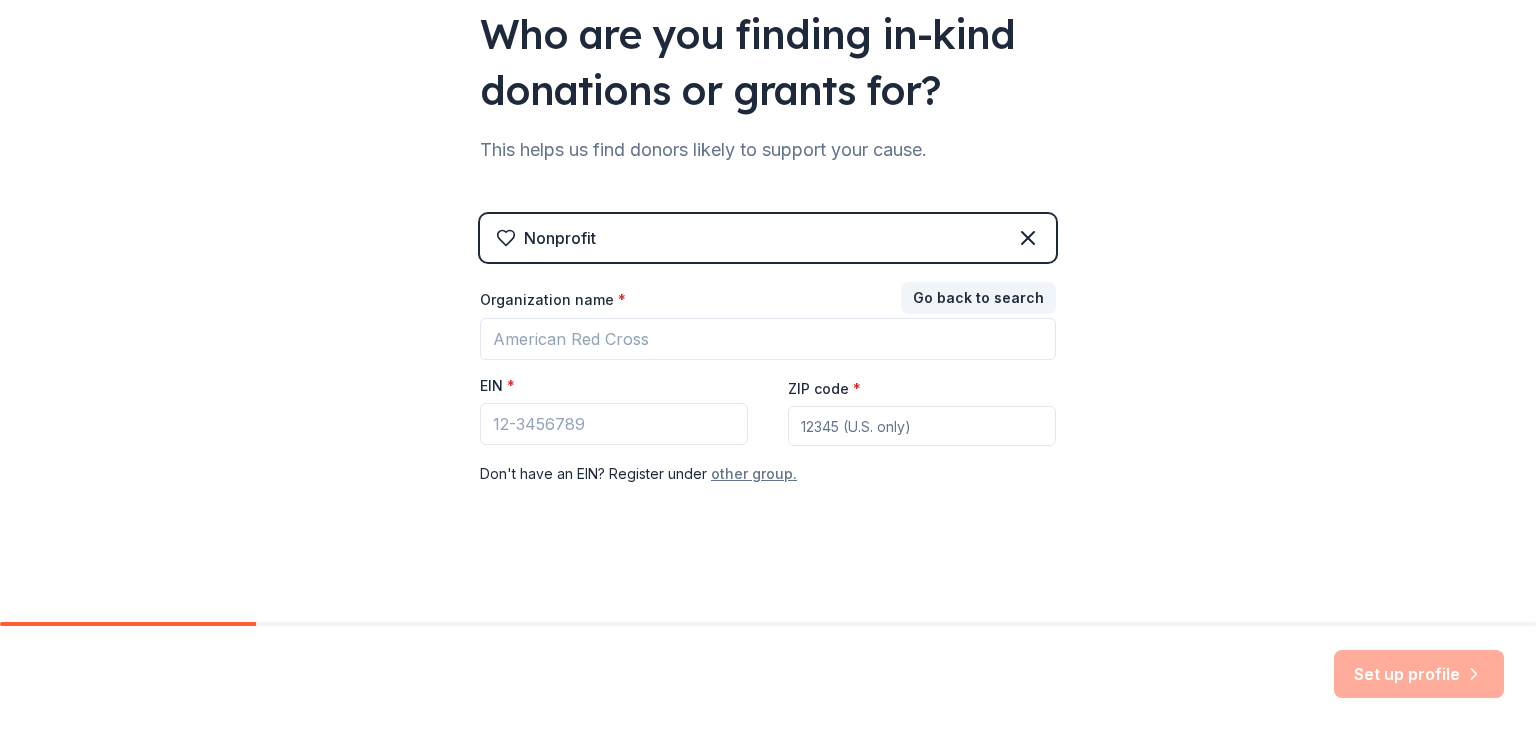 click on "other group." at bounding box center [754, 474] 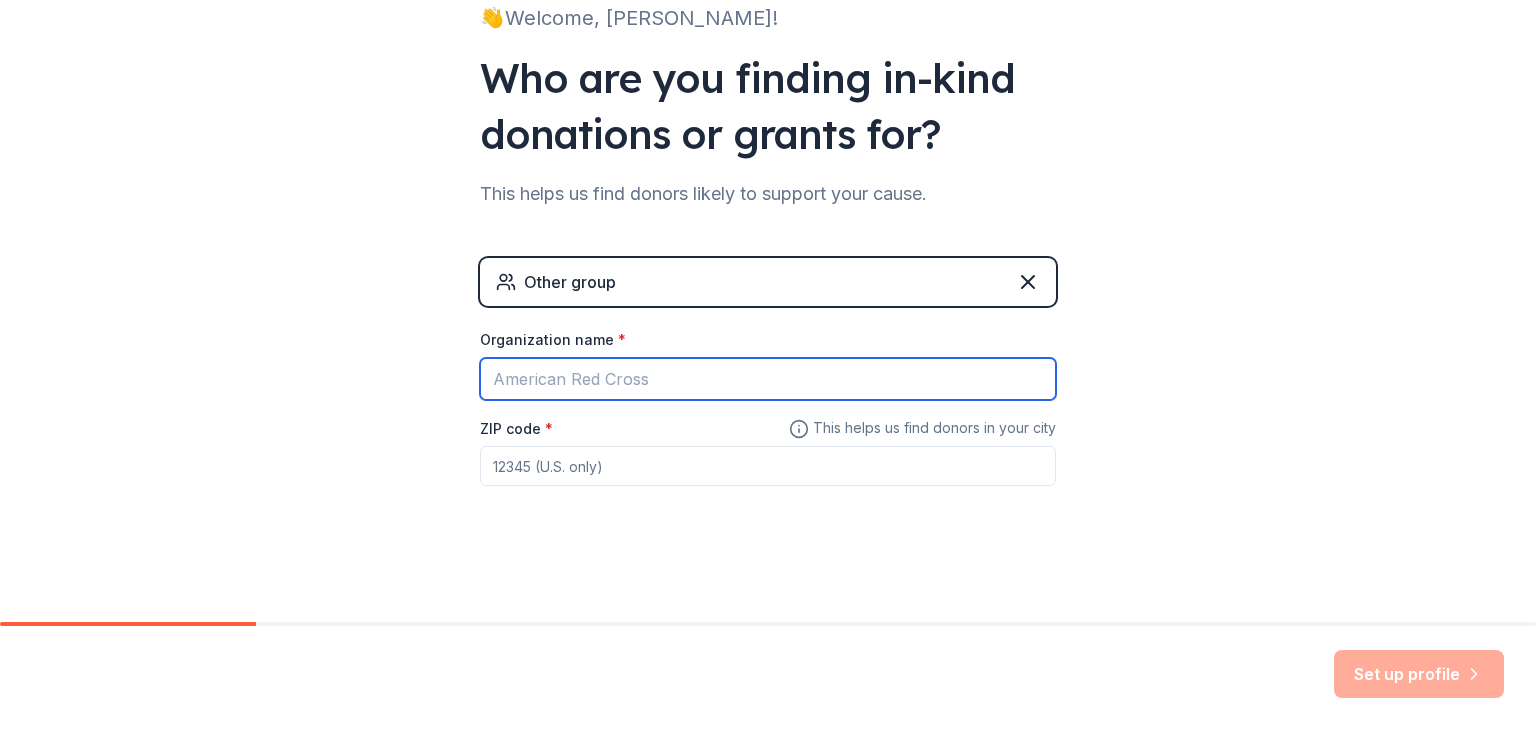 click on "Organization name *" at bounding box center (768, 379) 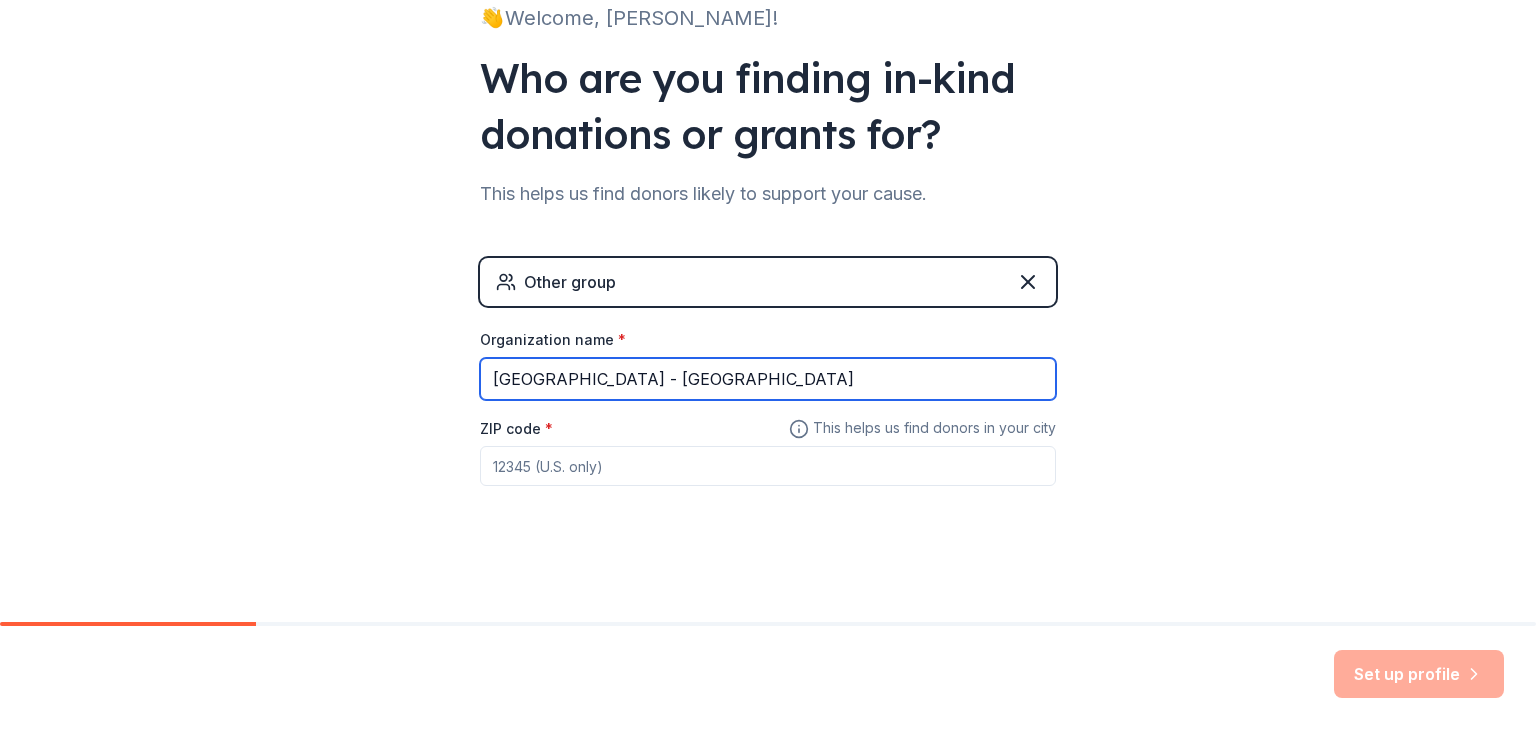 type on "North Port High School - PBIS" 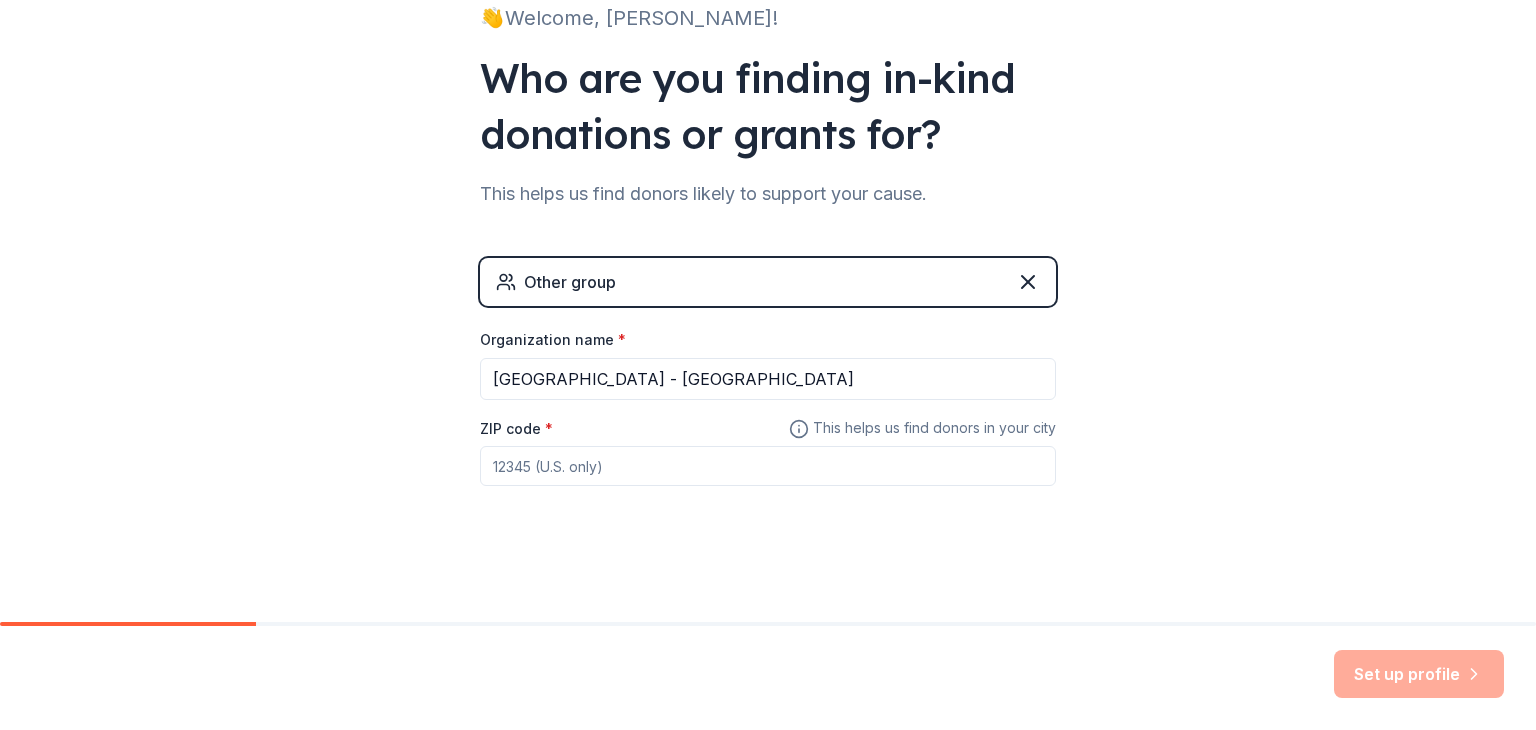 click on "ZIP code *" at bounding box center (768, 466) 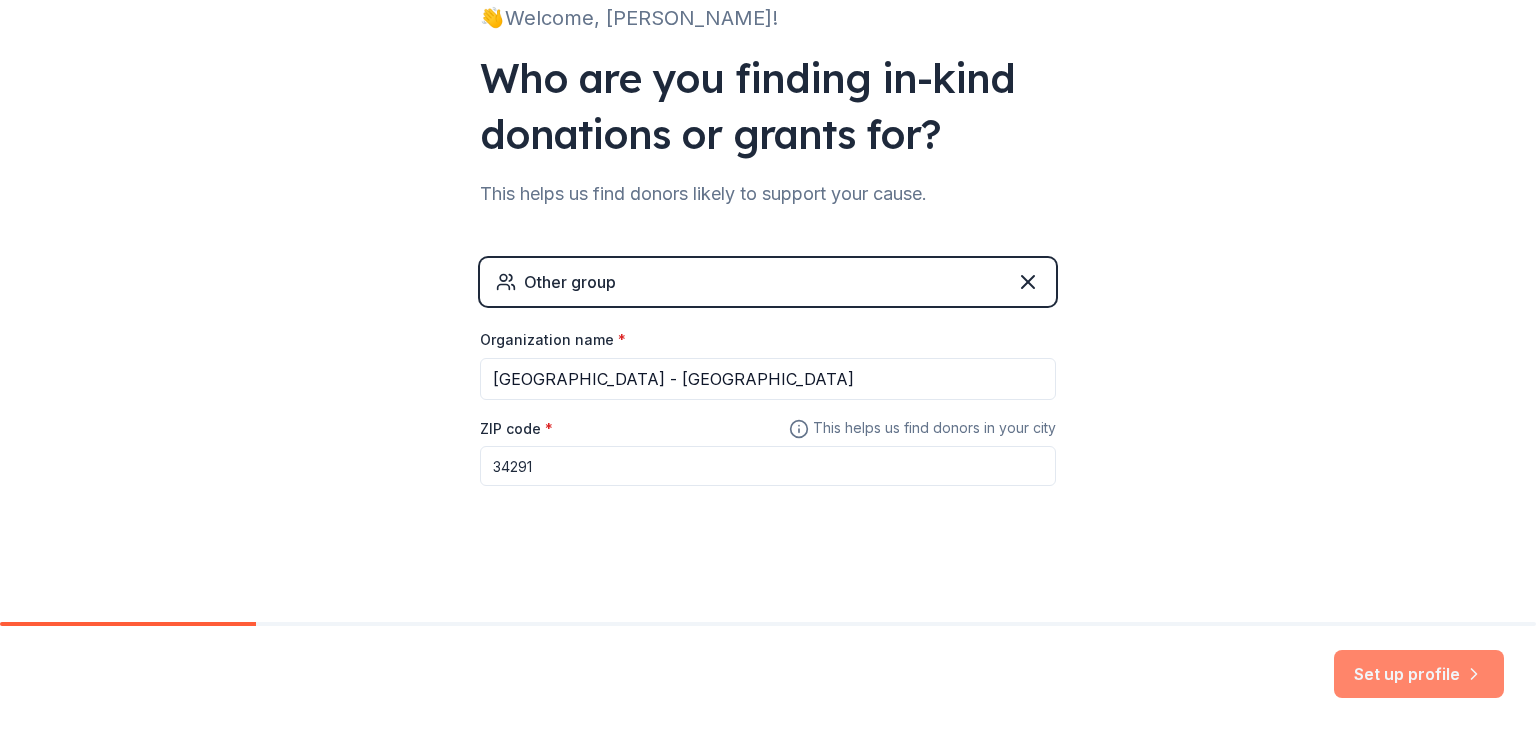 type on "34291" 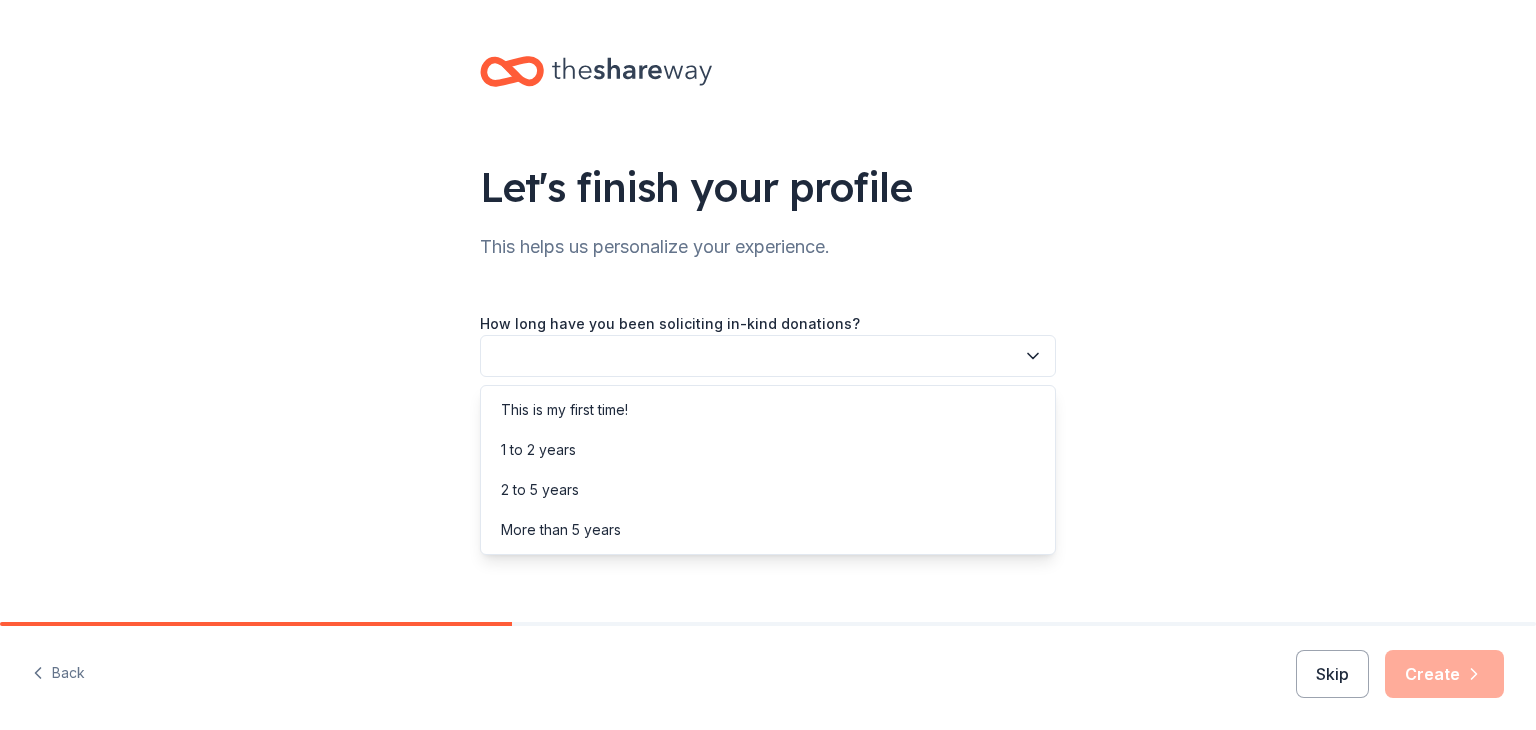click at bounding box center (768, 356) 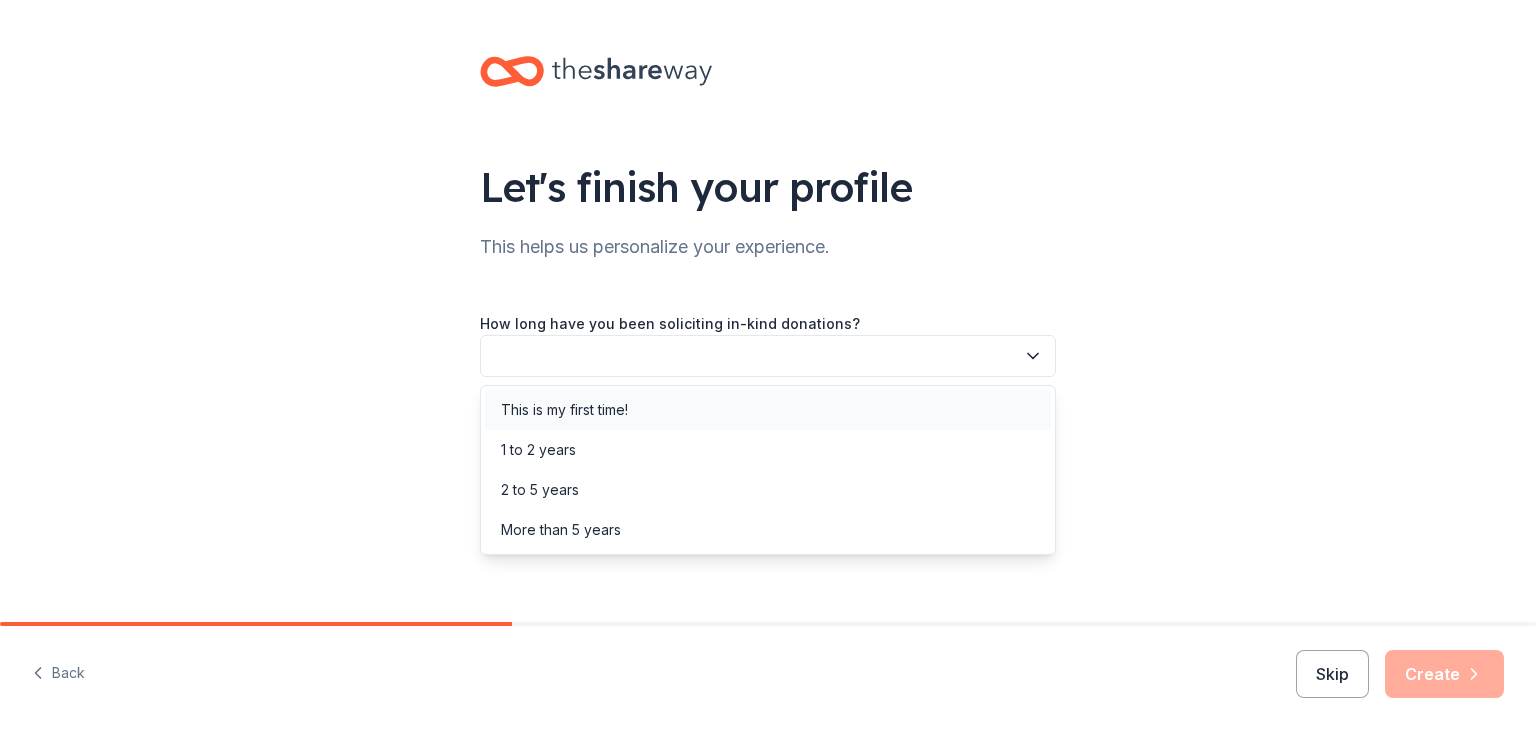 click on "This is my first time!" at bounding box center [564, 410] 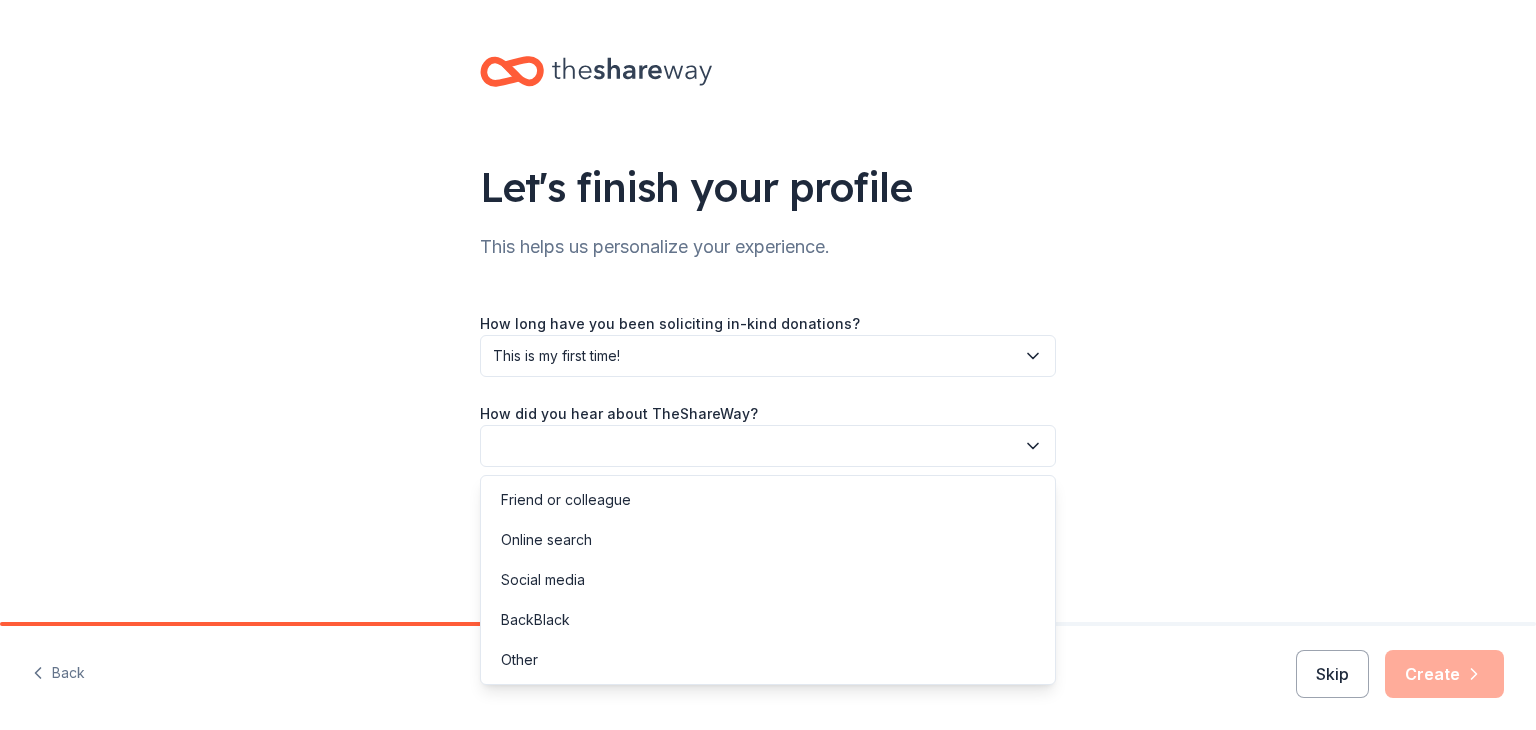 click at bounding box center [768, 446] 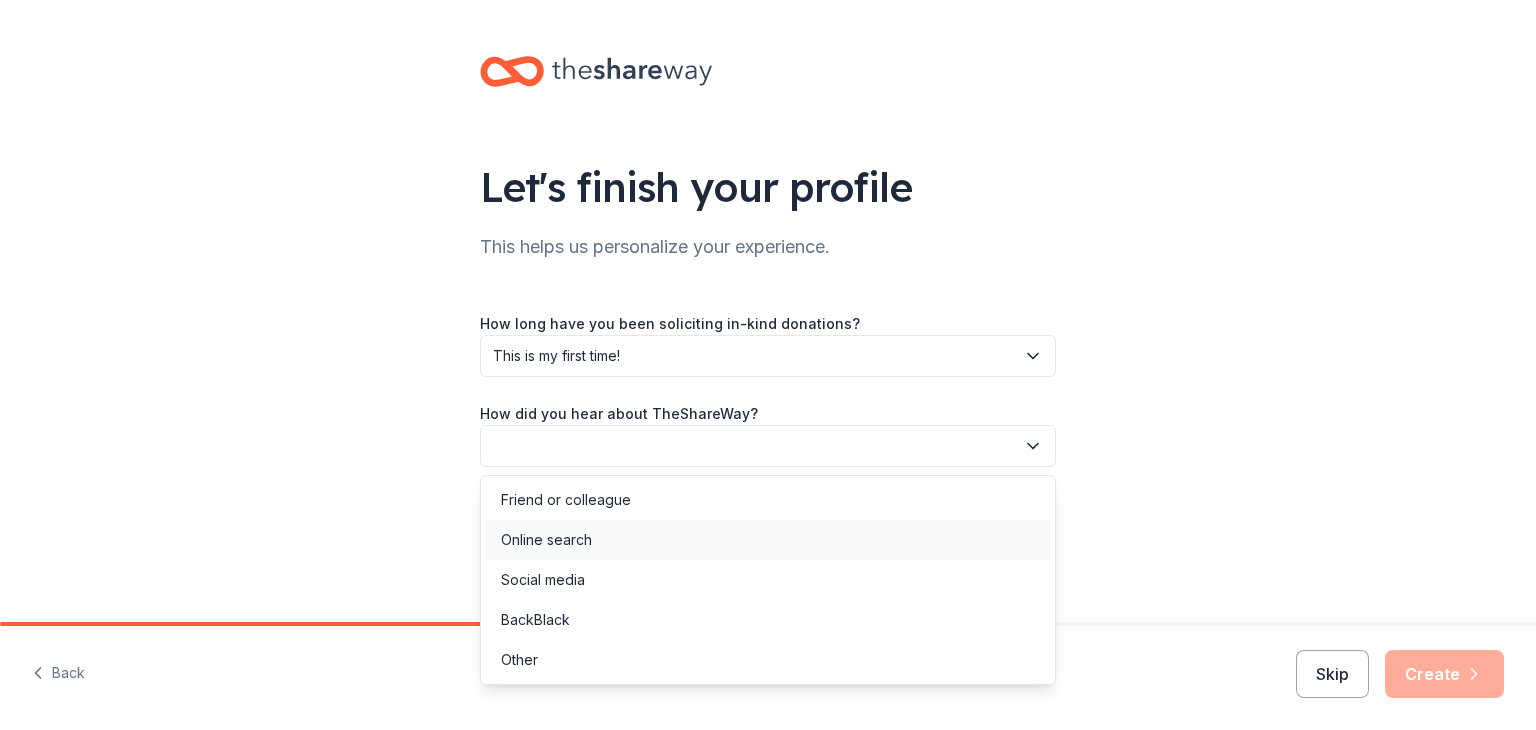 click on "Online search" at bounding box center (768, 540) 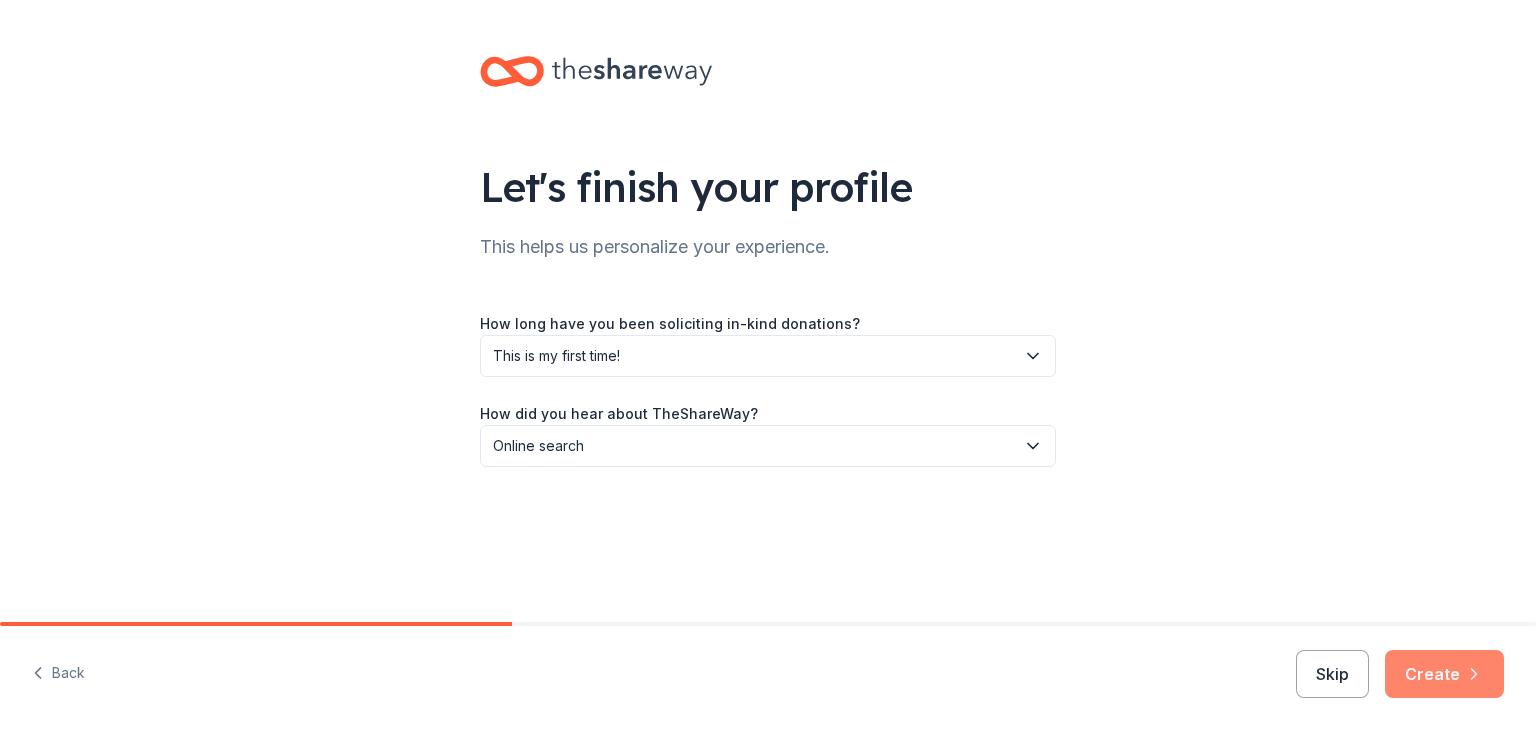 click on "Create" at bounding box center [1444, 674] 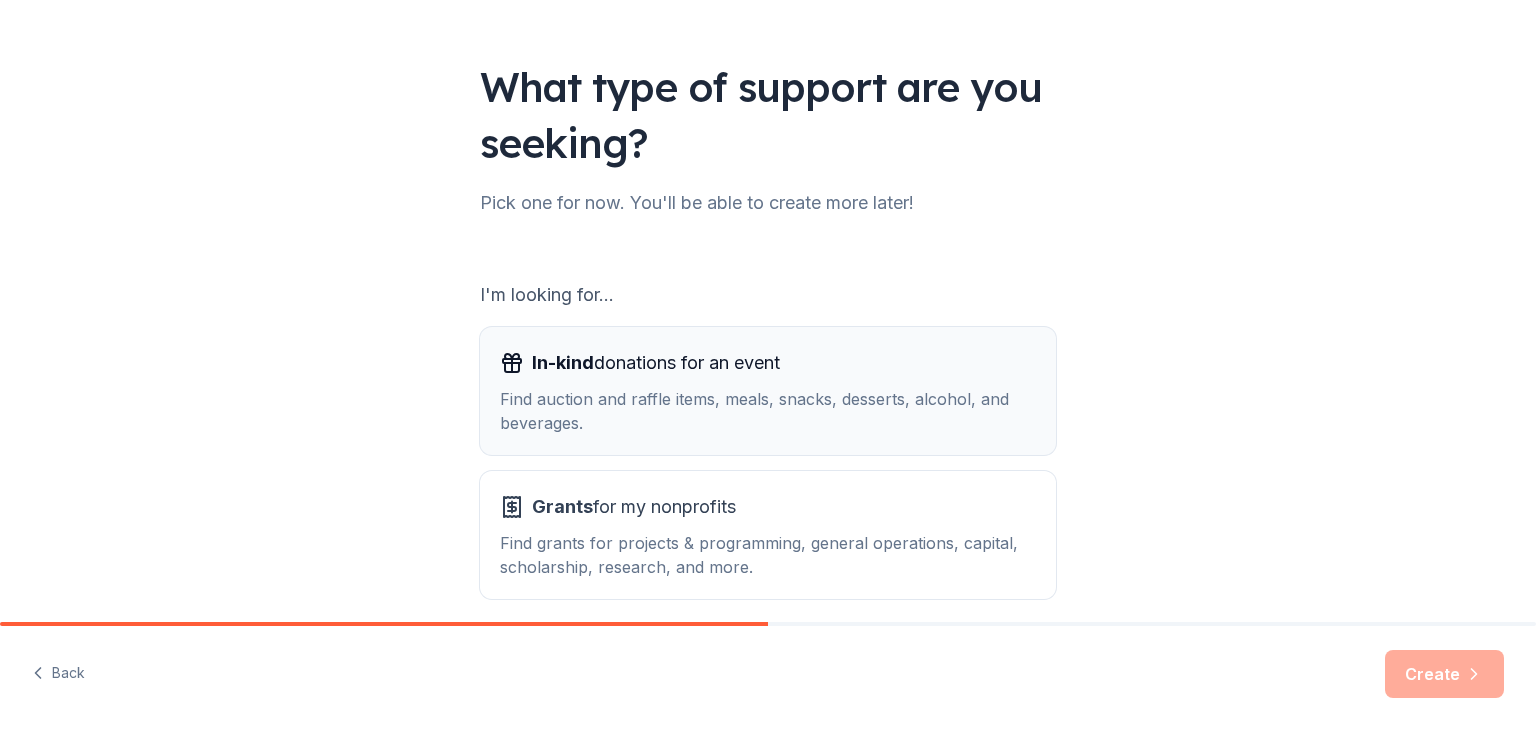 scroll, scrollTop: 185, scrollLeft: 0, axis: vertical 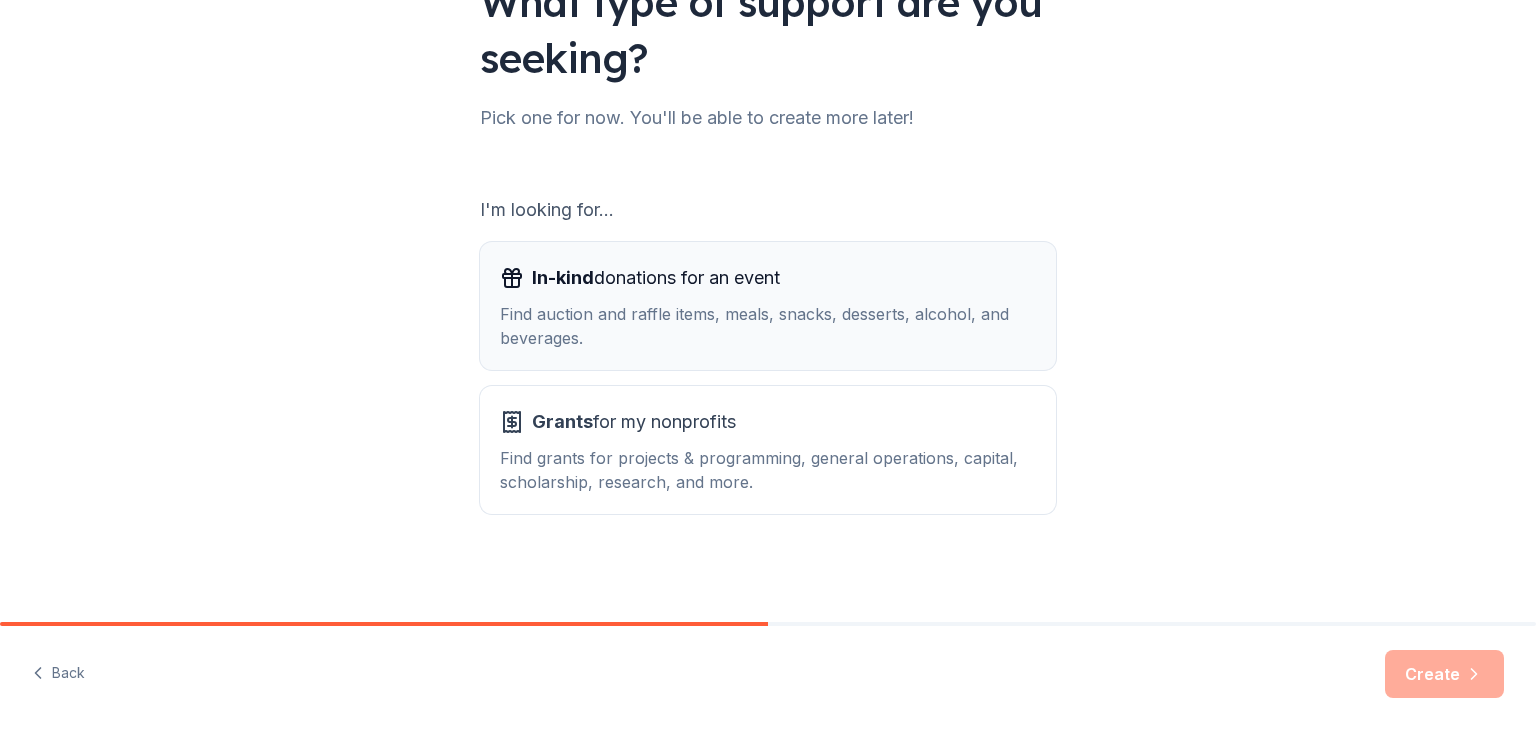 click on "In-kind  donations for an event" at bounding box center (656, 278) 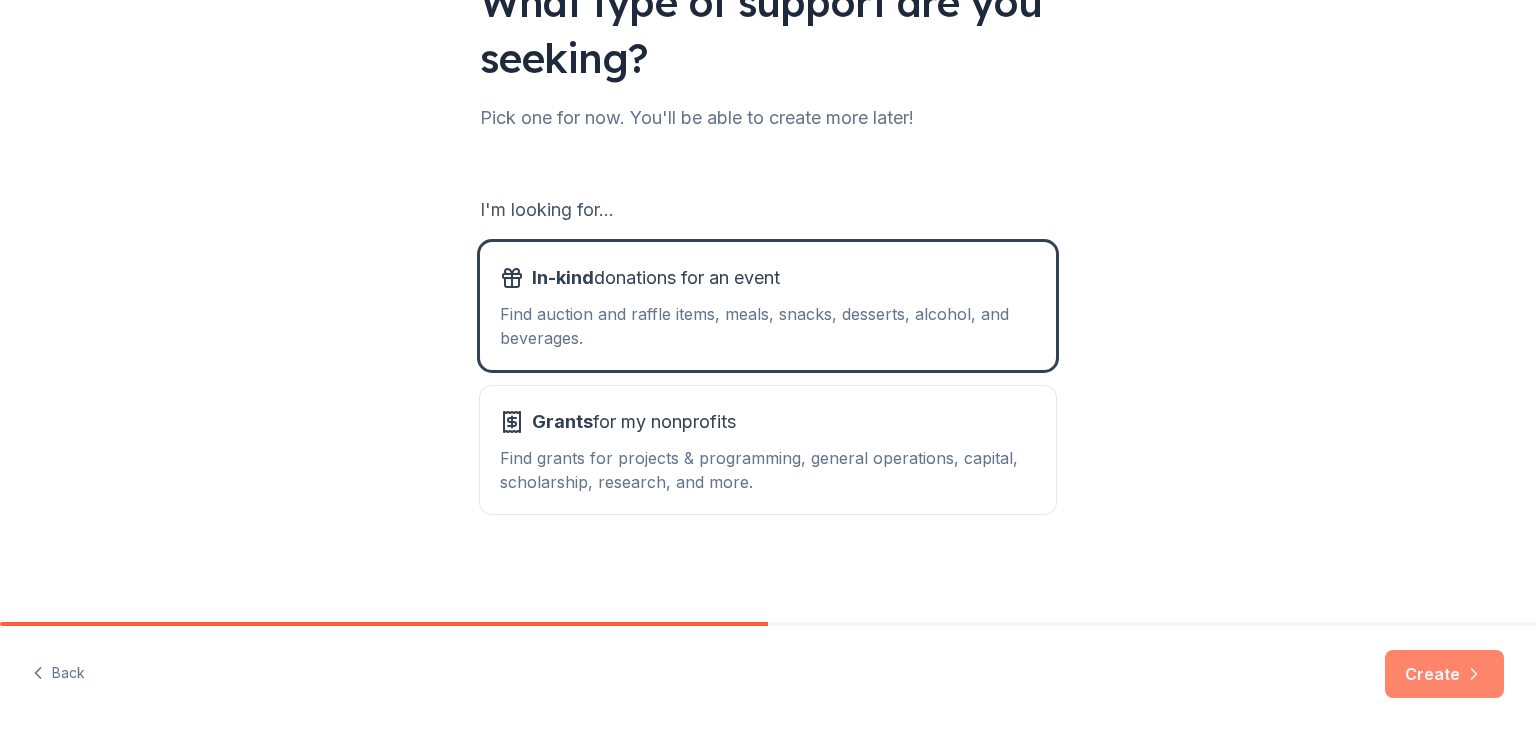 click on "Create" at bounding box center (1444, 674) 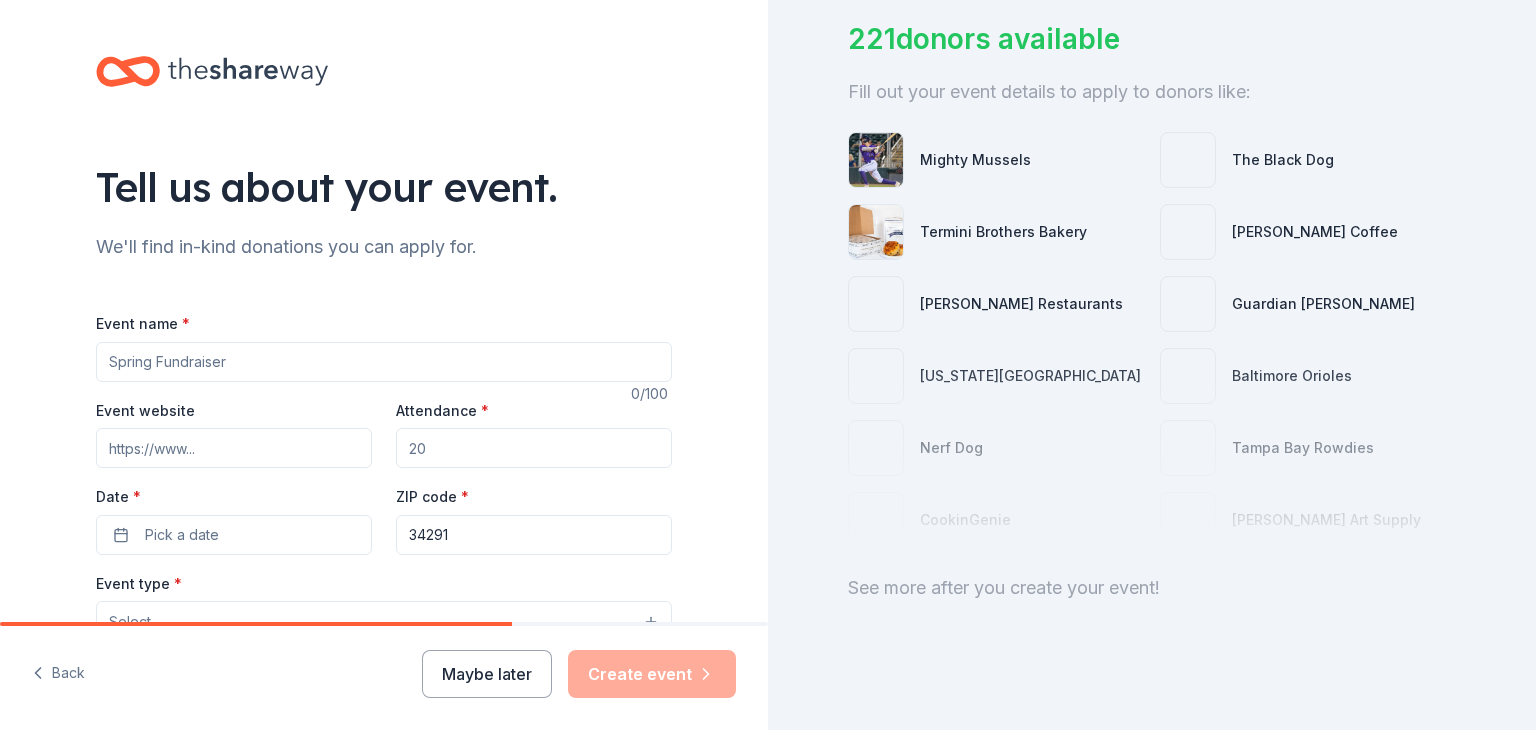 scroll, scrollTop: 160, scrollLeft: 0, axis: vertical 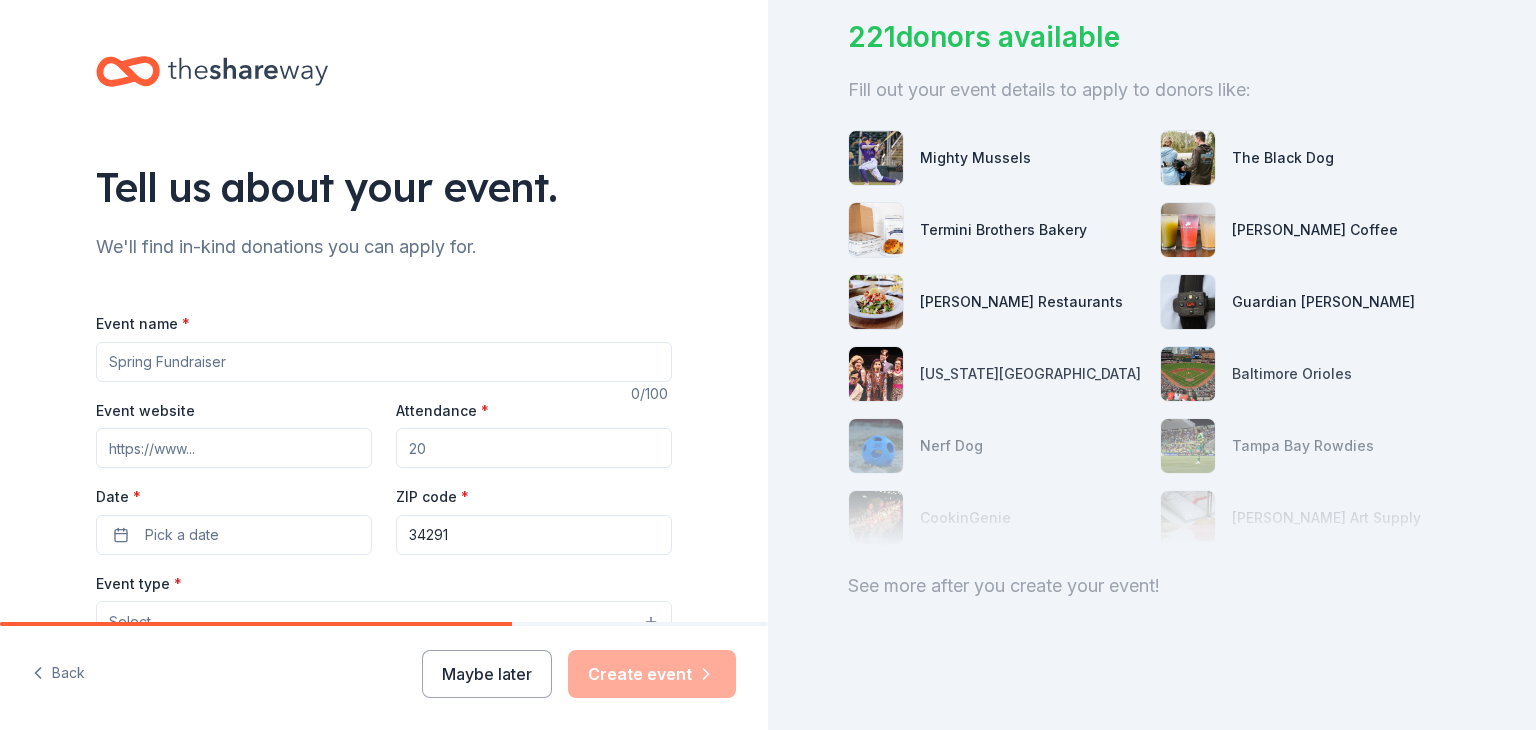 click on "Event name *" at bounding box center [384, 362] 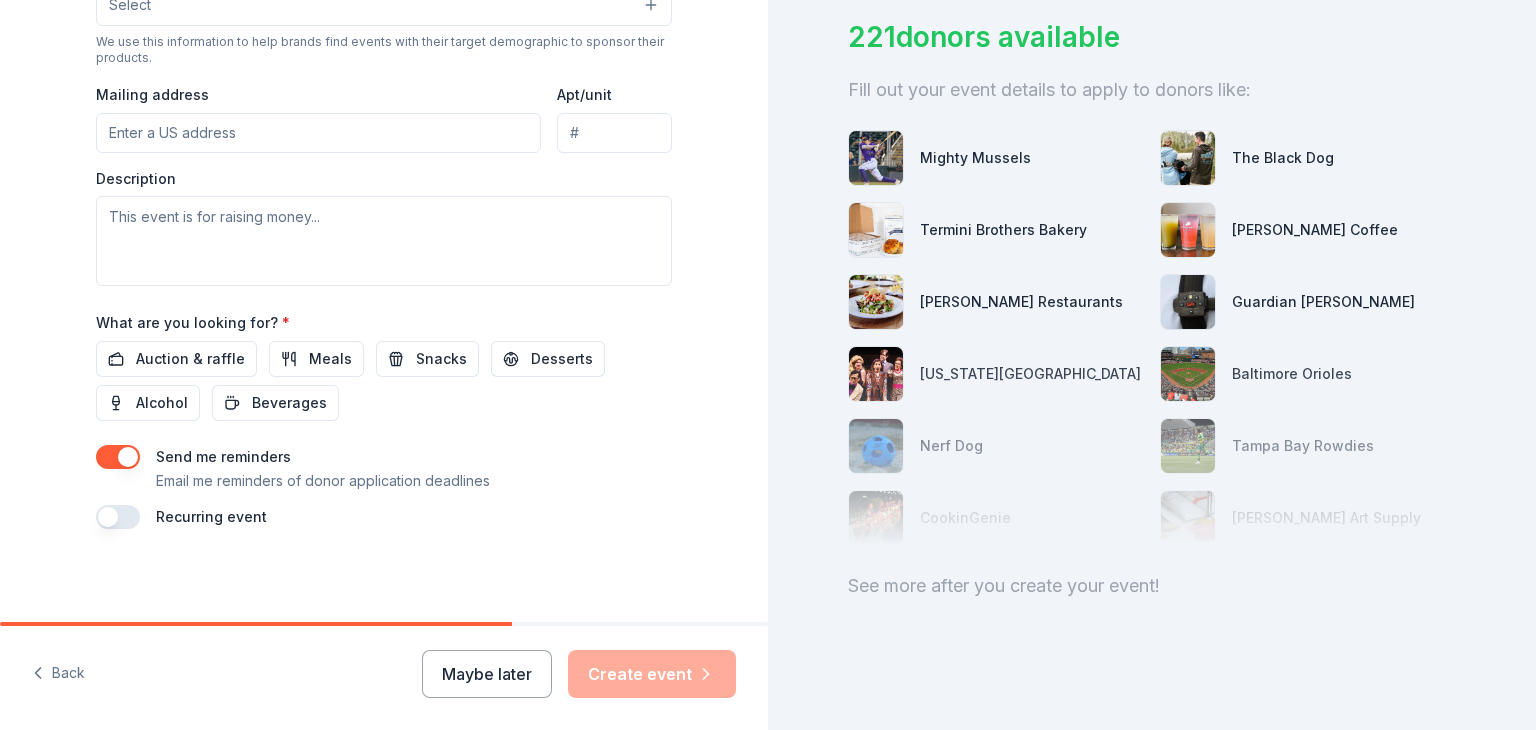 scroll, scrollTop: 709, scrollLeft: 0, axis: vertical 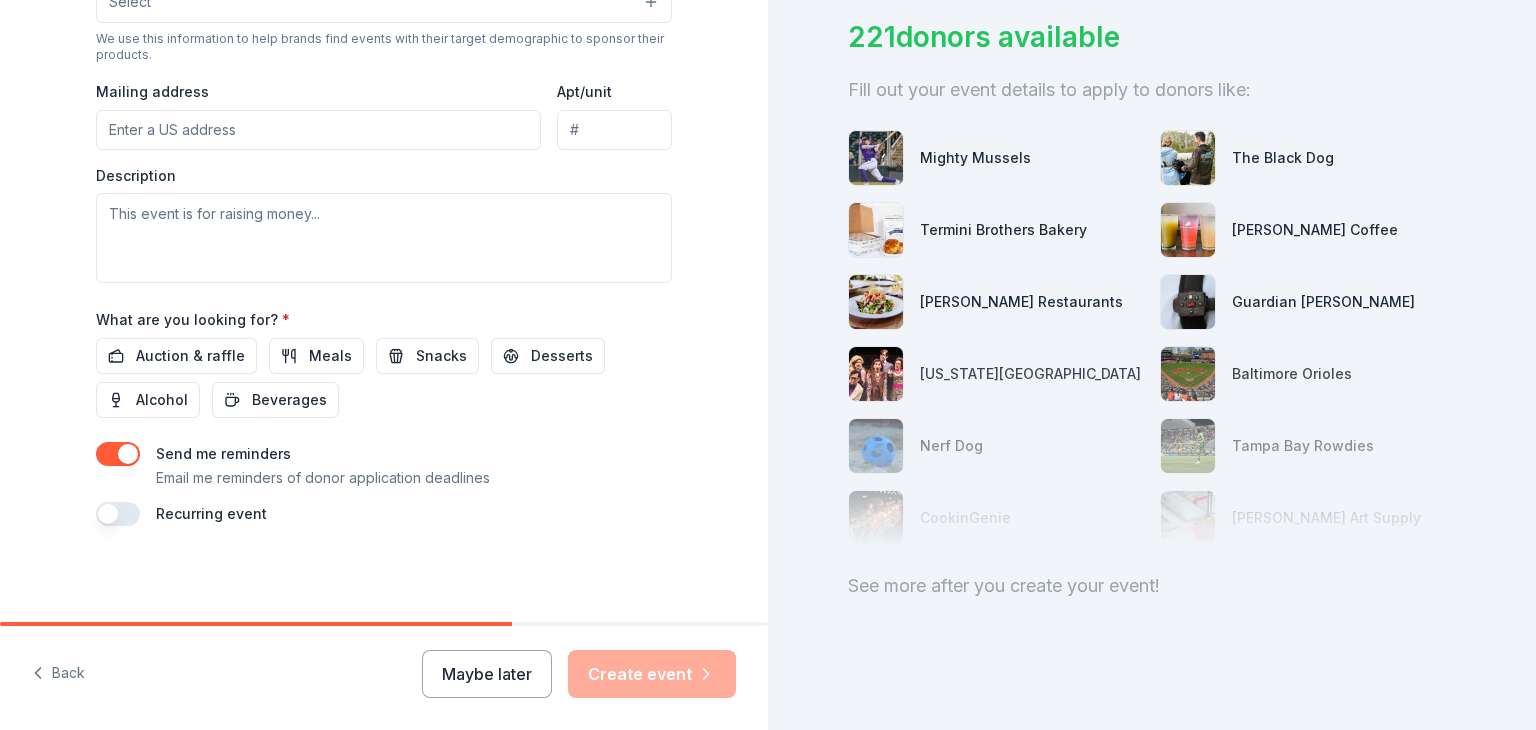 type on "Positive Behavior Intervention Support - Recognition" 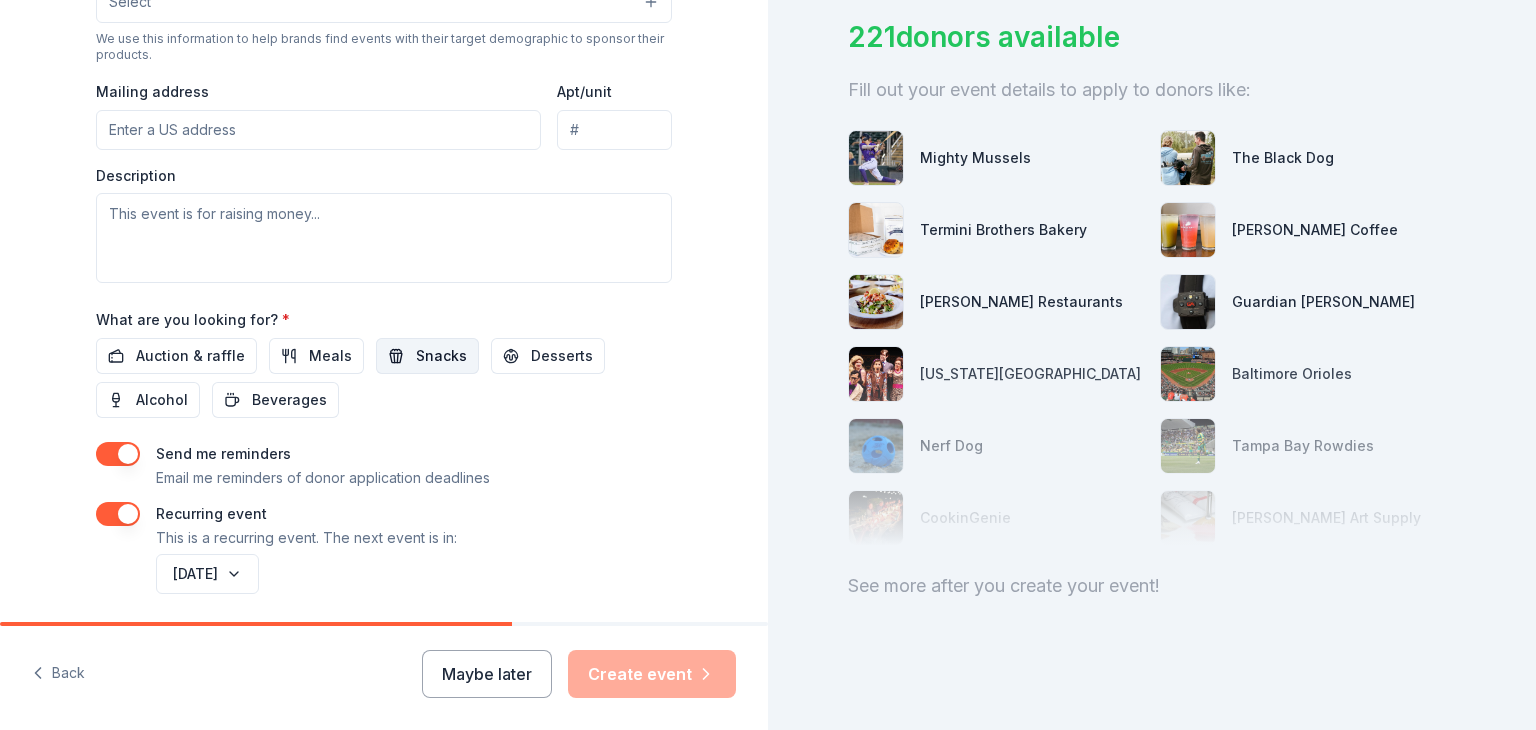 click on "Snacks" at bounding box center (441, 356) 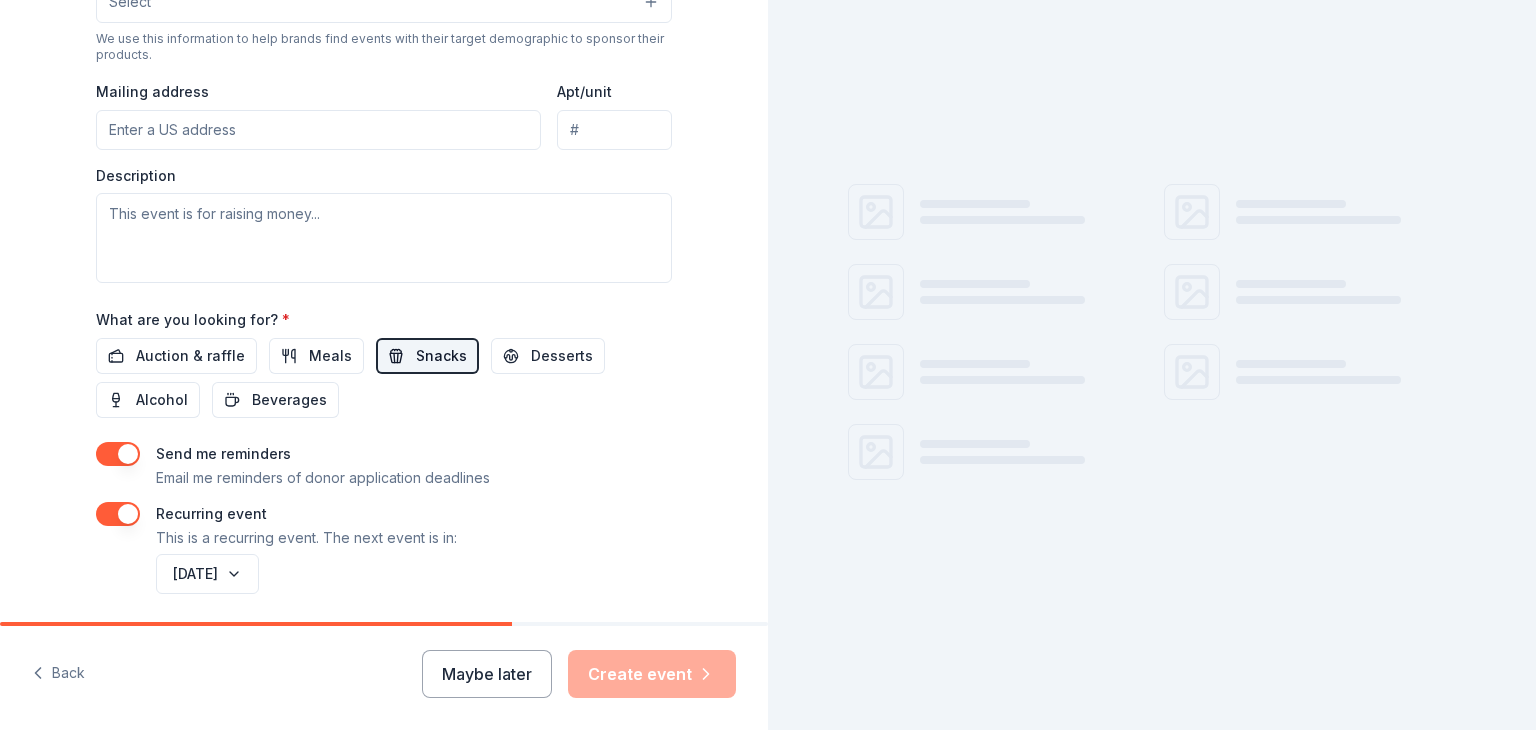 scroll, scrollTop: 0, scrollLeft: 0, axis: both 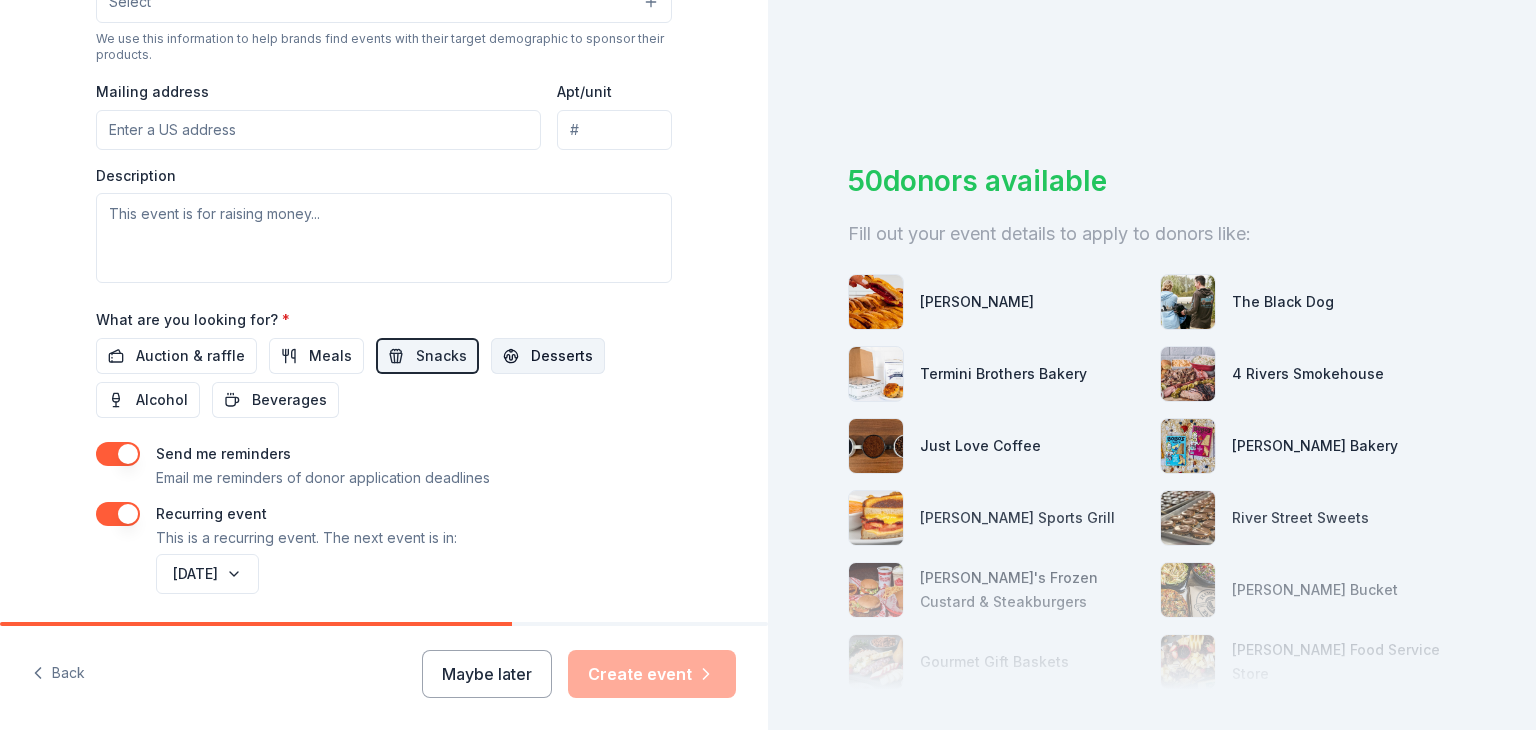 click on "Desserts" at bounding box center (562, 356) 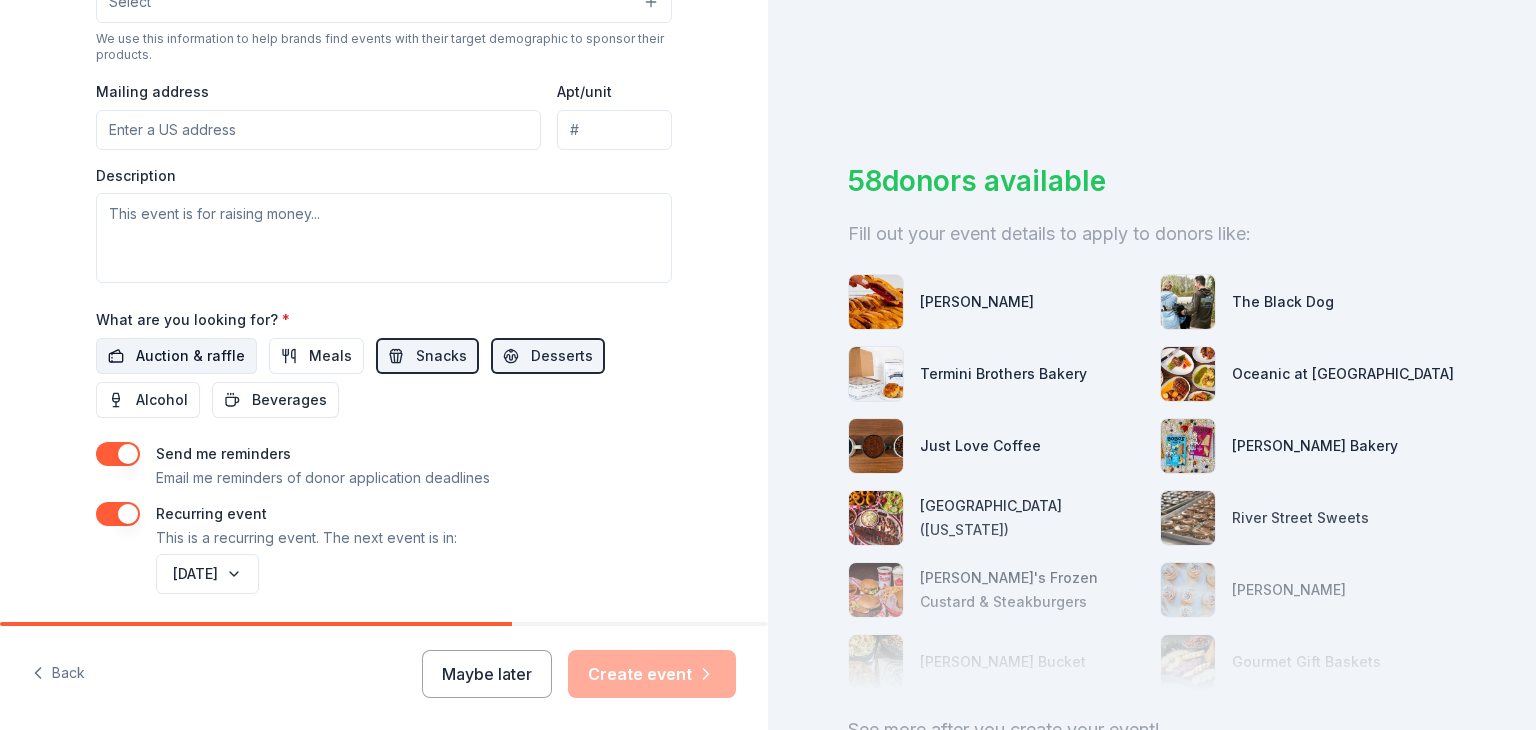 click on "Auction & raffle" at bounding box center (190, 356) 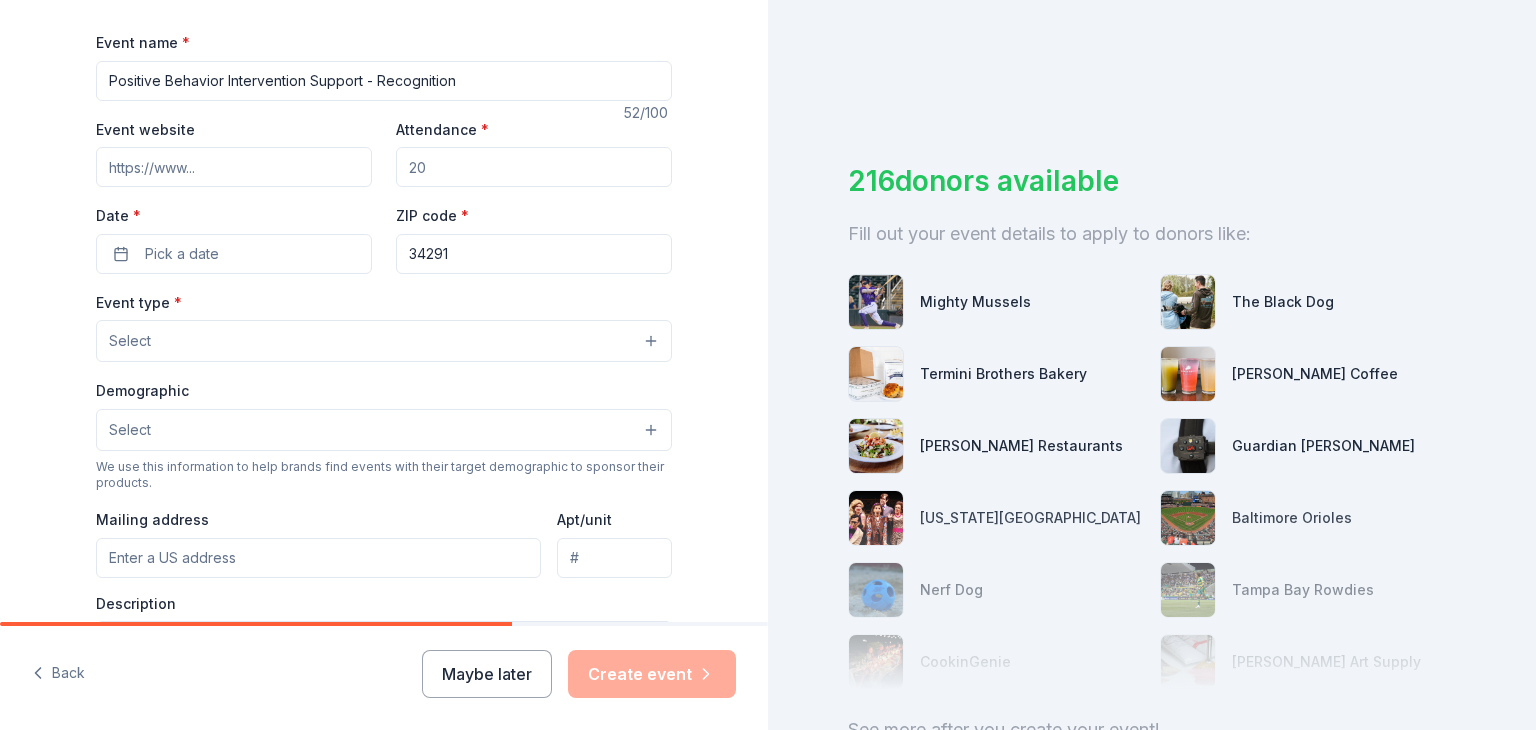 scroll, scrollTop: 181, scrollLeft: 0, axis: vertical 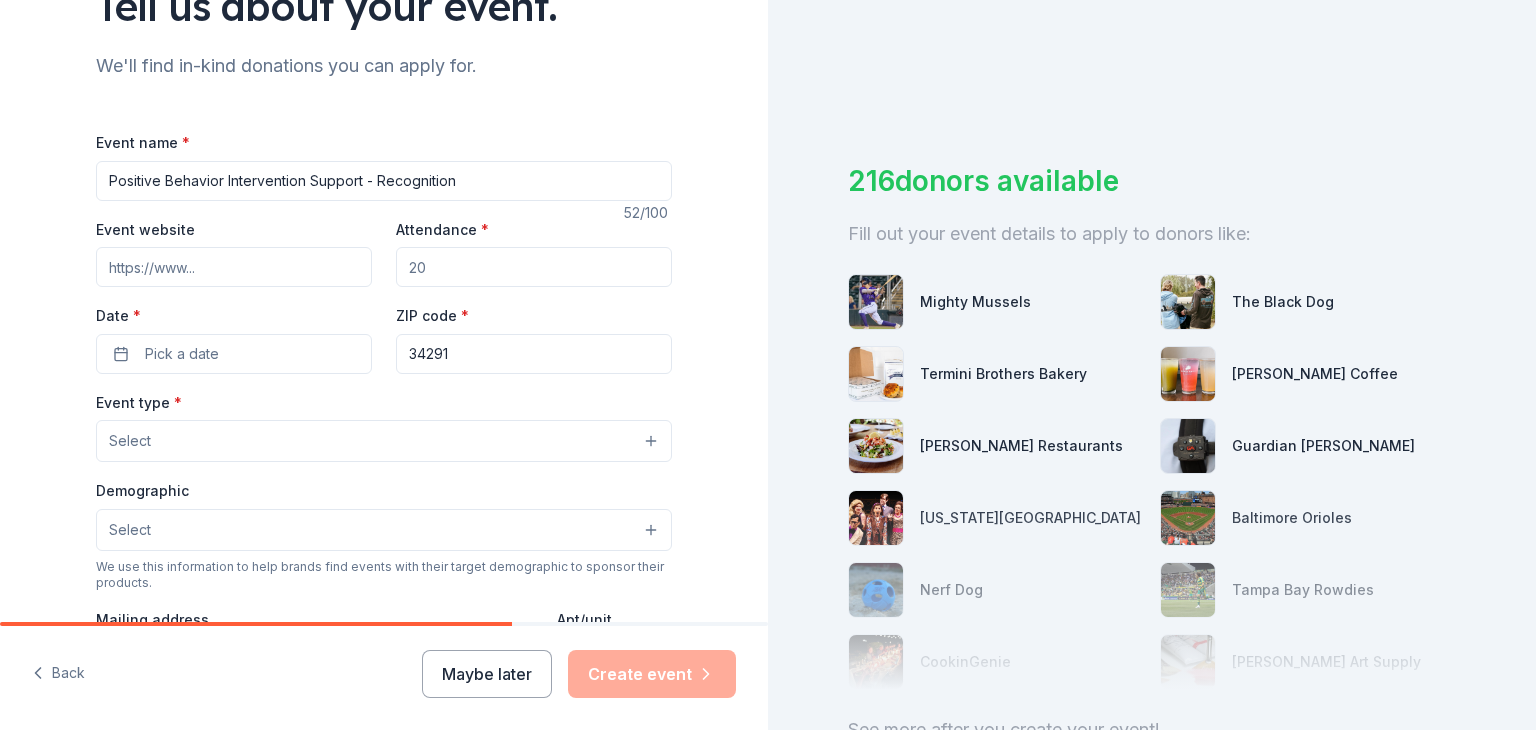 click on "Attendance *" at bounding box center [534, 267] 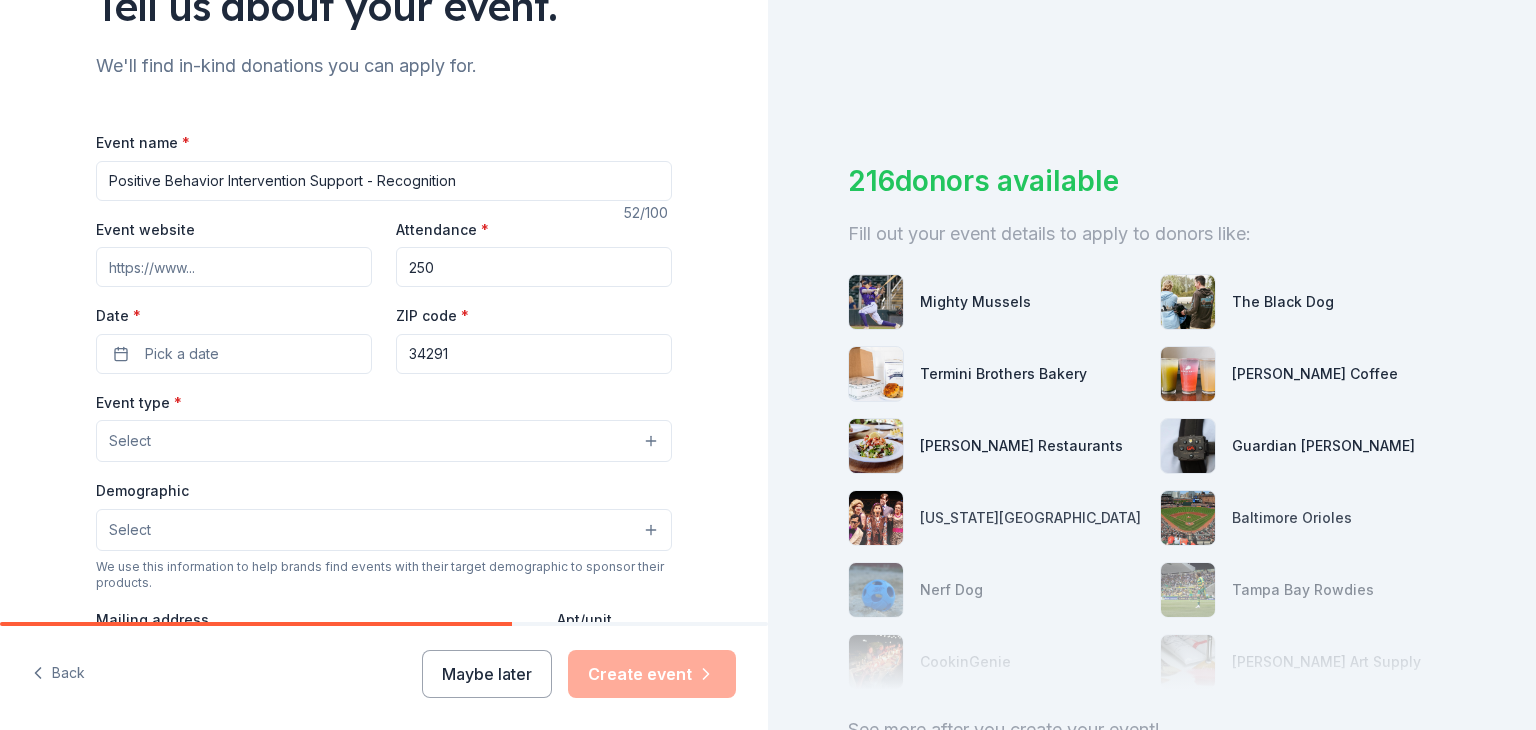 type on "250" 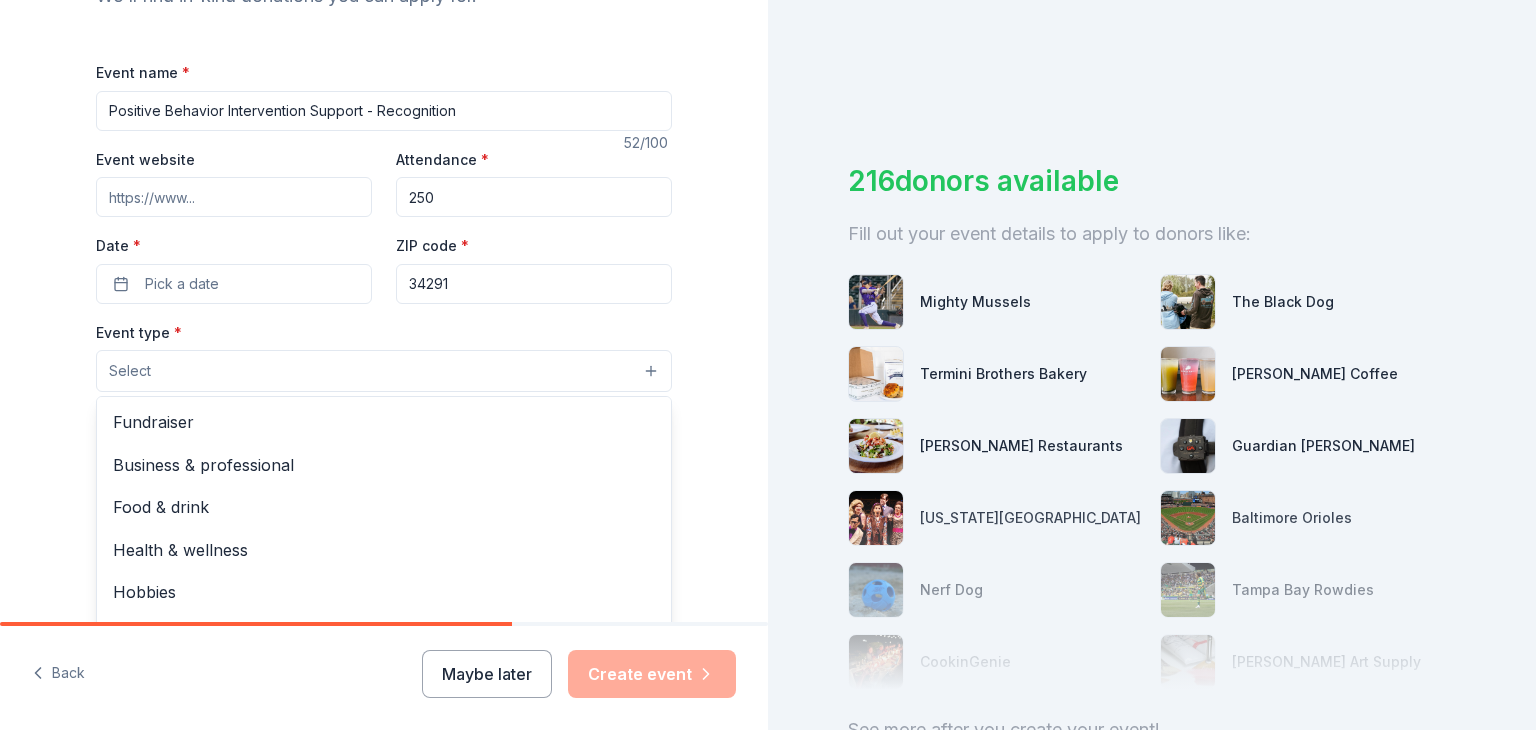 scroll, scrollTop: 281, scrollLeft: 0, axis: vertical 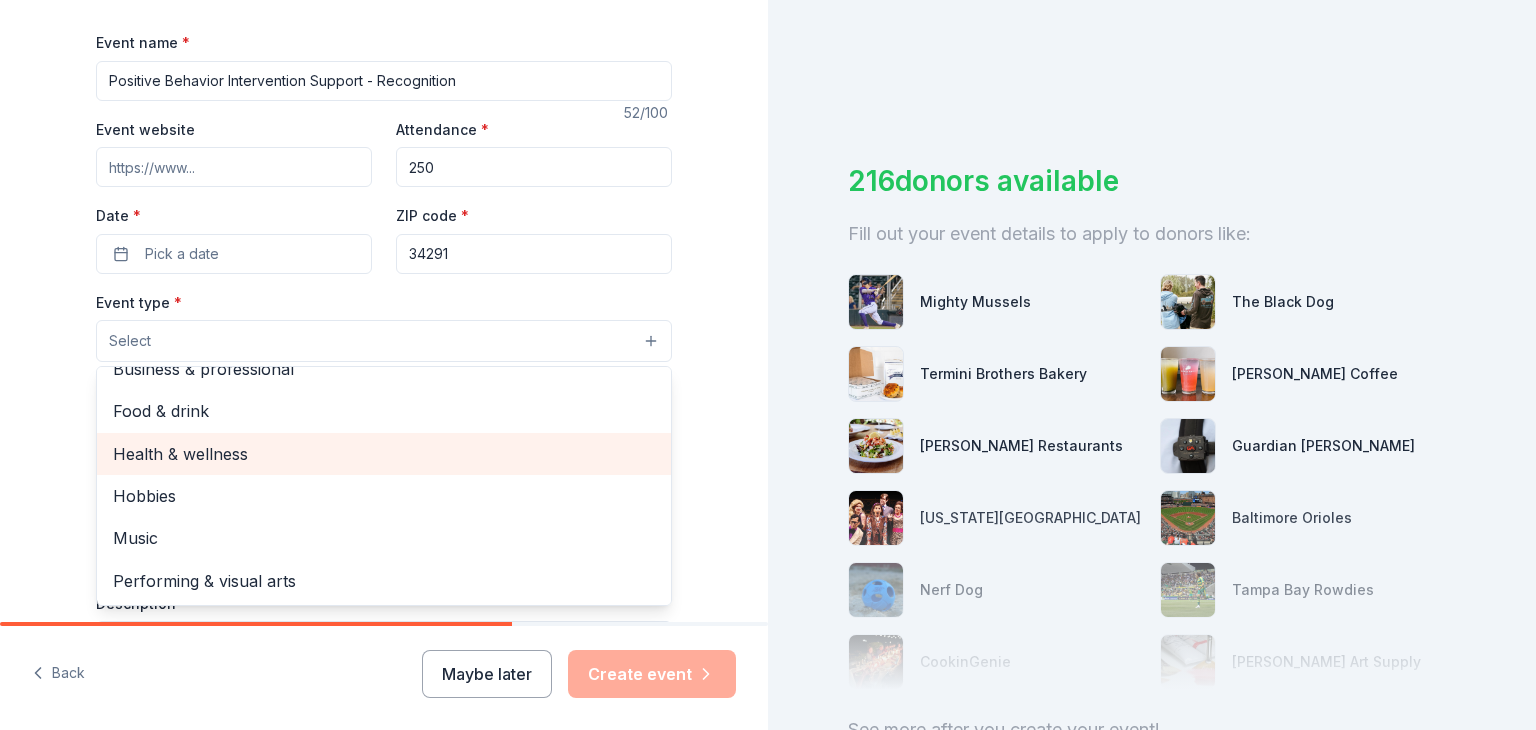click on "Health & wellness" at bounding box center (384, 454) 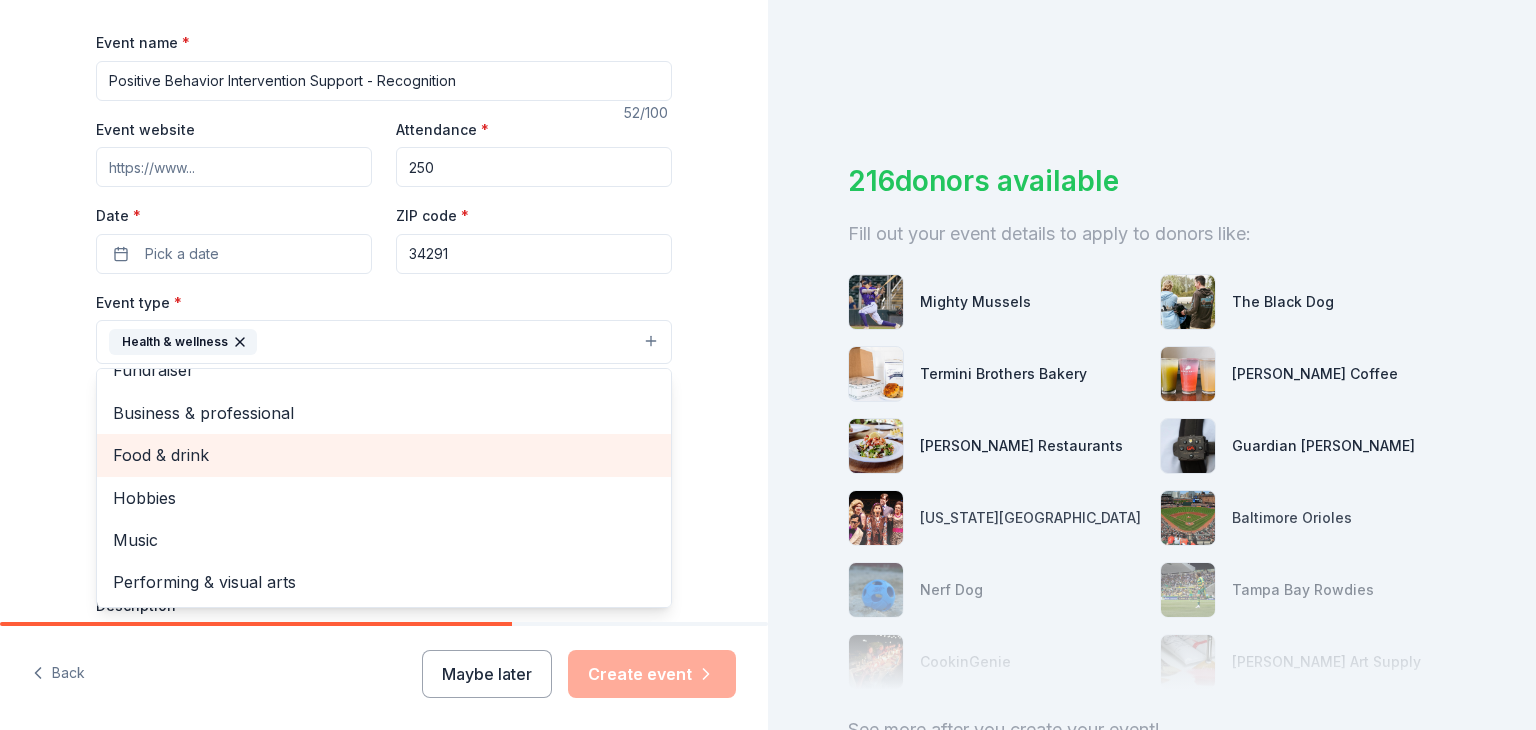 scroll, scrollTop: 24, scrollLeft: 0, axis: vertical 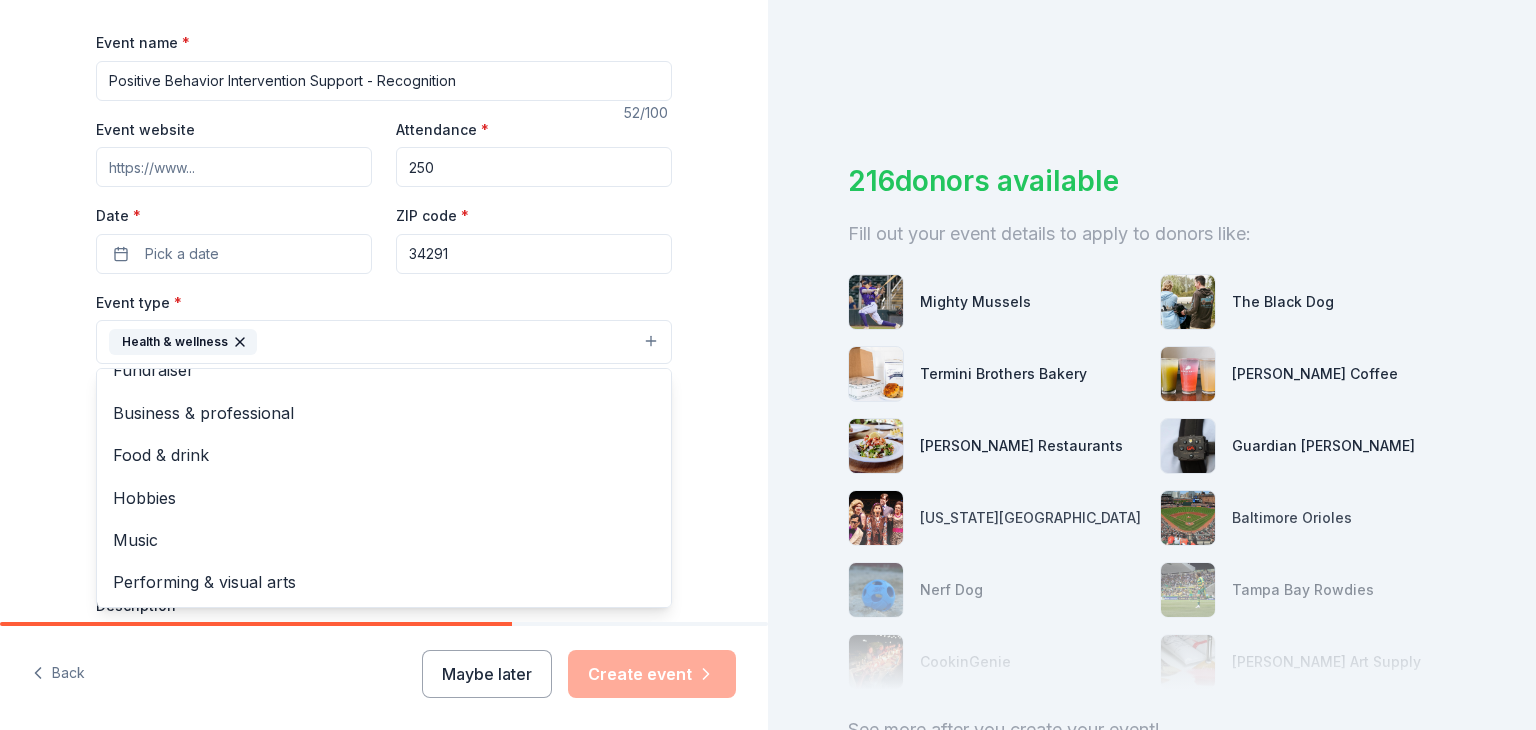 click on "Event name * Positive Behavior Intervention Support - Recognition 52 /100 Event website Attendance * 250 Date * Pick a date ZIP code * 34291 Event type * Health & wellness Fundraiser Business & professional Food & drink Hobbies Music Performing & visual arts Demographic Select We use this information to help brands find events with their target demographic to sponsor their products. Mailing address Apt/unit Description What are you looking for? * Auction & raffle Meals Snacks Desserts Alcohol Beverages Send me reminders Email me reminders of donor application deadlines Recurring event This is a recurring event. The next event is in: July 2026" at bounding box center [384, 529] 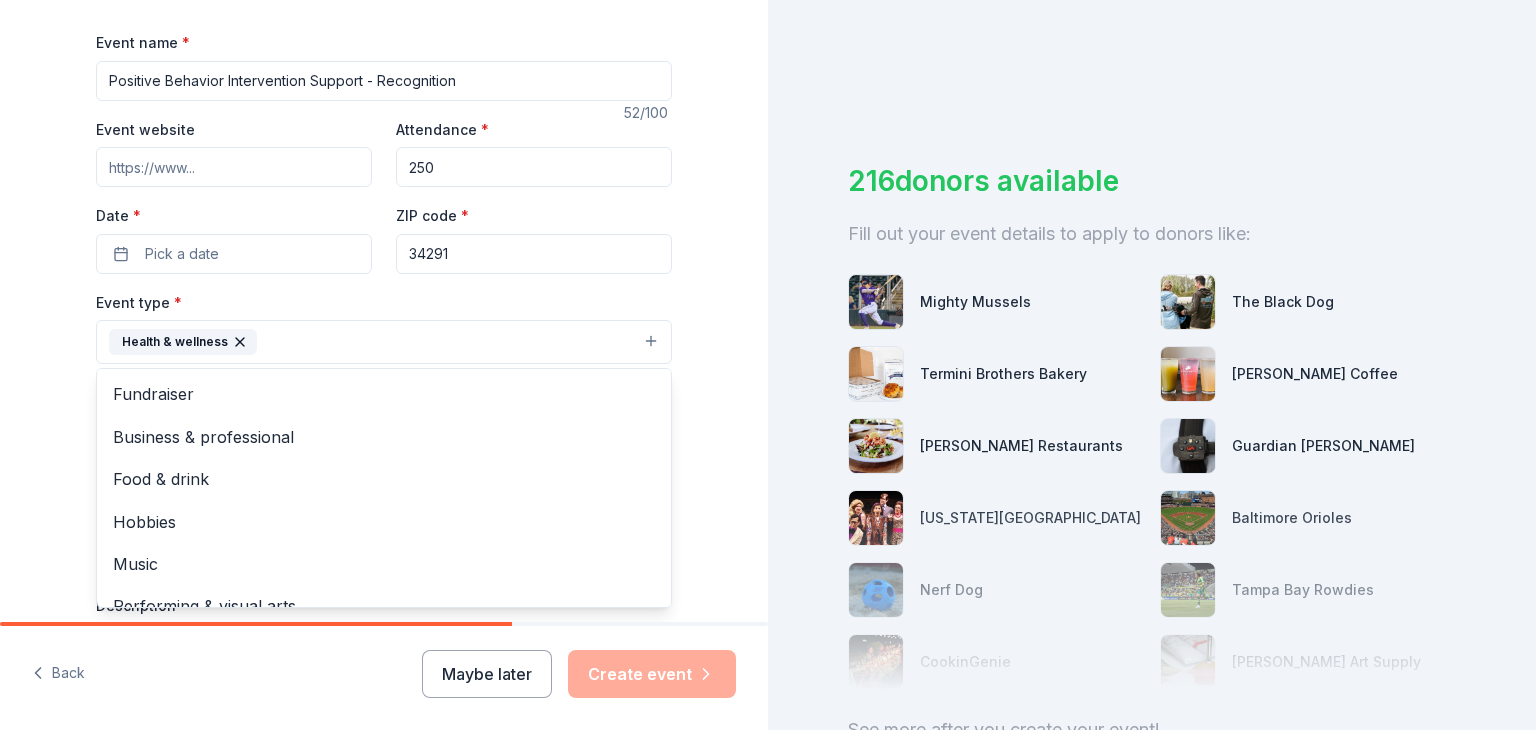 click on "Health & wellness" at bounding box center [384, 342] 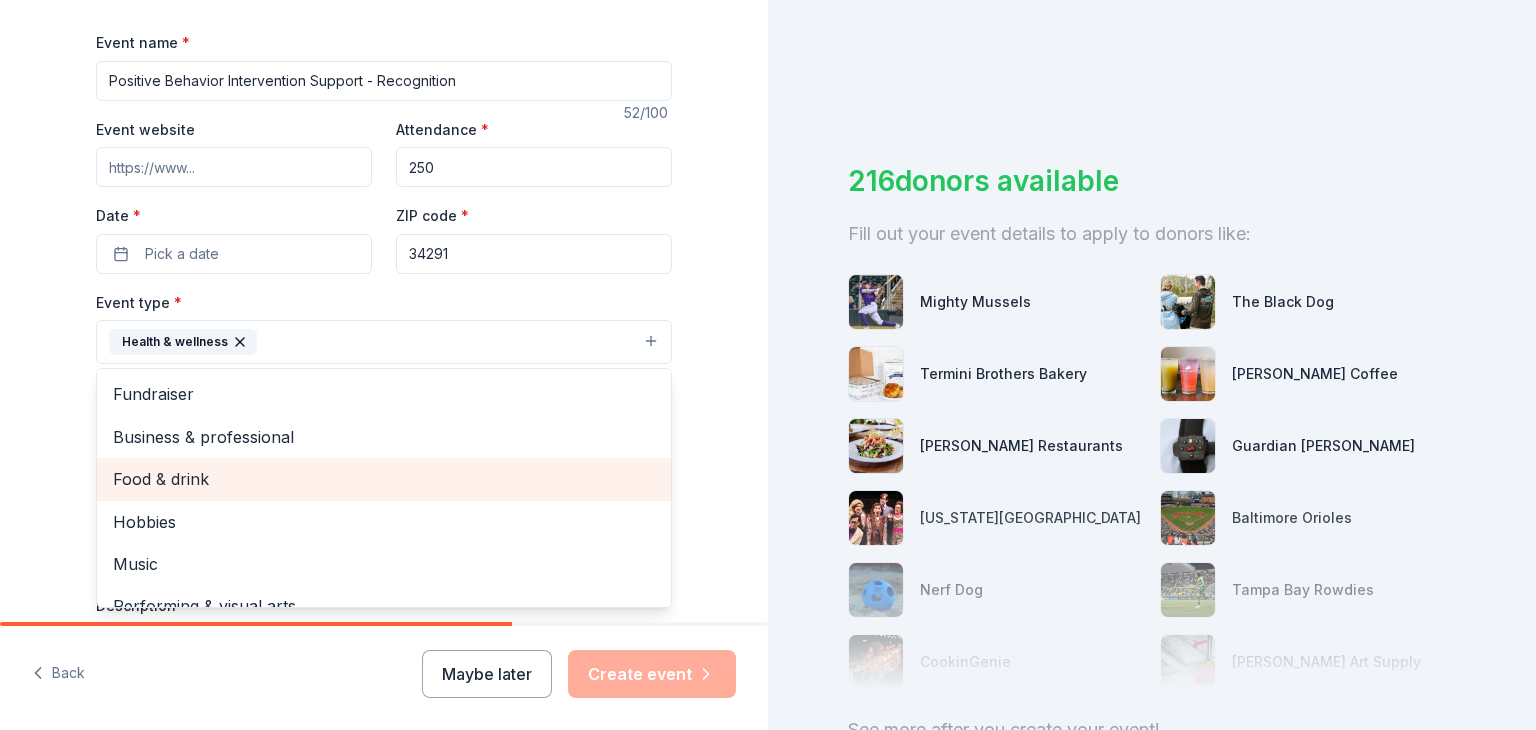 click on "Food & drink" at bounding box center [384, 479] 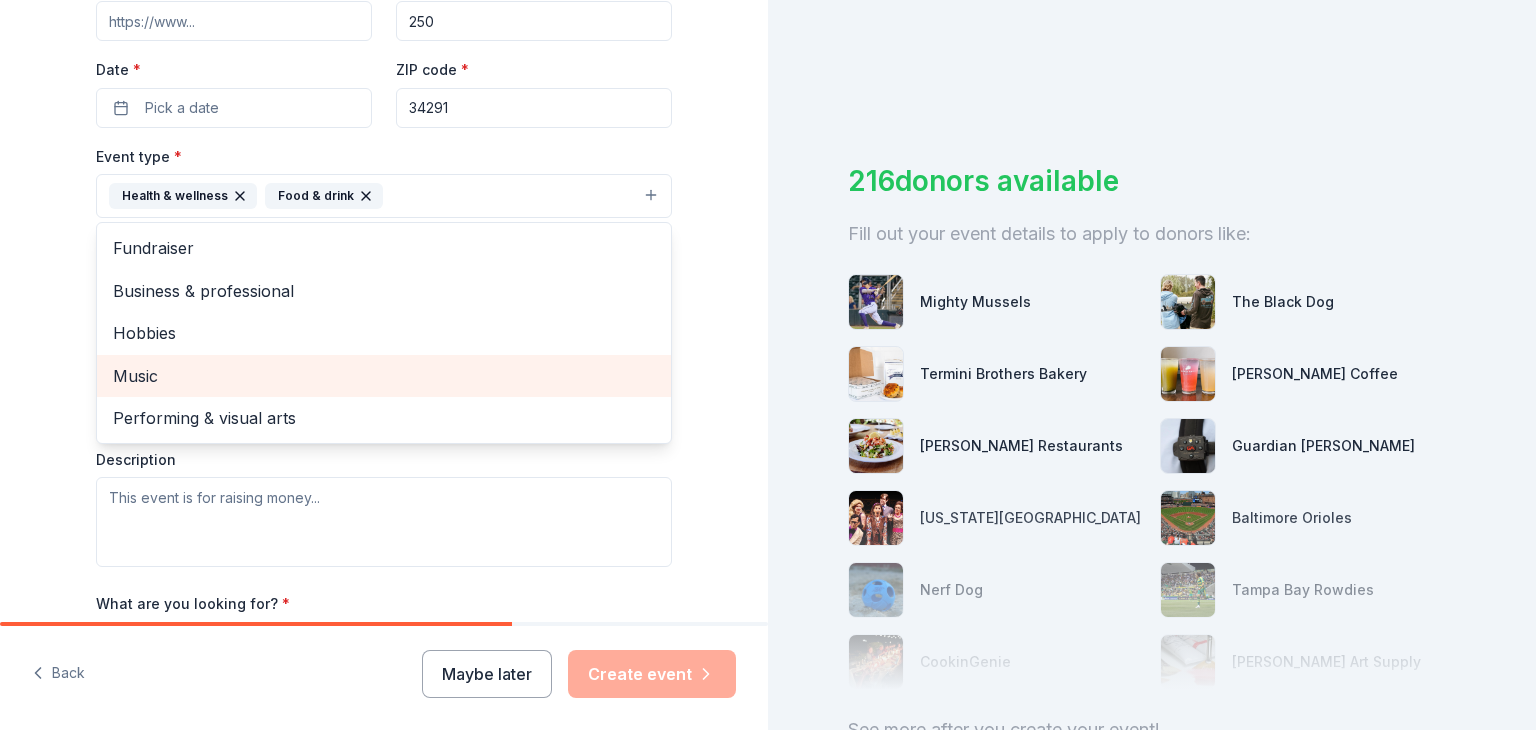 scroll, scrollTop: 481, scrollLeft: 0, axis: vertical 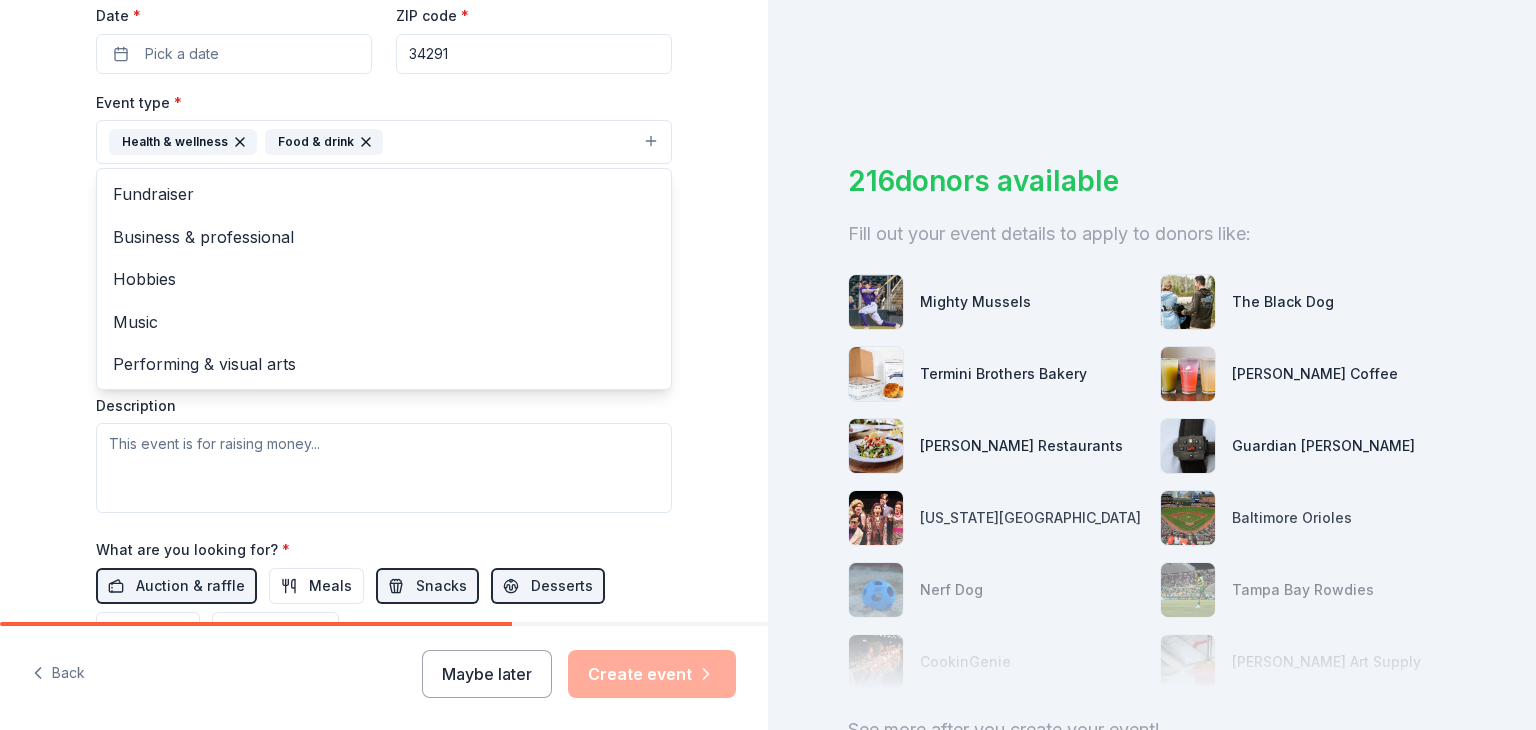 click on "Tell us about your event. We'll find in-kind donations you can apply for. Event name * Positive Behavior Intervention Support - Recognition 52 /100 Event website Attendance * 250 Date * Pick a date ZIP code * 34291 Event type * Health & wellness Food & drink Fundraiser Business & professional Hobbies Music Performing & visual arts Demographic Select We use this information to help brands find events with their target demographic to sponsor their products. Mailing address Apt/unit Description What are you looking for? * Auction & raffle Meals Snacks Desserts Alcohol Beverages Send me reminders Email me reminders of donor application deadlines Recurring event This is a recurring event. The next event is in: July 2026" at bounding box center (384, 221) 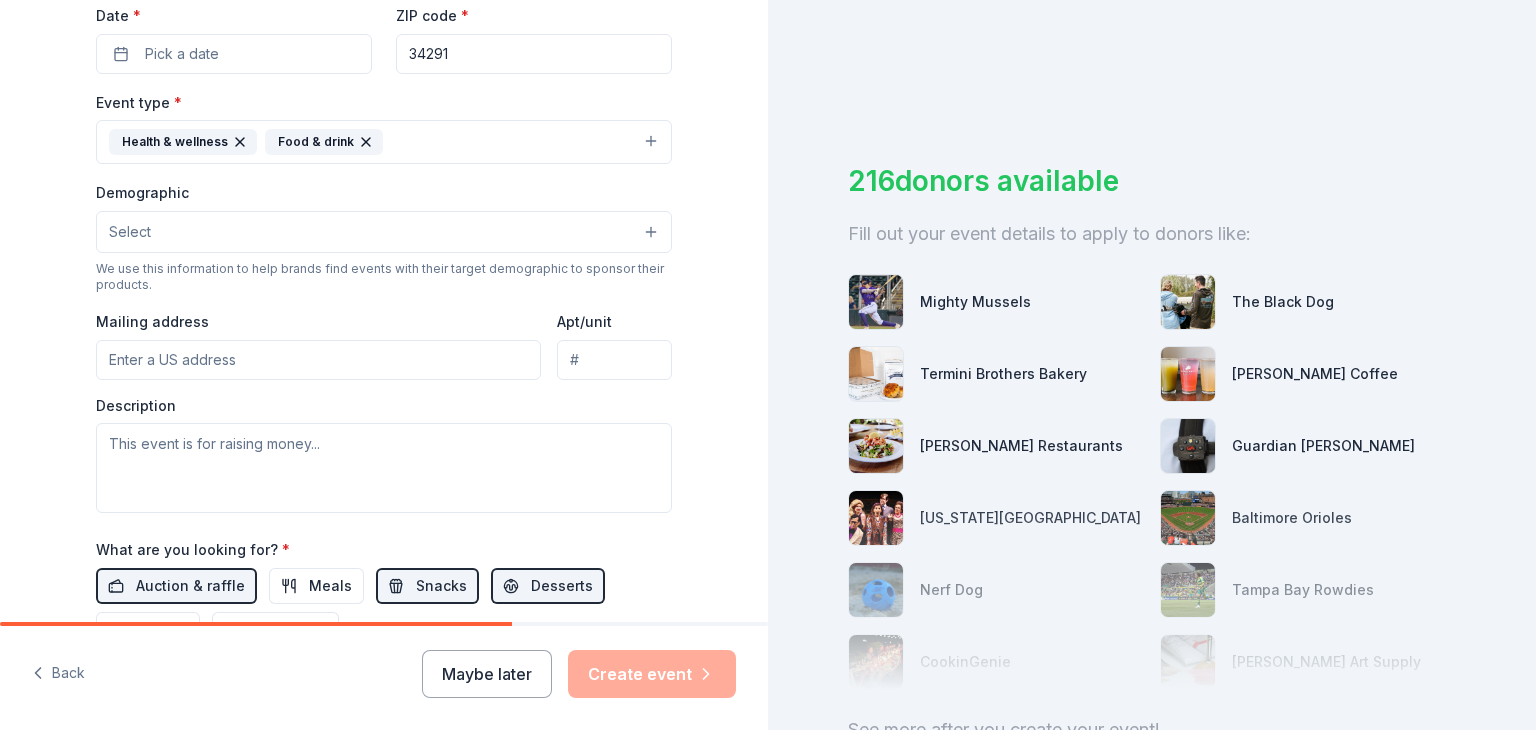 click on "Select" at bounding box center [384, 232] 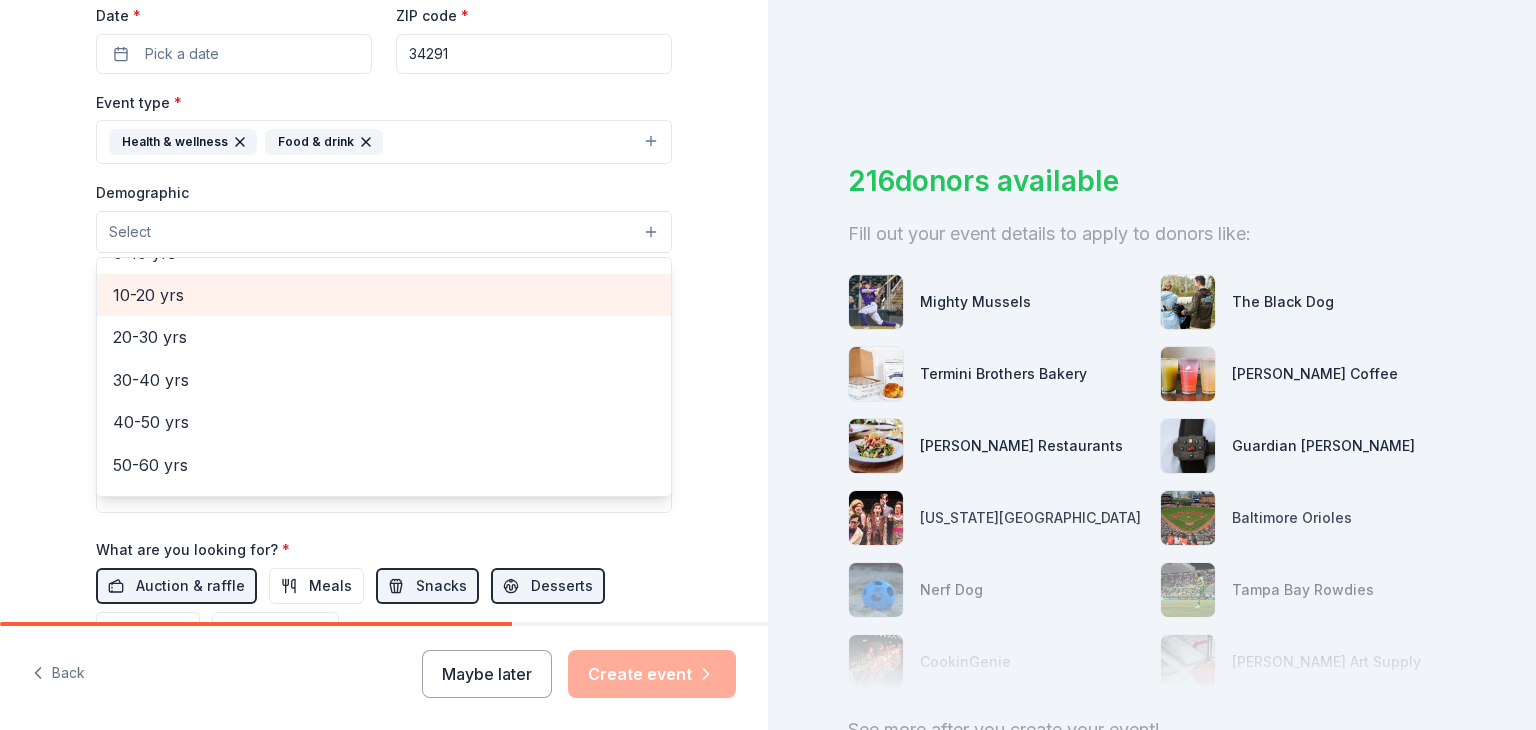 scroll, scrollTop: 0, scrollLeft: 0, axis: both 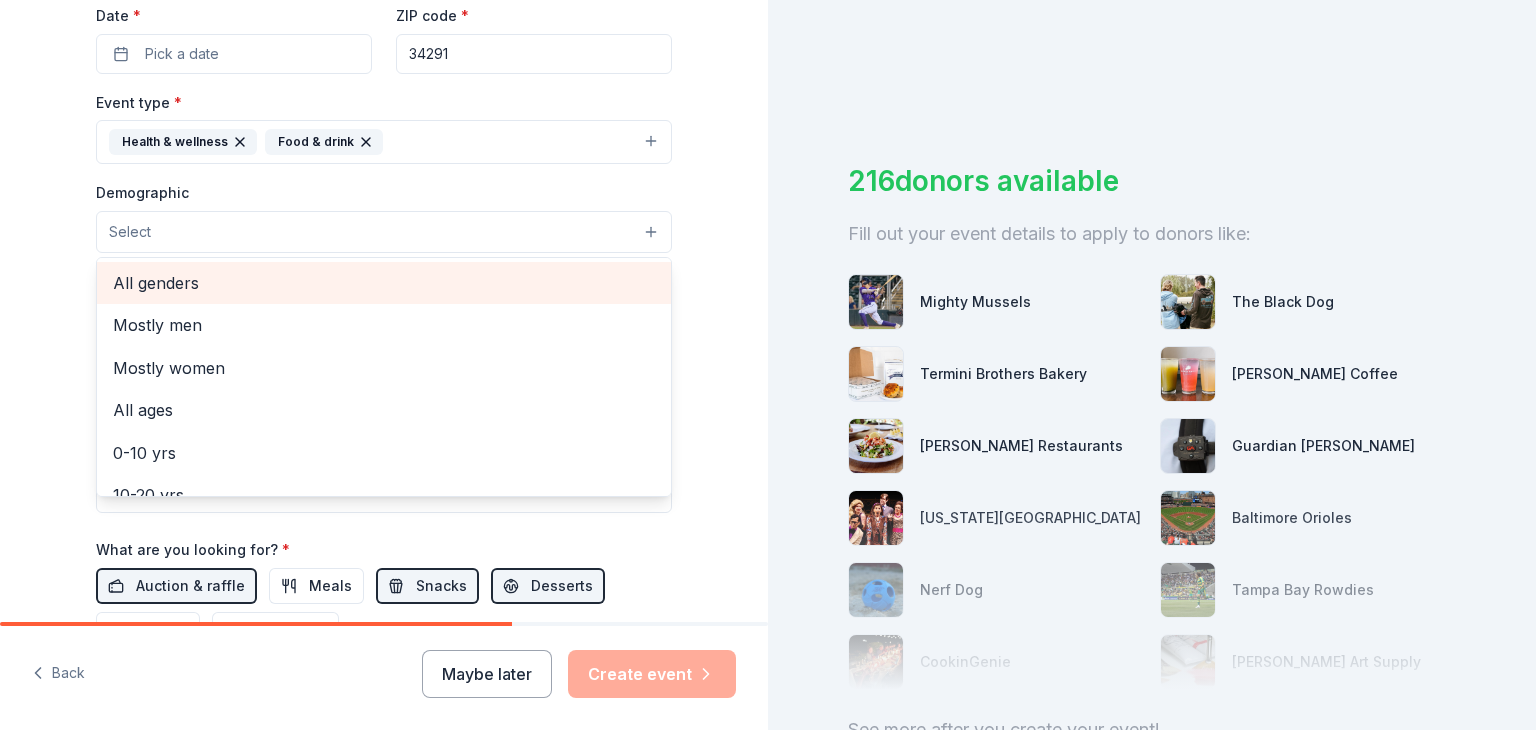 click on "All genders" at bounding box center [384, 283] 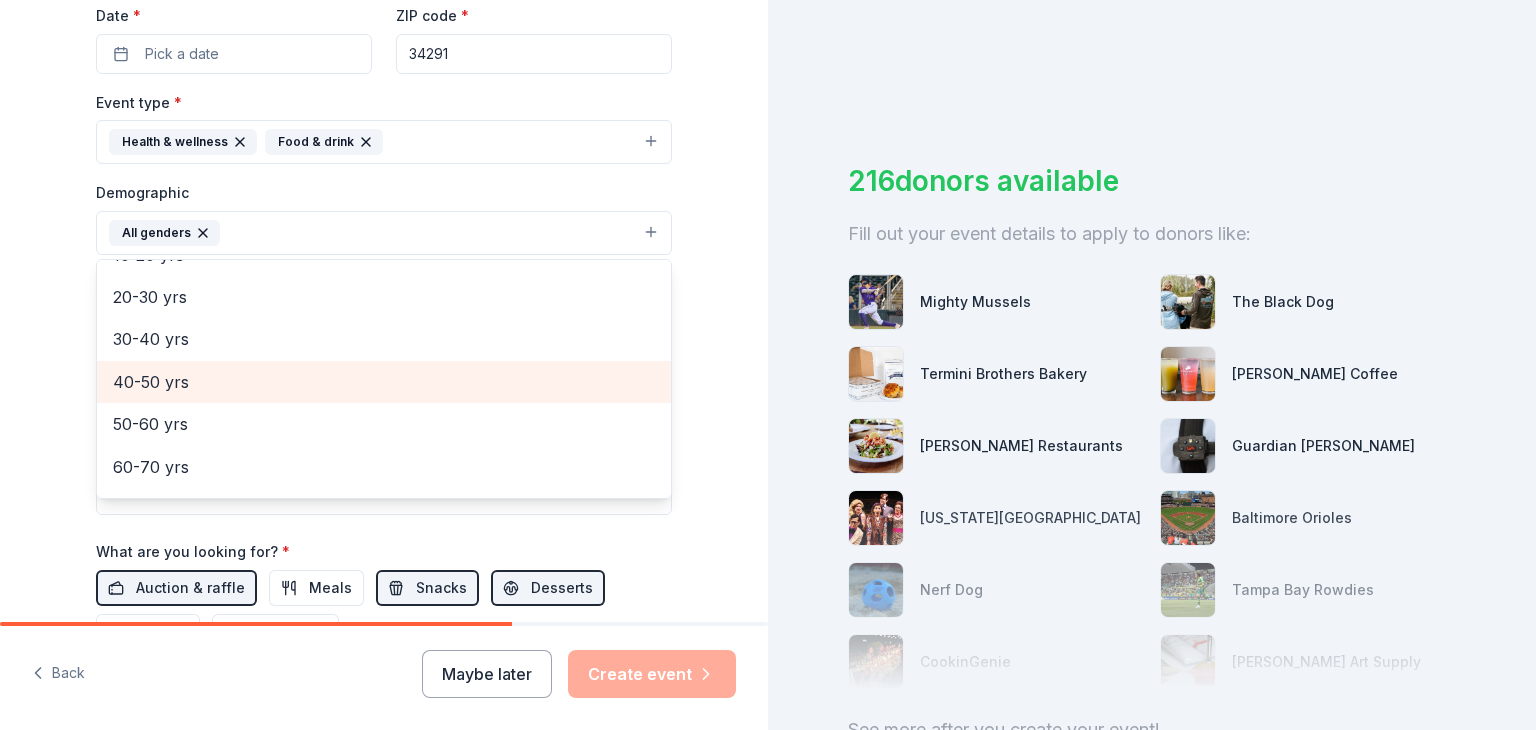 scroll, scrollTop: 100, scrollLeft: 0, axis: vertical 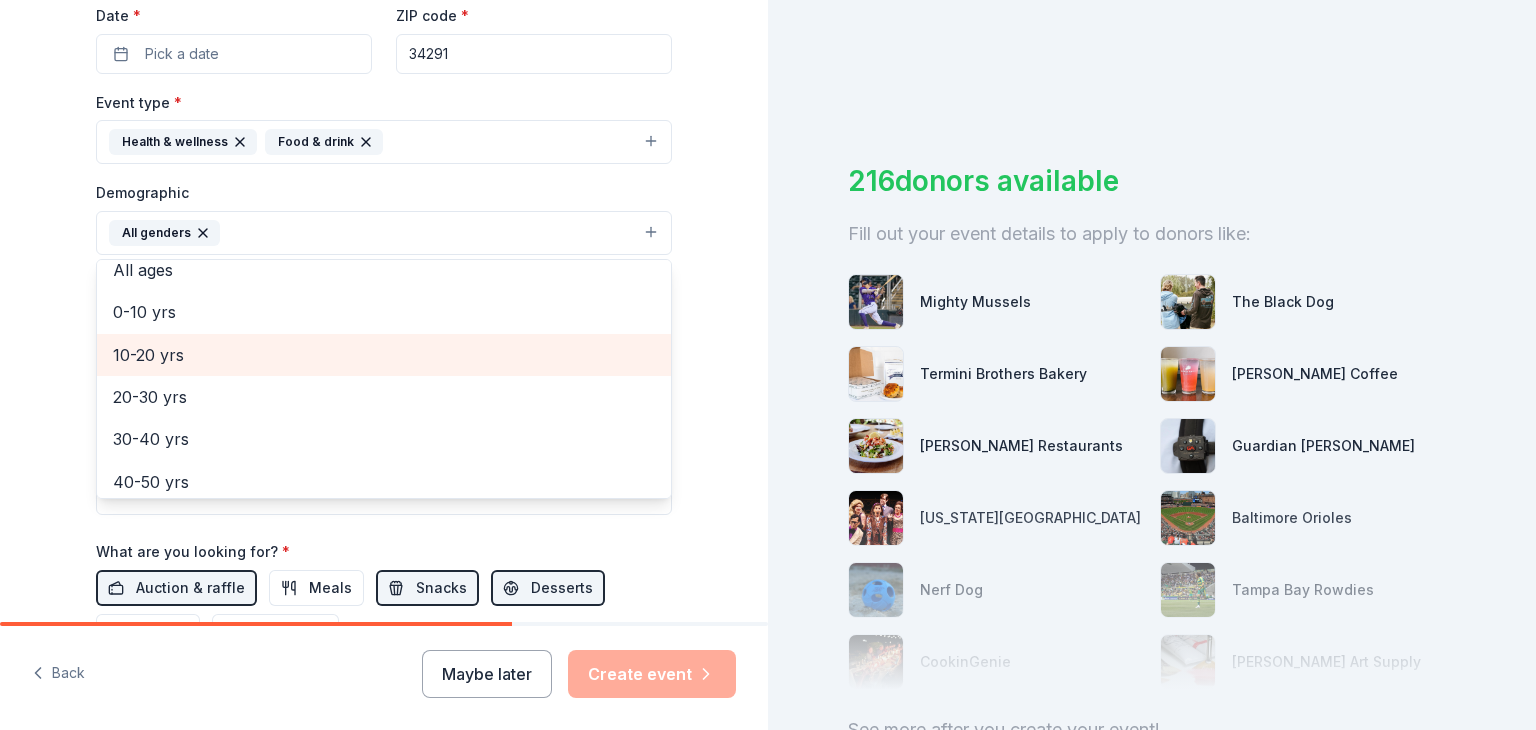 click on "10-20 yrs" at bounding box center (384, 355) 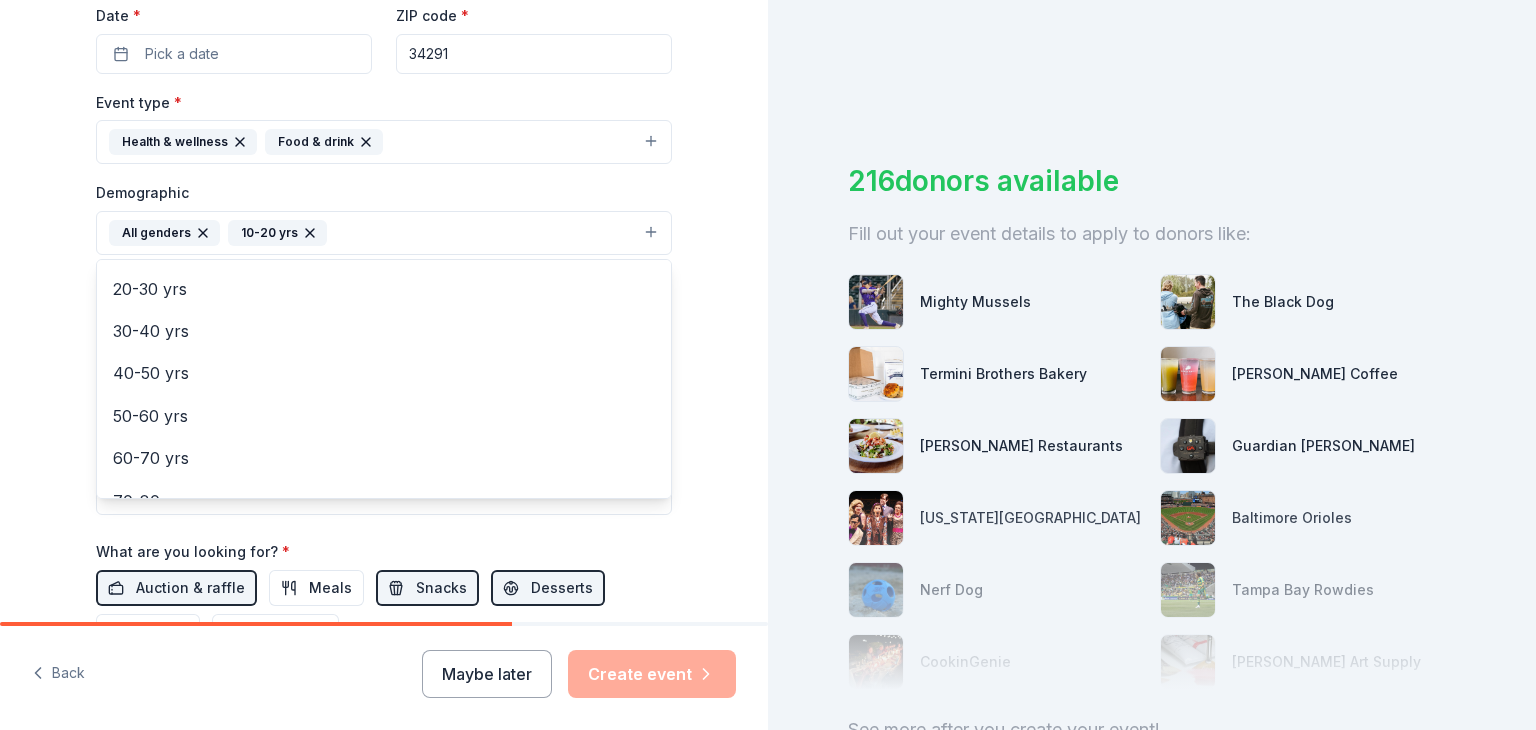 scroll, scrollTop: 236, scrollLeft: 0, axis: vertical 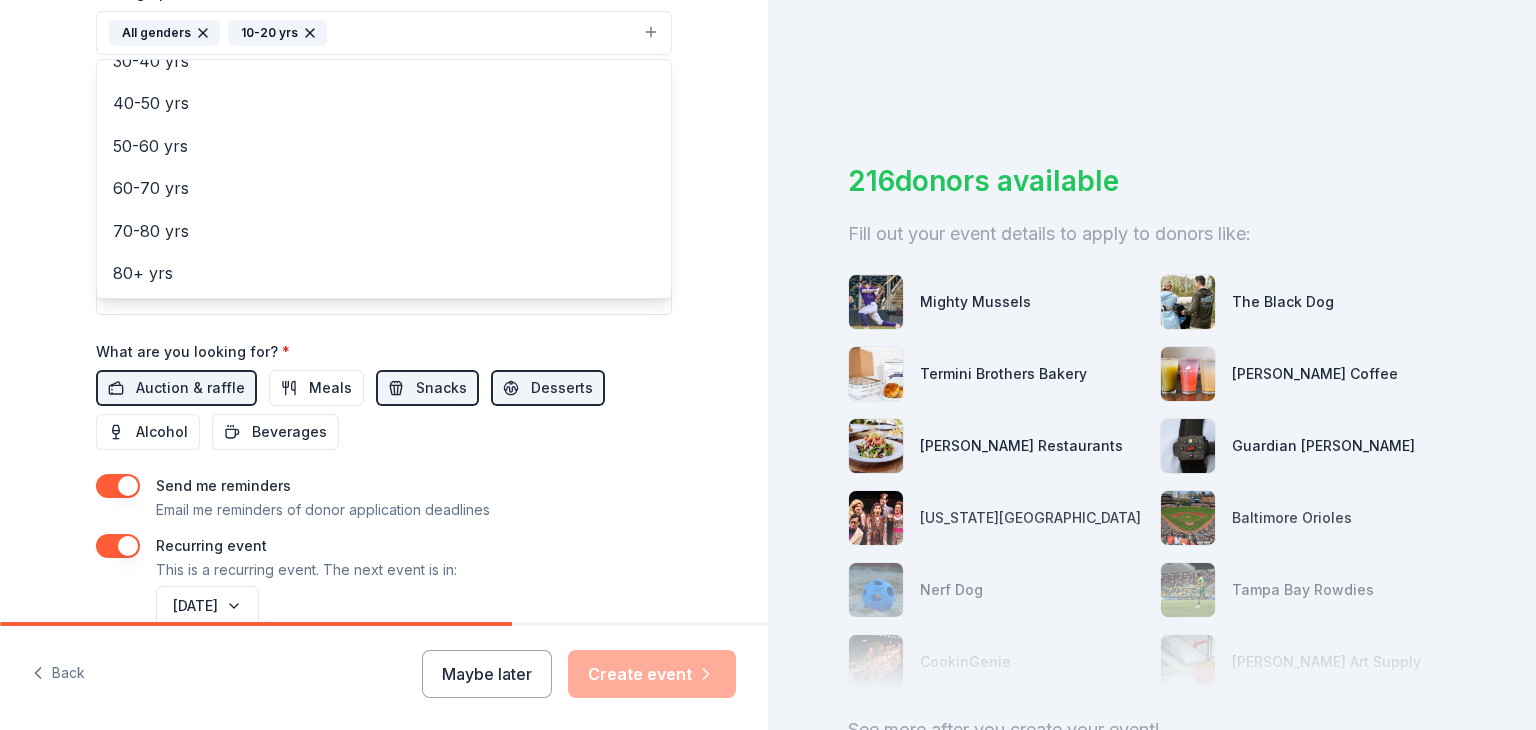 click on "Tell us about your event. We'll find in-kind donations you can apply for. Event name * Positive Behavior Intervention Support - Recognition 52 /100 Event website Attendance * 250 Date * Pick a date ZIP code * 34291 Event type * Health & wellness Food & drink Demographic All genders 10-20 yrs Mostly men Mostly women All ages 0-10 yrs 20-30 yrs 30-40 yrs 40-50 yrs 50-60 yrs 60-70 yrs 70-80 yrs 80+ yrs We use this information to help brands find events with their target demographic to sponsor their products. Mailing address Apt/unit Description What are you looking for? * Auction & raffle Meals Snacks Desserts Alcohol Beverages Send me reminders Email me reminders of donor application deadlines Recurring event This is a recurring event. The next event is in: July 2026" at bounding box center [384, 22] 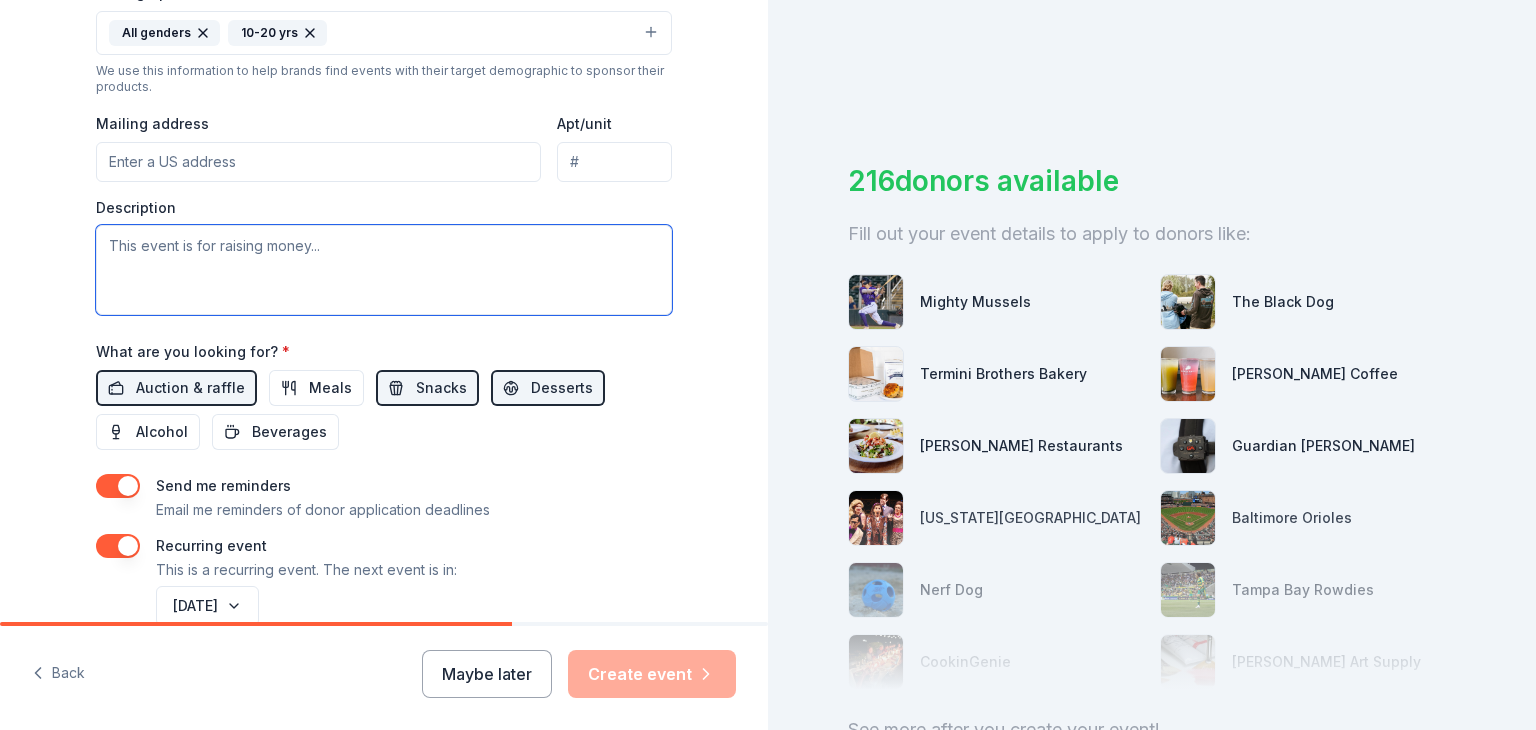 click at bounding box center [384, 270] 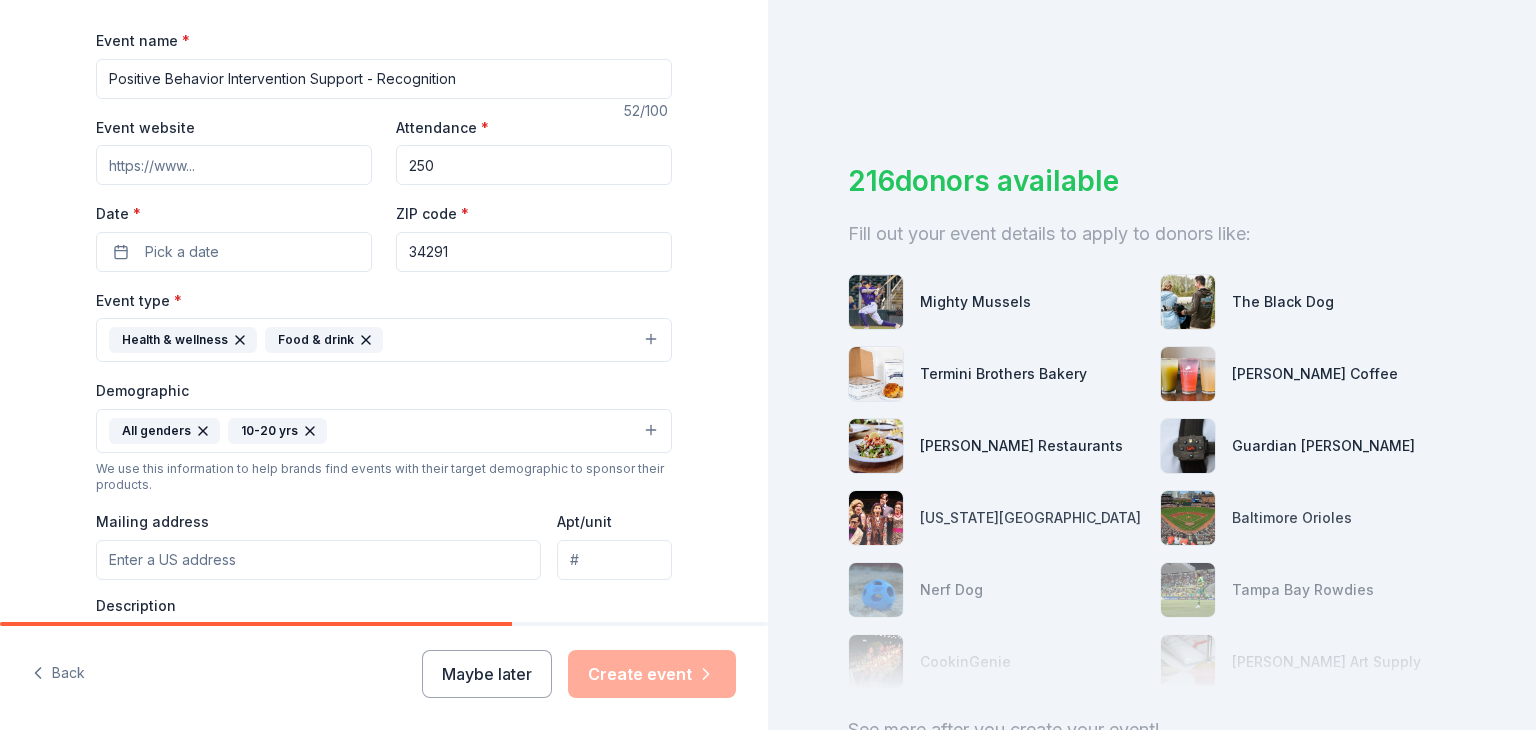 scroll, scrollTop: 281, scrollLeft: 0, axis: vertical 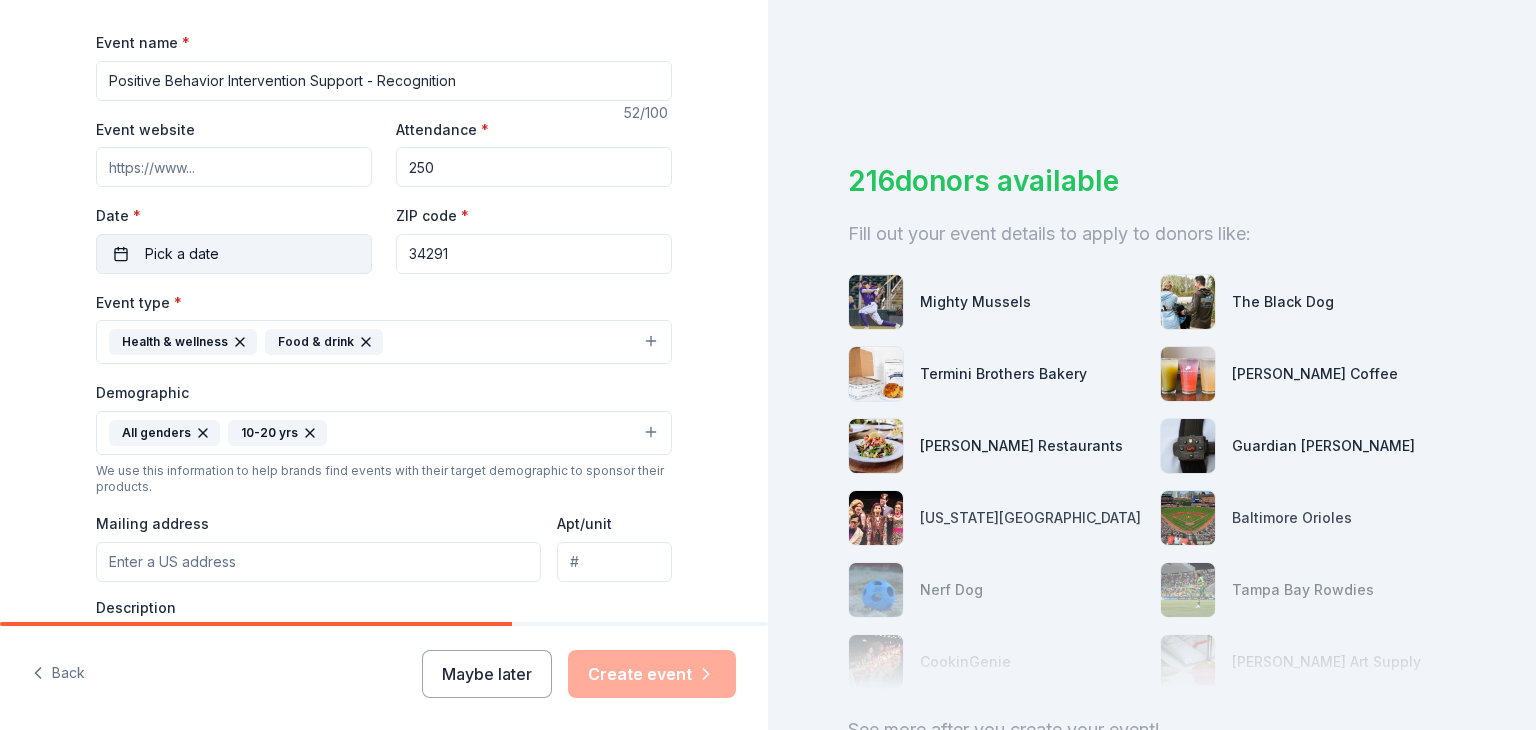 click on "Pick a date" at bounding box center [234, 254] 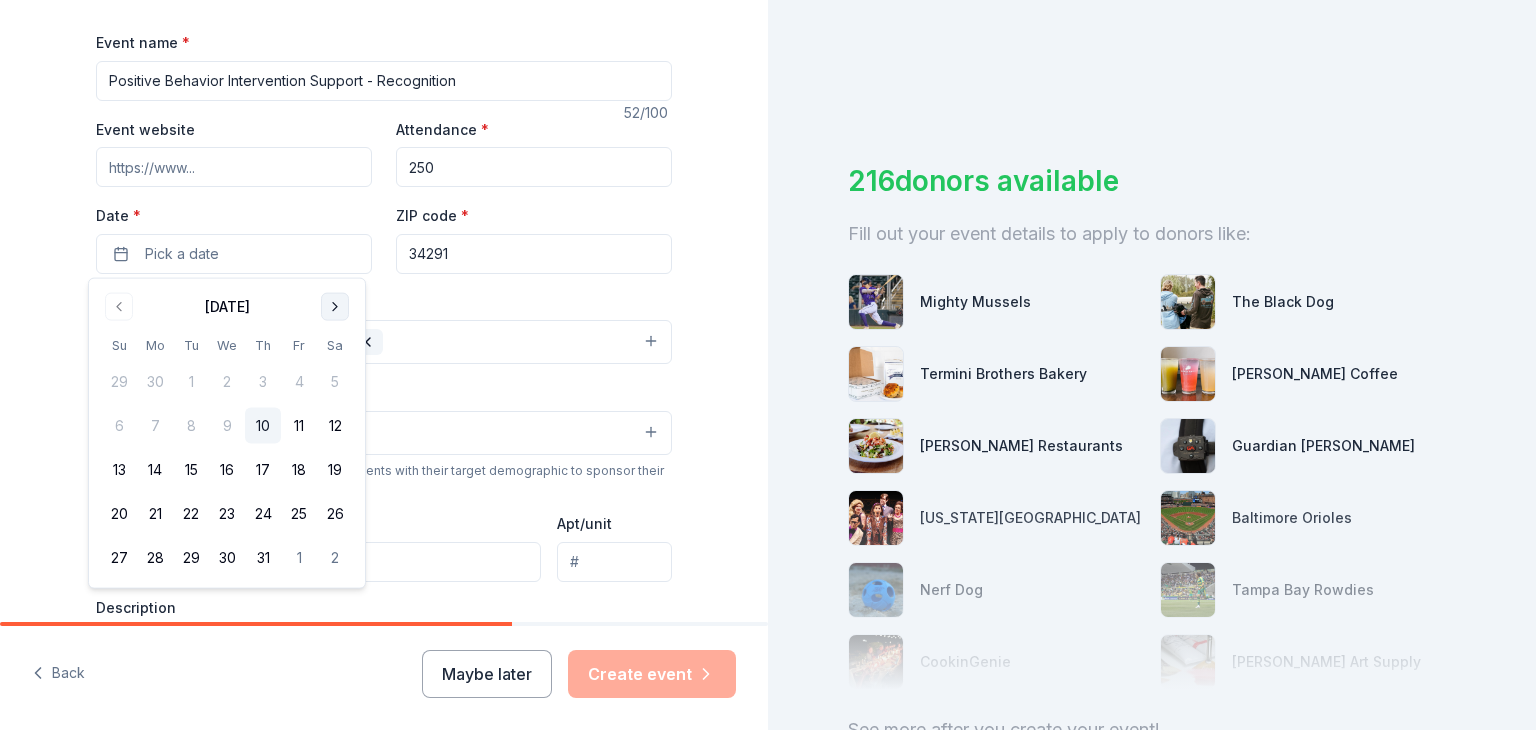 click at bounding box center [335, 307] 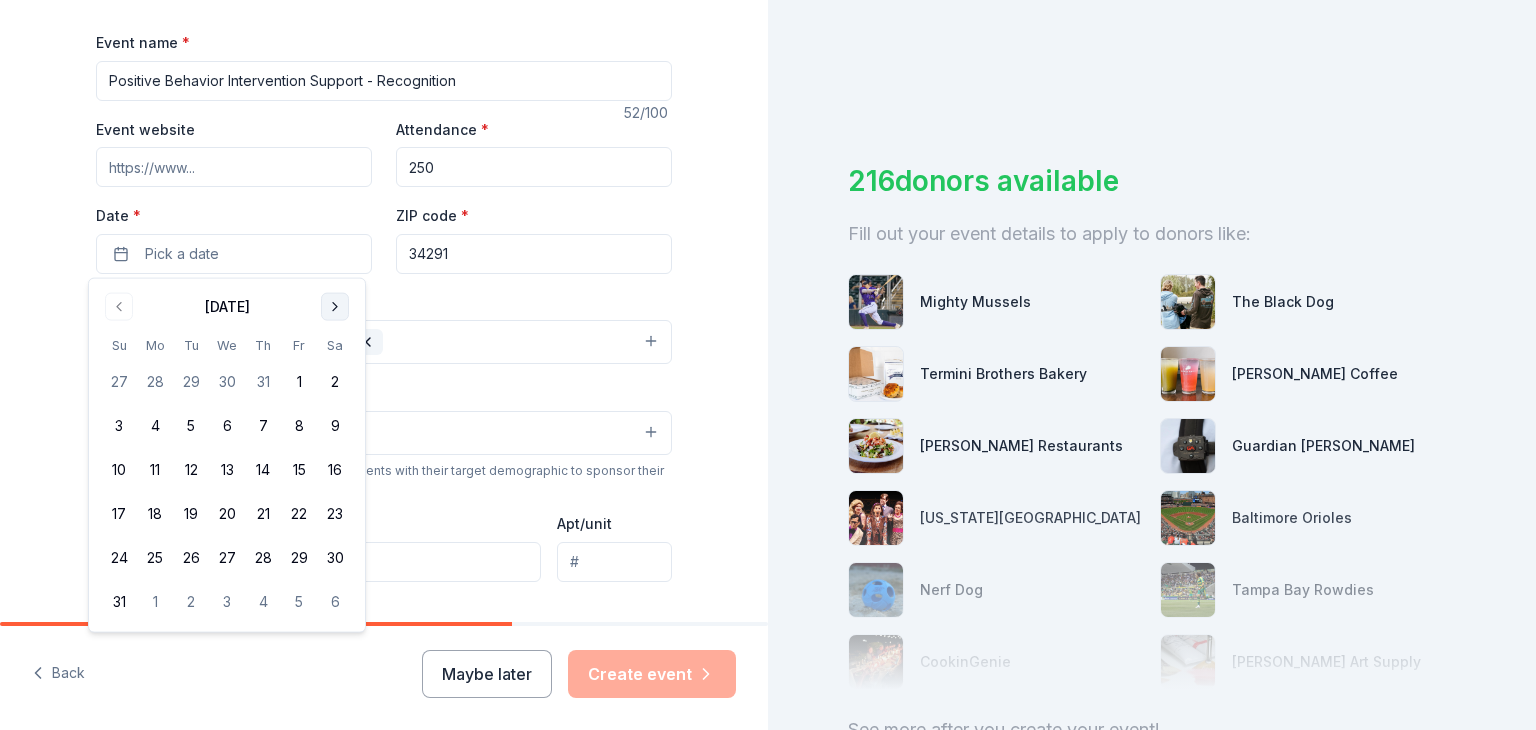 click at bounding box center [335, 307] 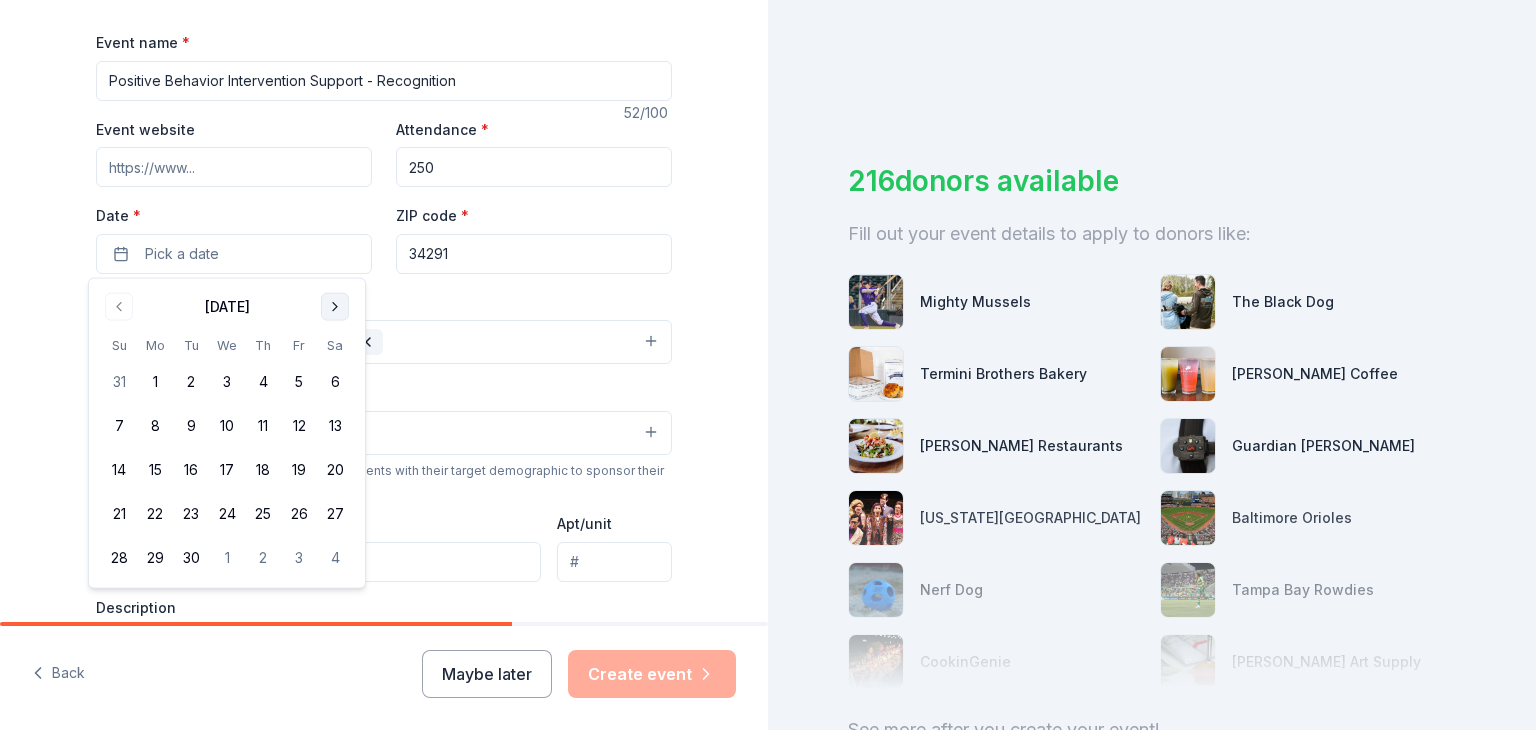 click at bounding box center [335, 307] 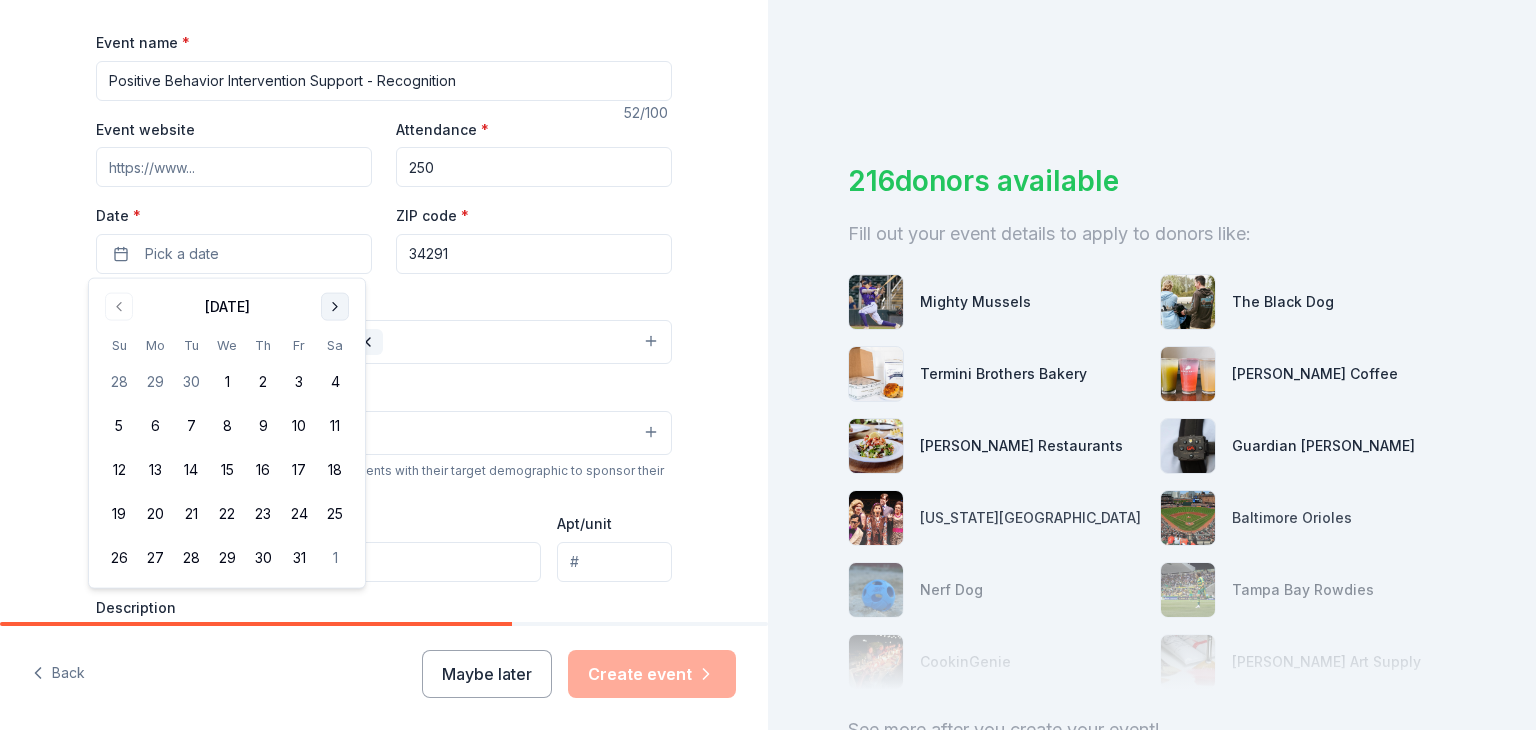 click at bounding box center [335, 307] 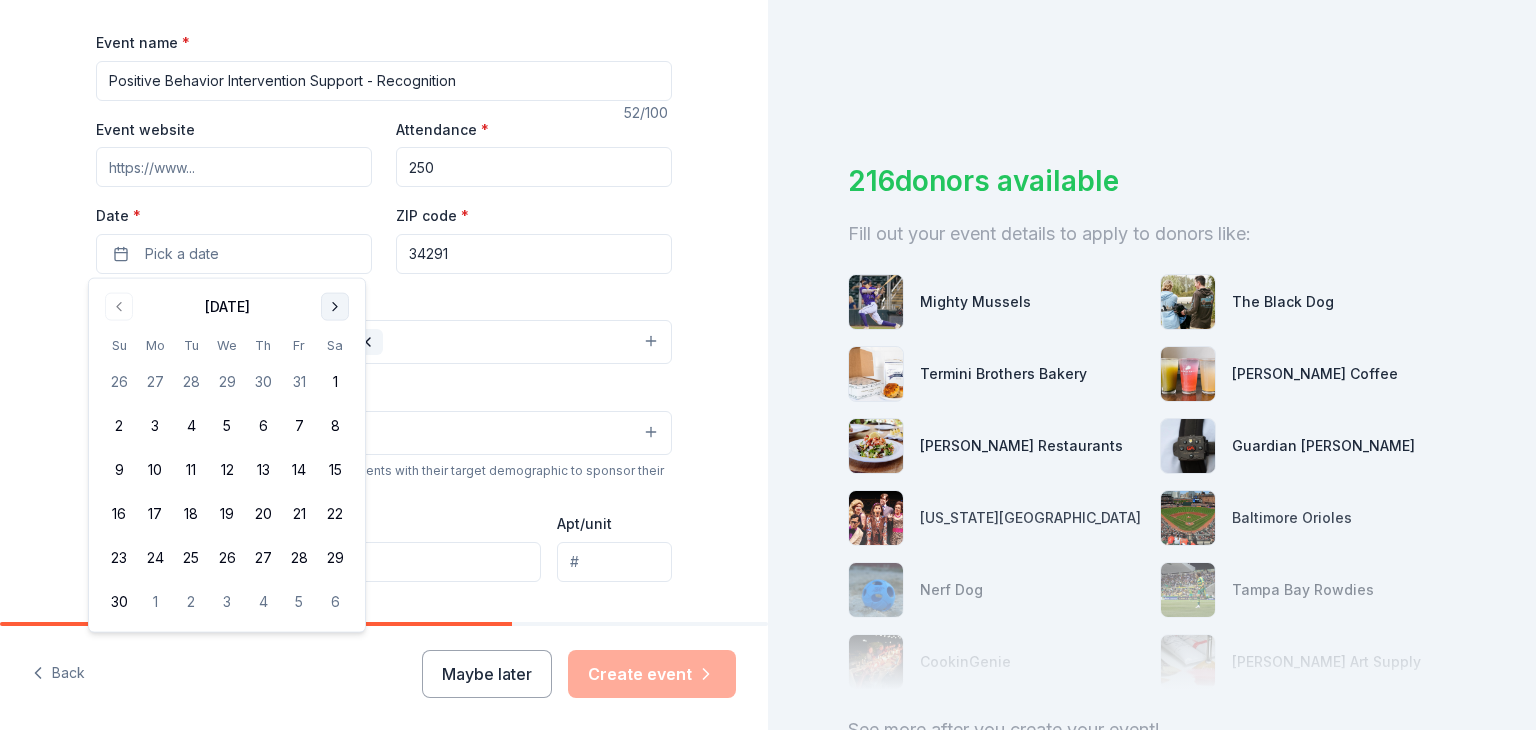 click at bounding box center (335, 307) 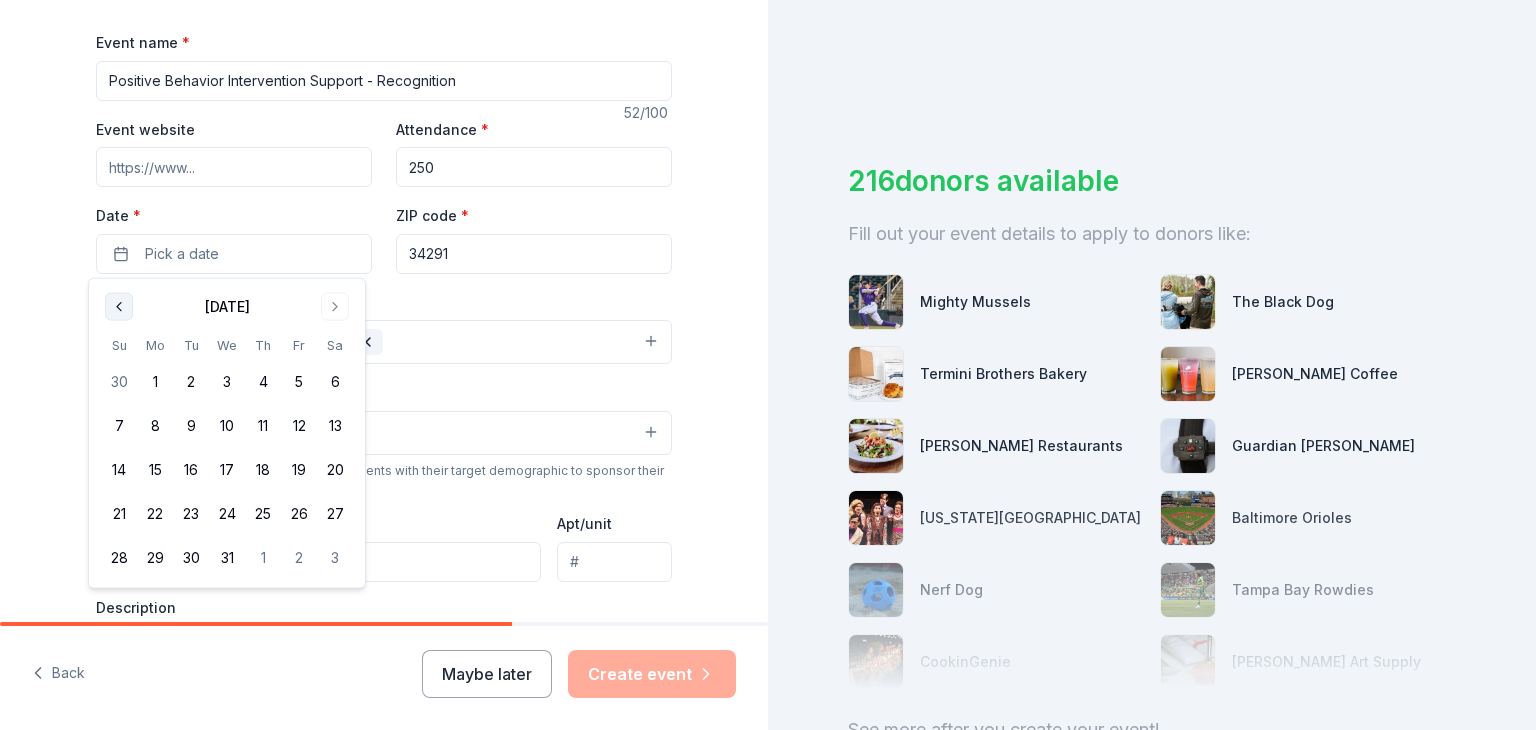 click at bounding box center (119, 307) 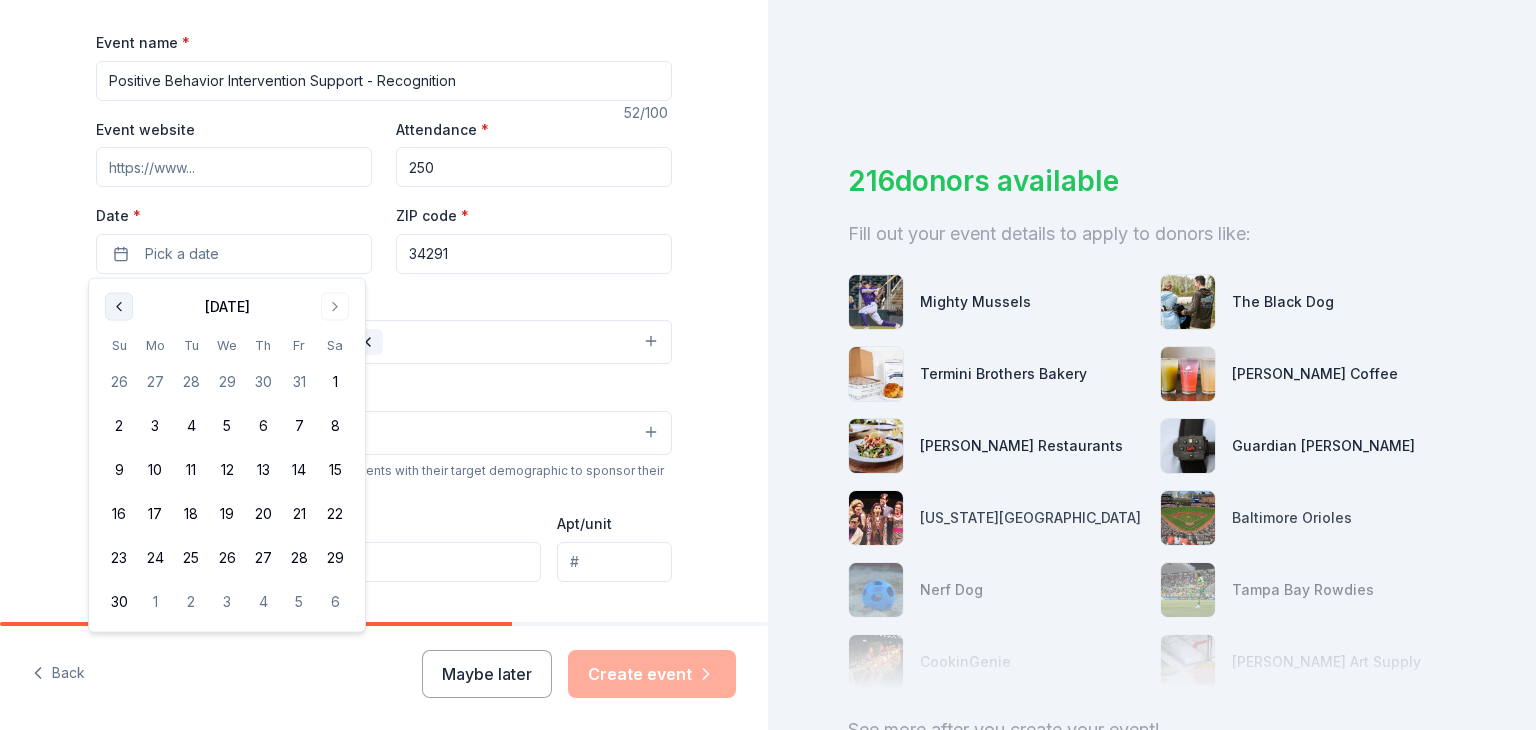click at bounding box center (119, 307) 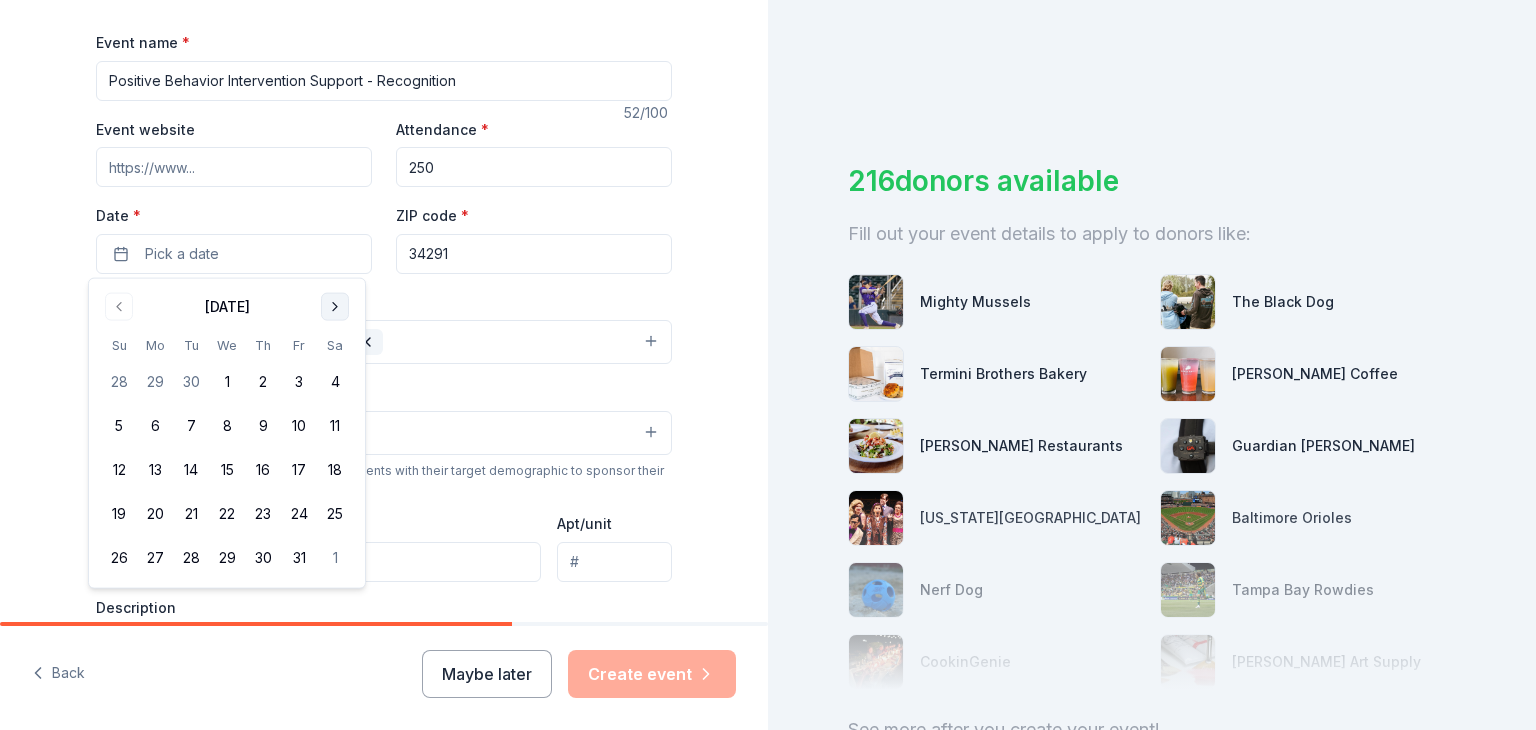 click at bounding box center (335, 307) 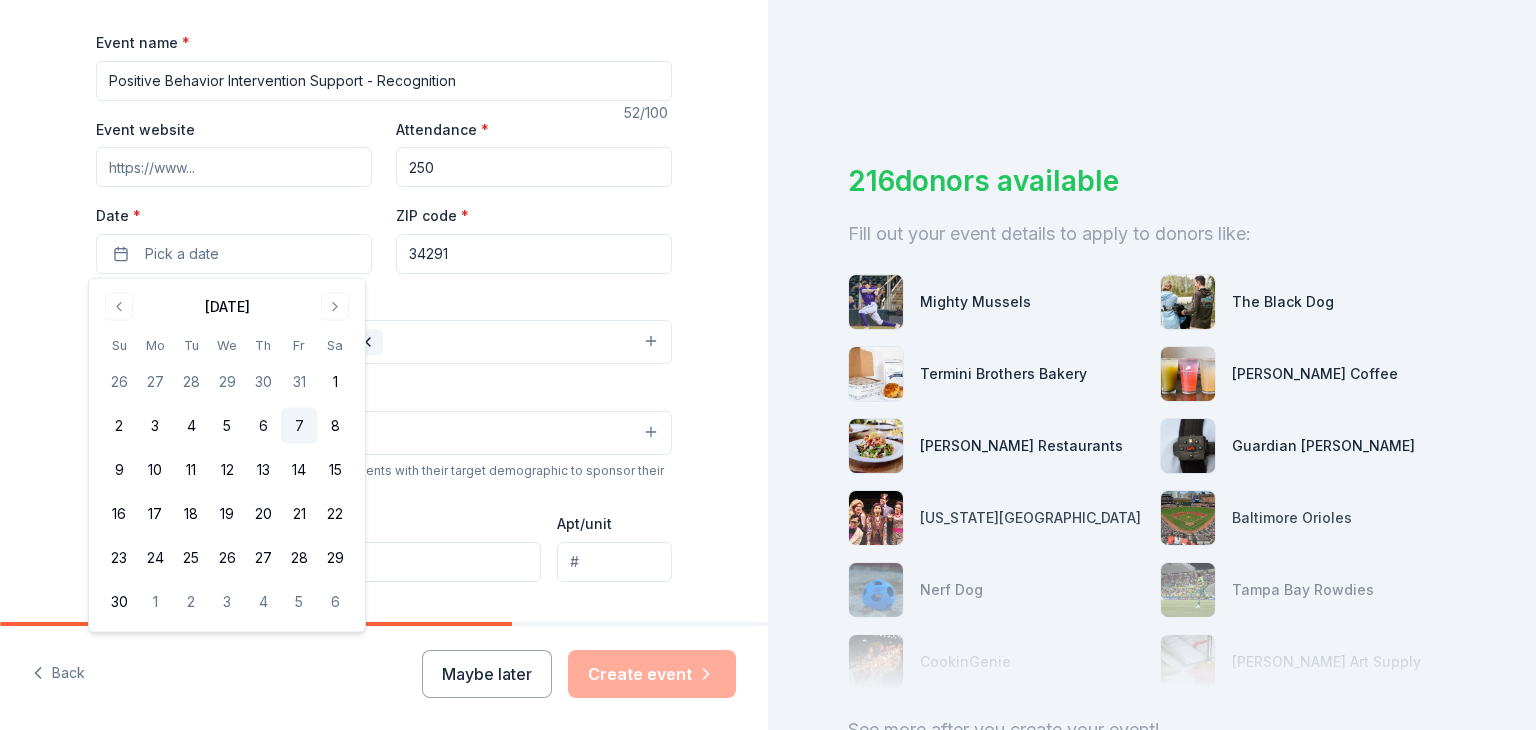 click on "7" at bounding box center [299, 426] 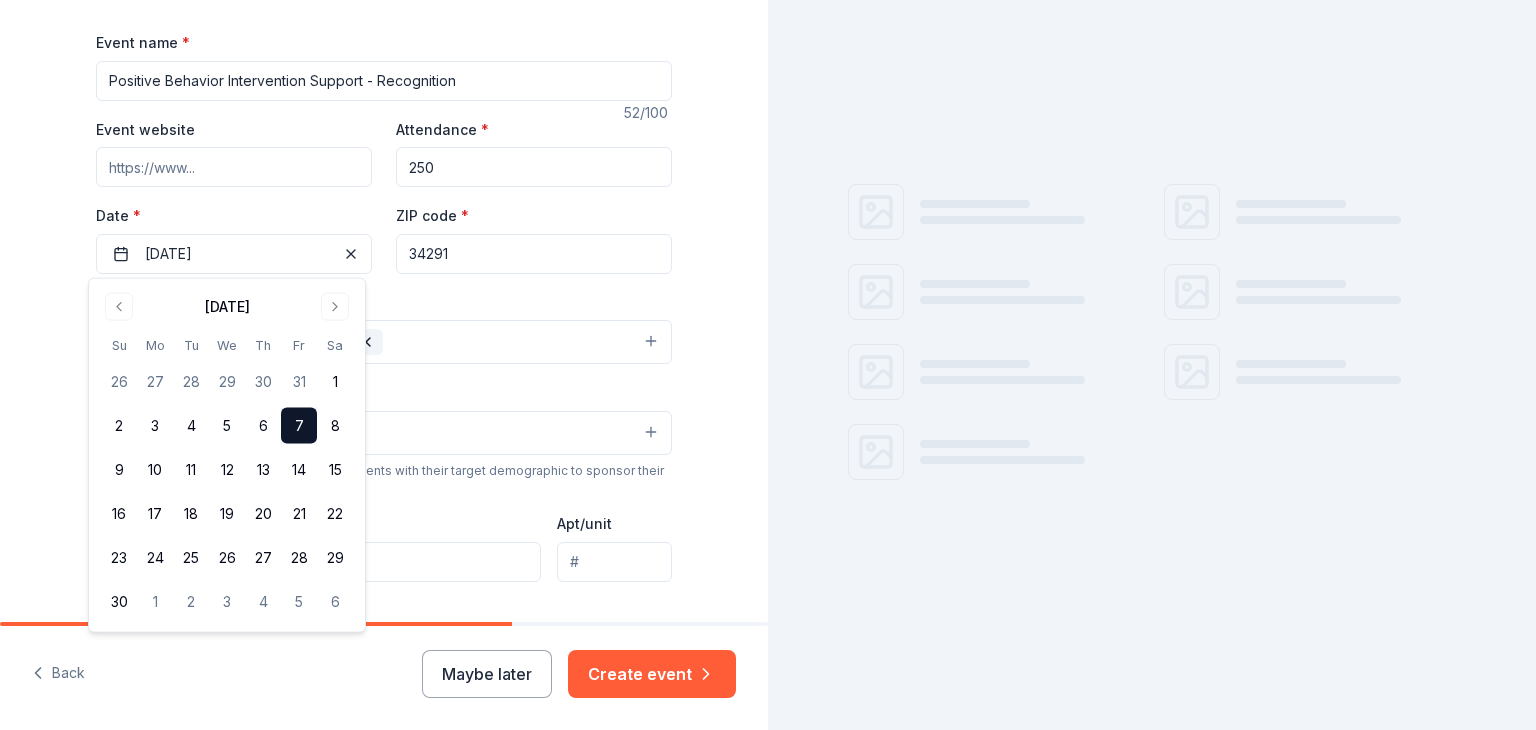 click on "Health & wellness Food & drink" at bounding box center (384, 342) 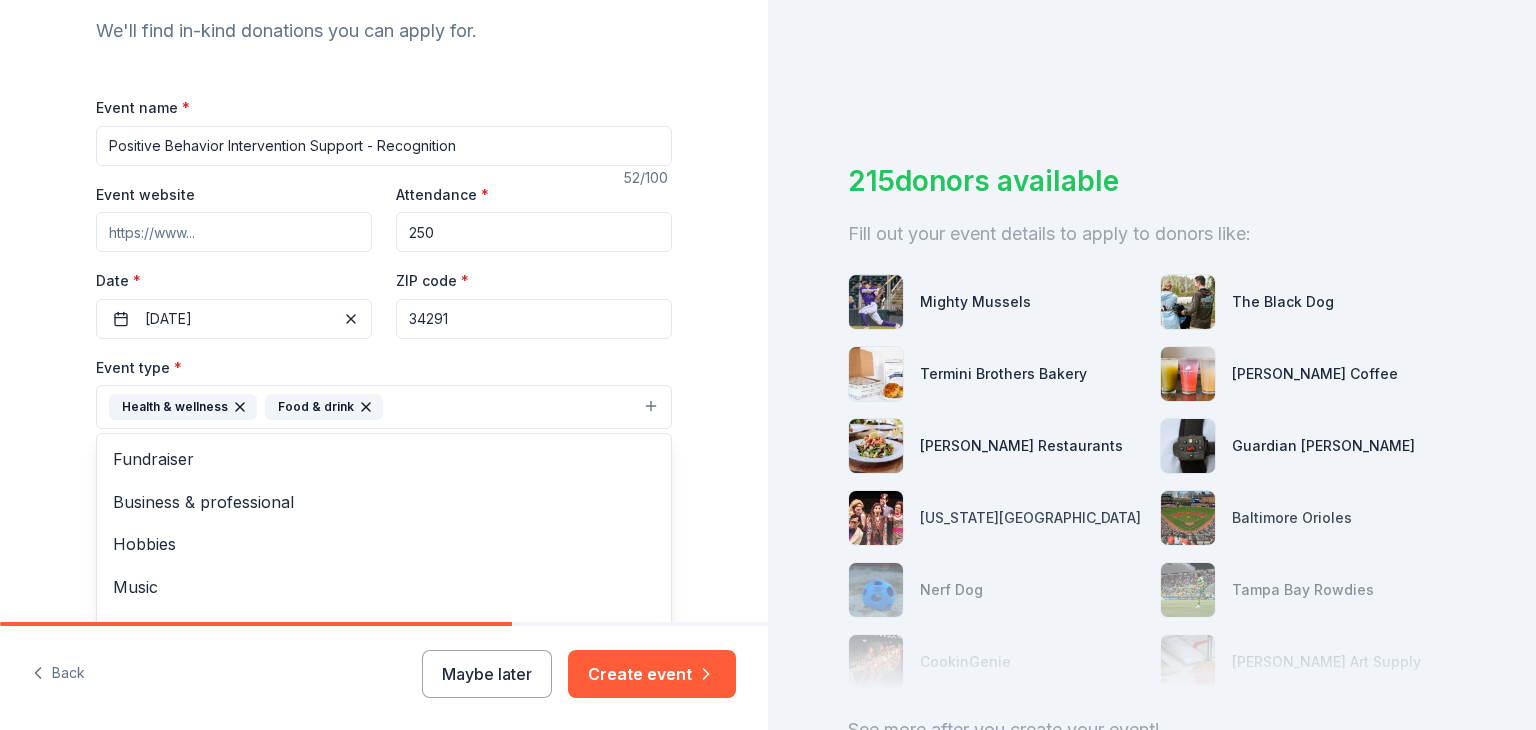 scroll, scrollTop: 181, scrollLeft: 0, axis: vertical 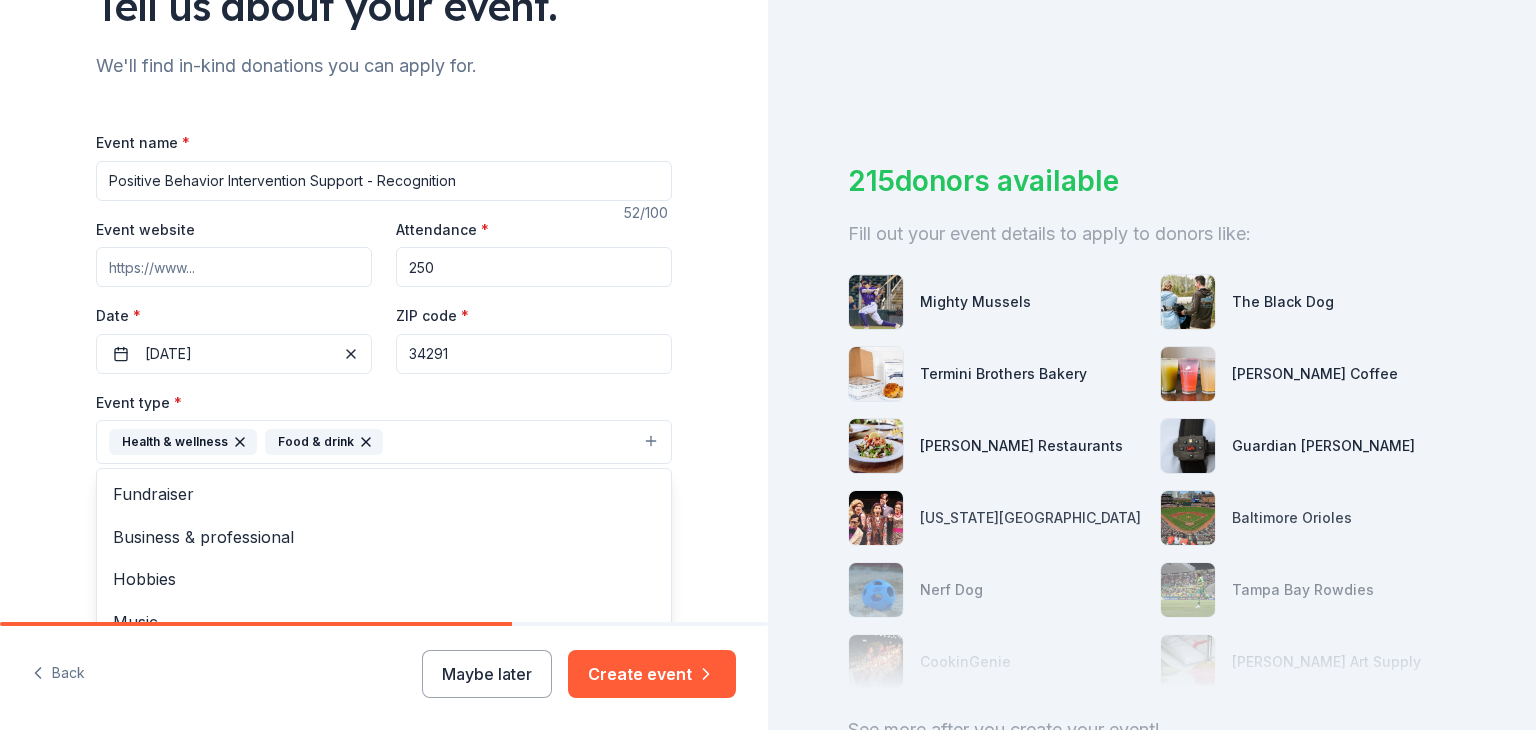 click on "Event name * Positive Behavior Intervention Support - Recognition 52 /100 Event website Attendance * 250 Date * 11/07/2025 ZIP code * 34291 Event type * Health & wellness Food & drink Fundraiser Business & professional Hobbies Music Performing & visual arts Demographic All genders 10-20 yrs We use this information to help brands find events with their target demographic to sponsor their products. Mailing address Apt/unit Description What are you looking for? * Auction & raffle Meals Snacks Desserts Alcohol Beverages Send me reminders Email me reminders of donor application deadlines Recurring event This is a recurring event. The next event is in: July 2026" at bounding box center (384, 630) 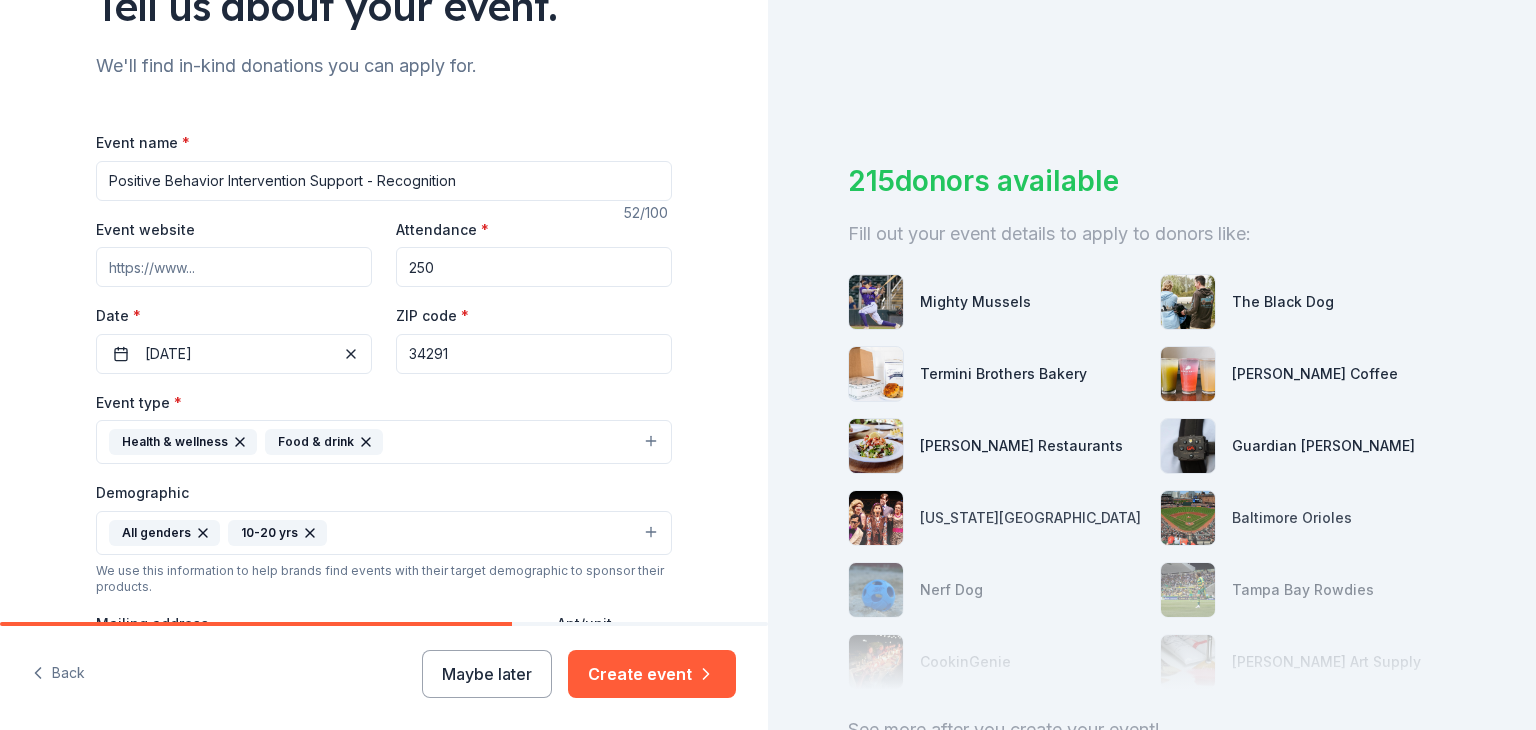 click on "Event website" at bounding box center [234, 267] 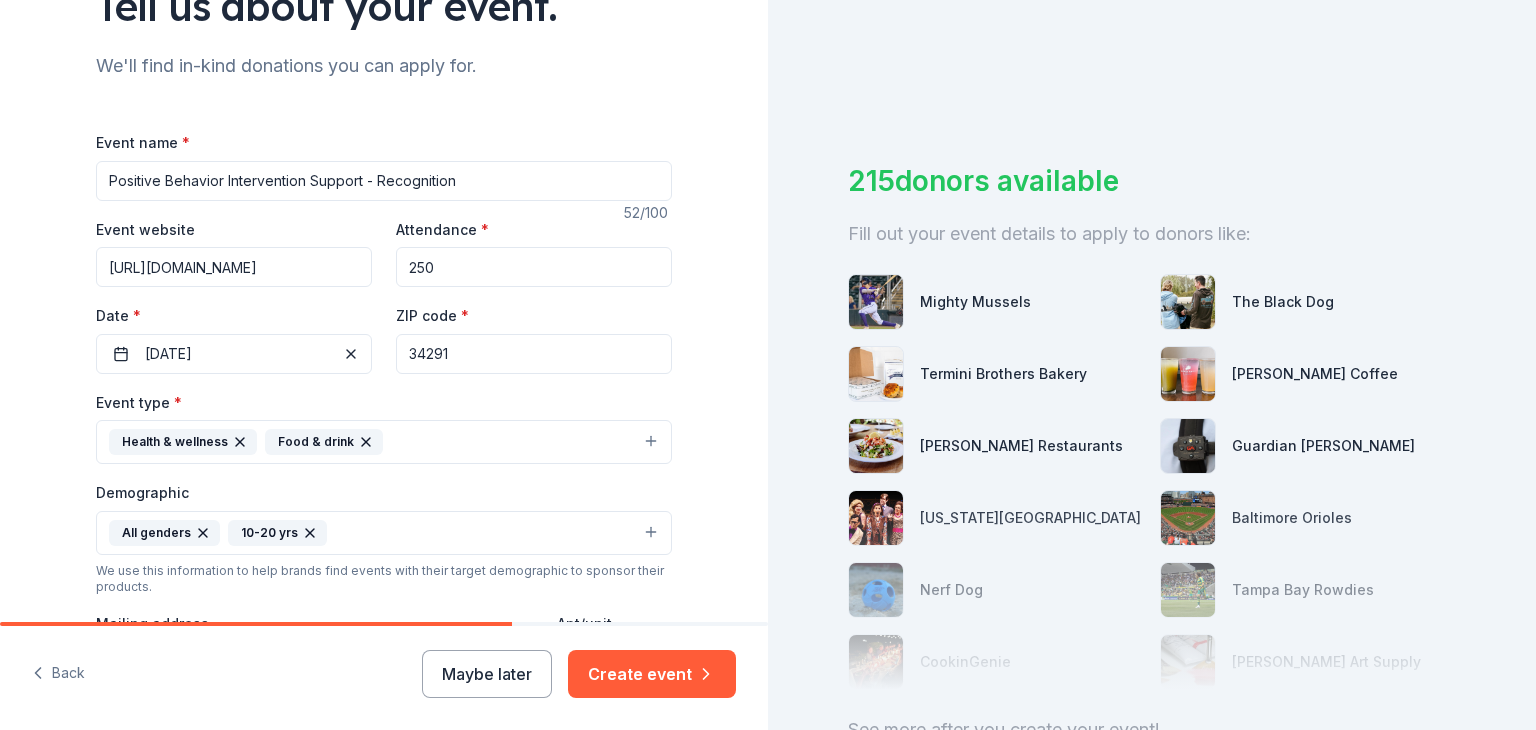 scroll, scrollTop: 0, scrollLeft: 122, axis: horizontal 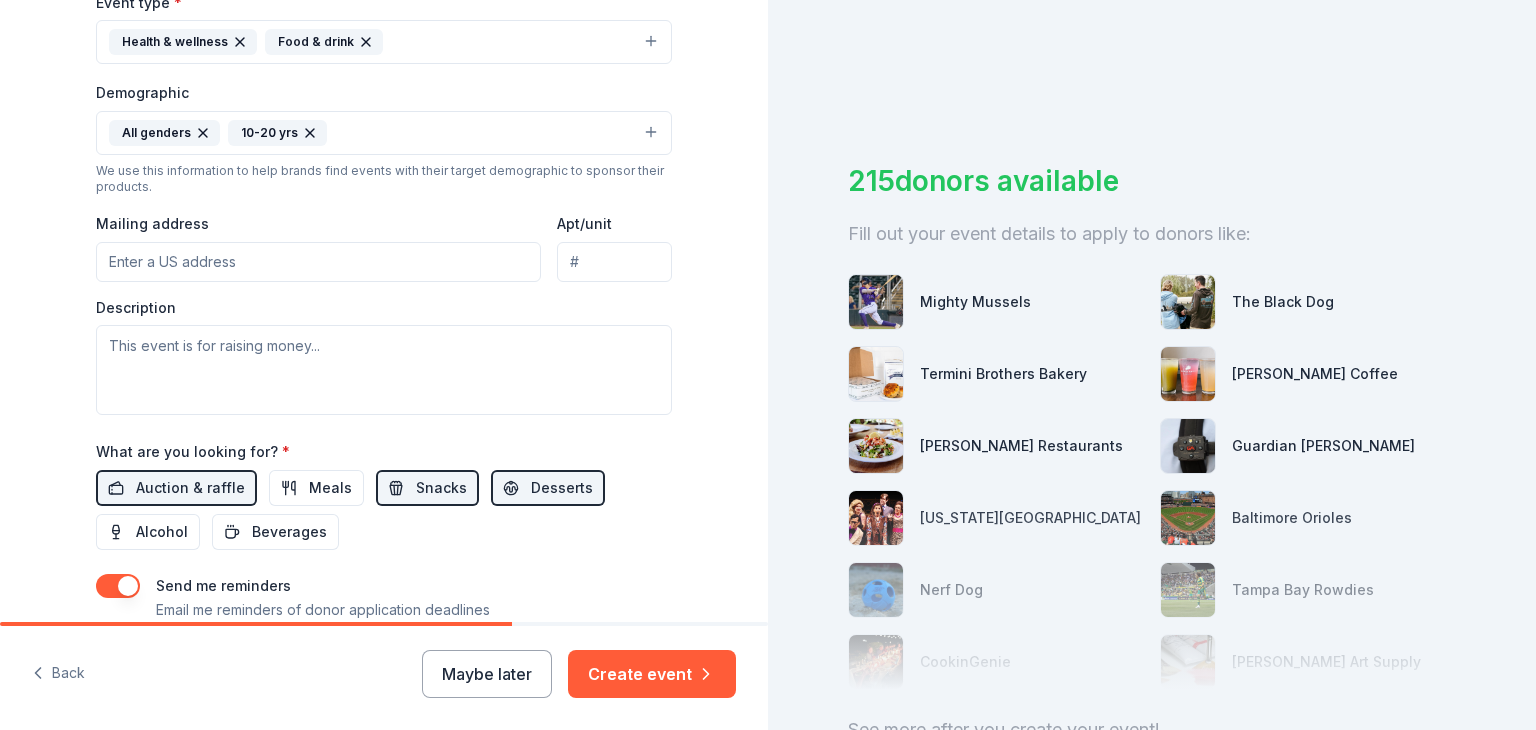 type on "https://www.sarasotacountyschools.net/o/northporthigh" 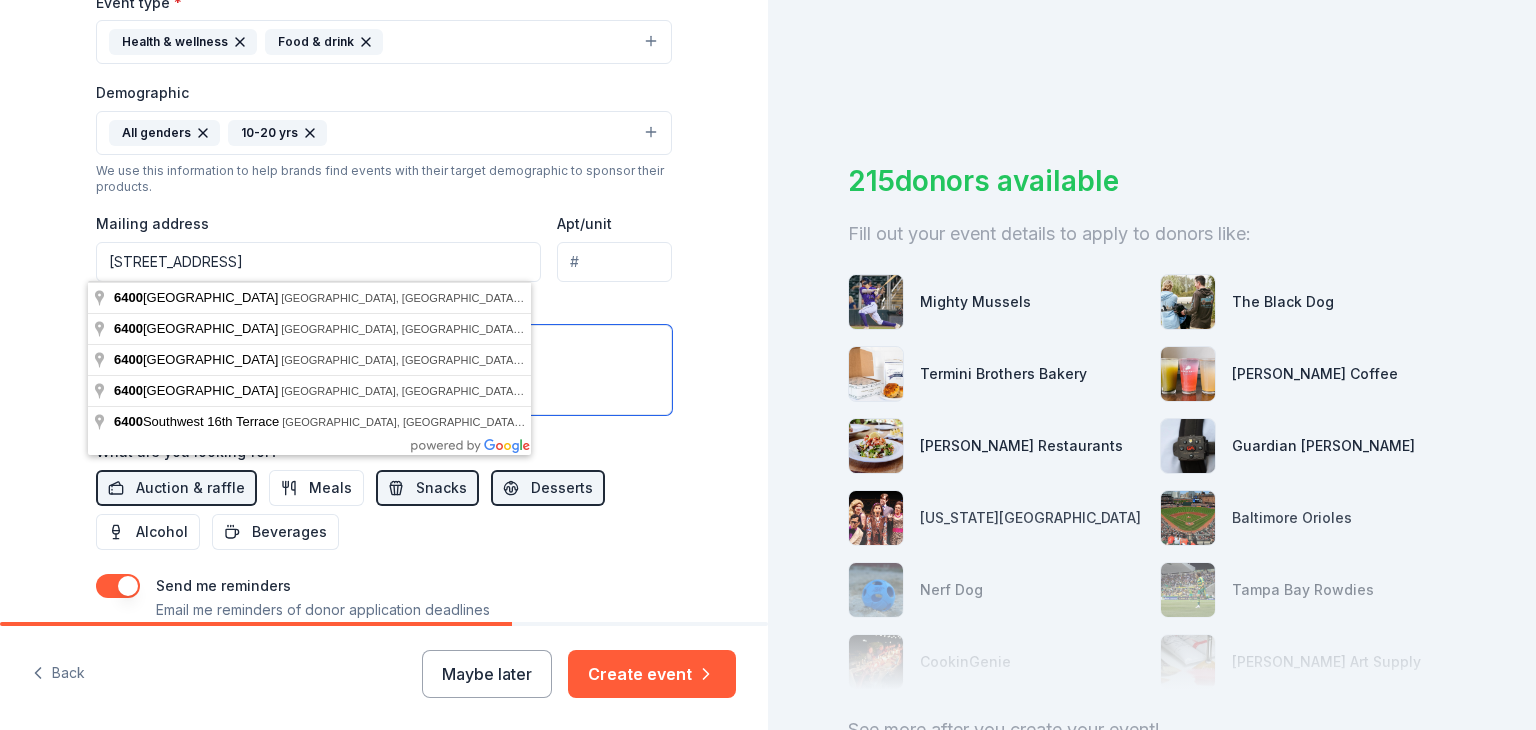 click at bounding box center (384, 370) 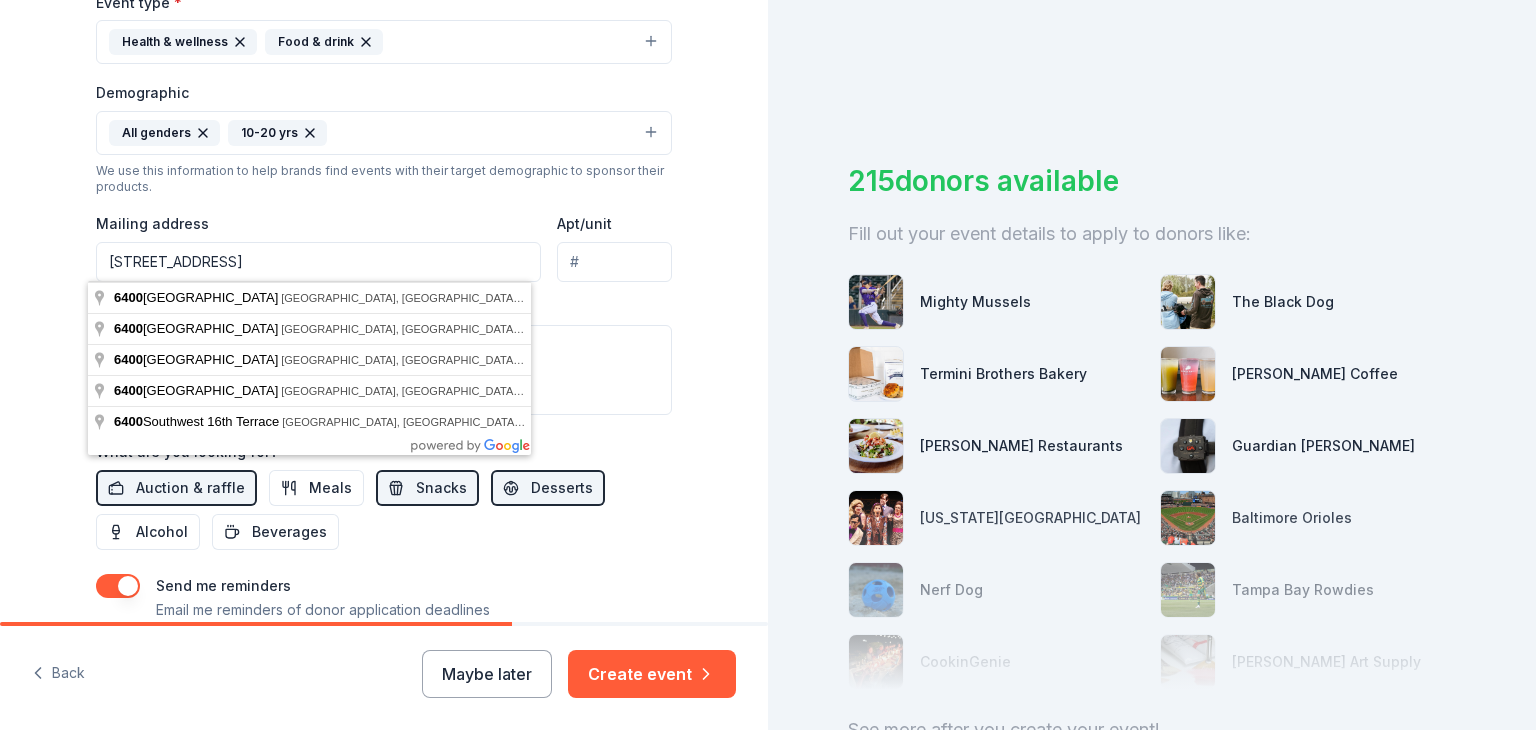 click on "6400 W. Price Blvd." at bounding box center [318, 262] 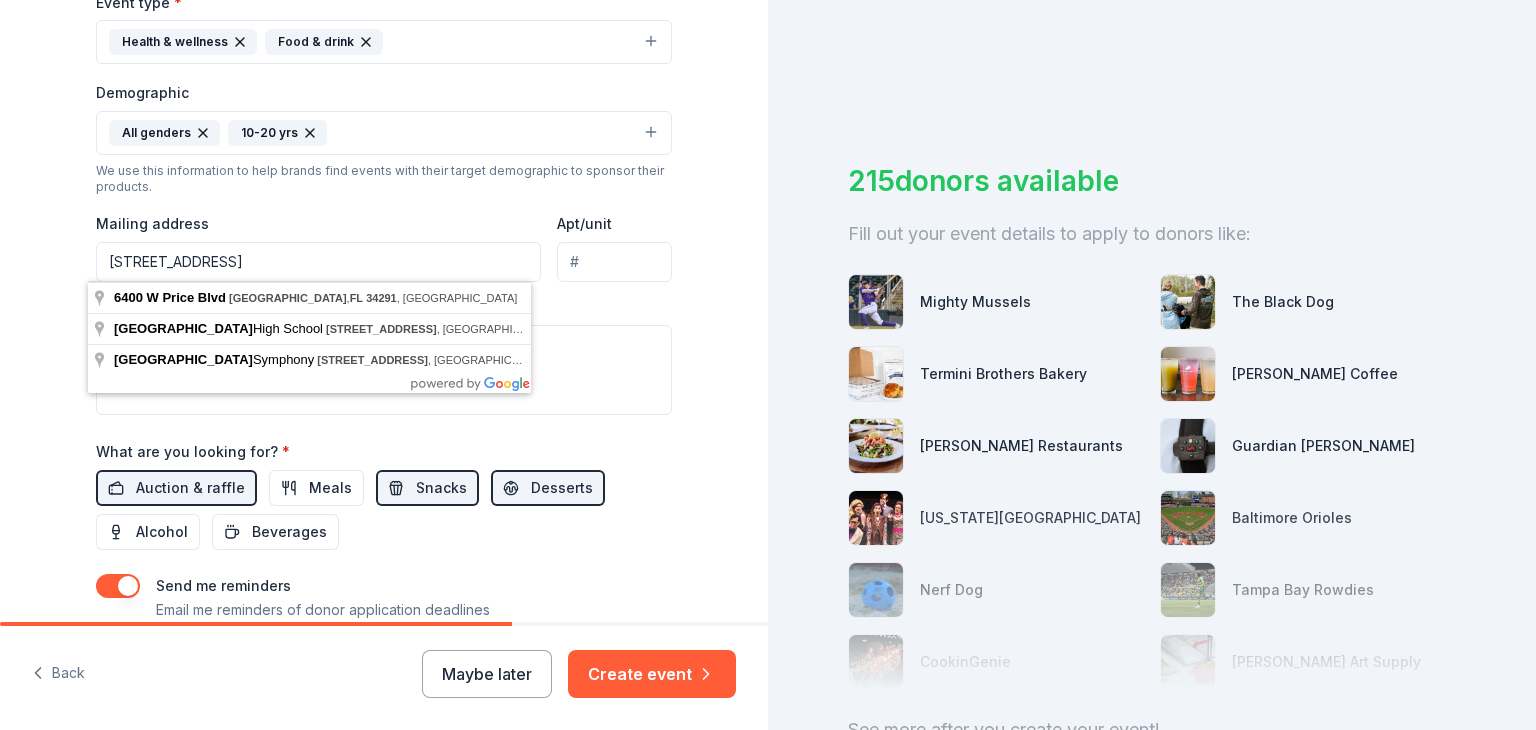 type on "6400 West Price Boulevard, North Port, FL, 34291" 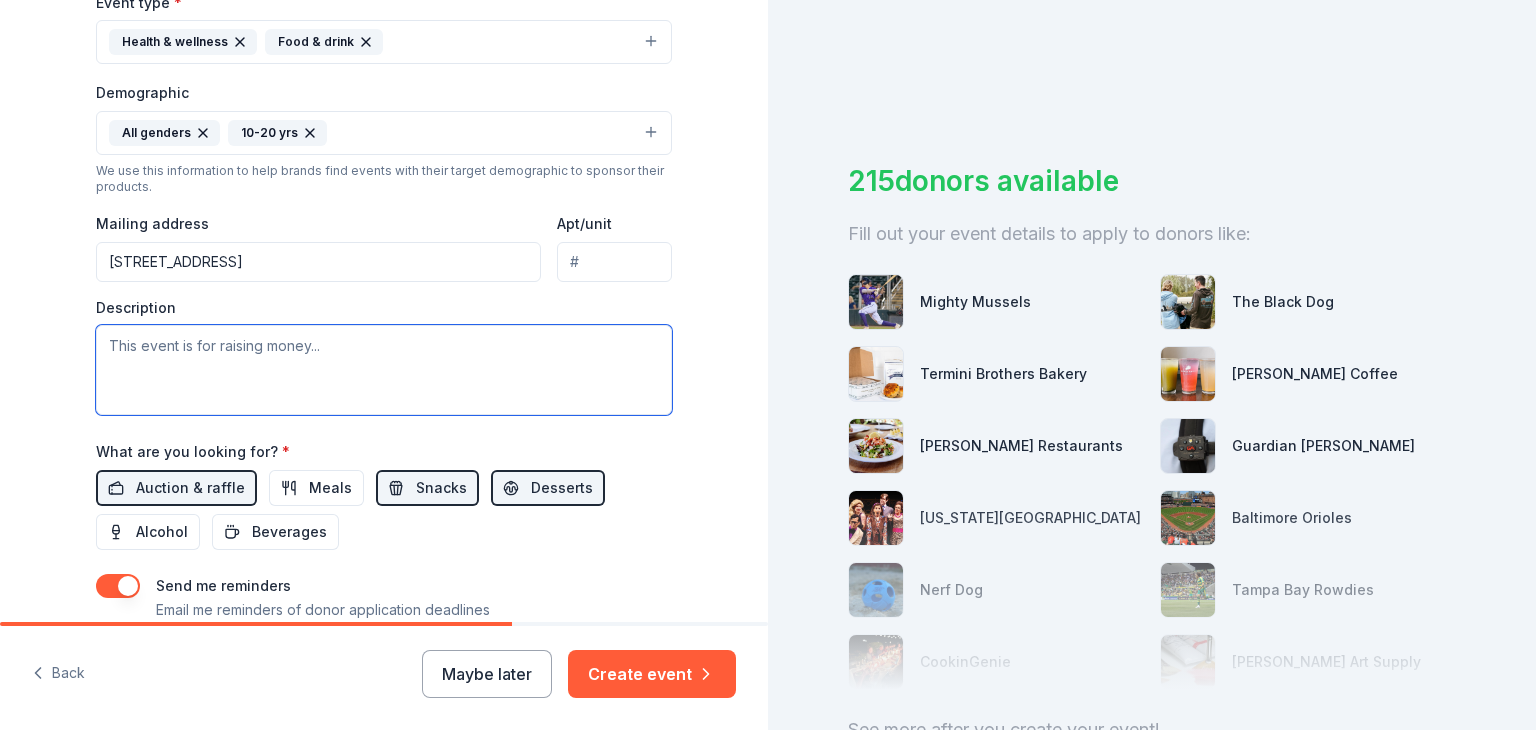 click at bounding box center [384, 370] 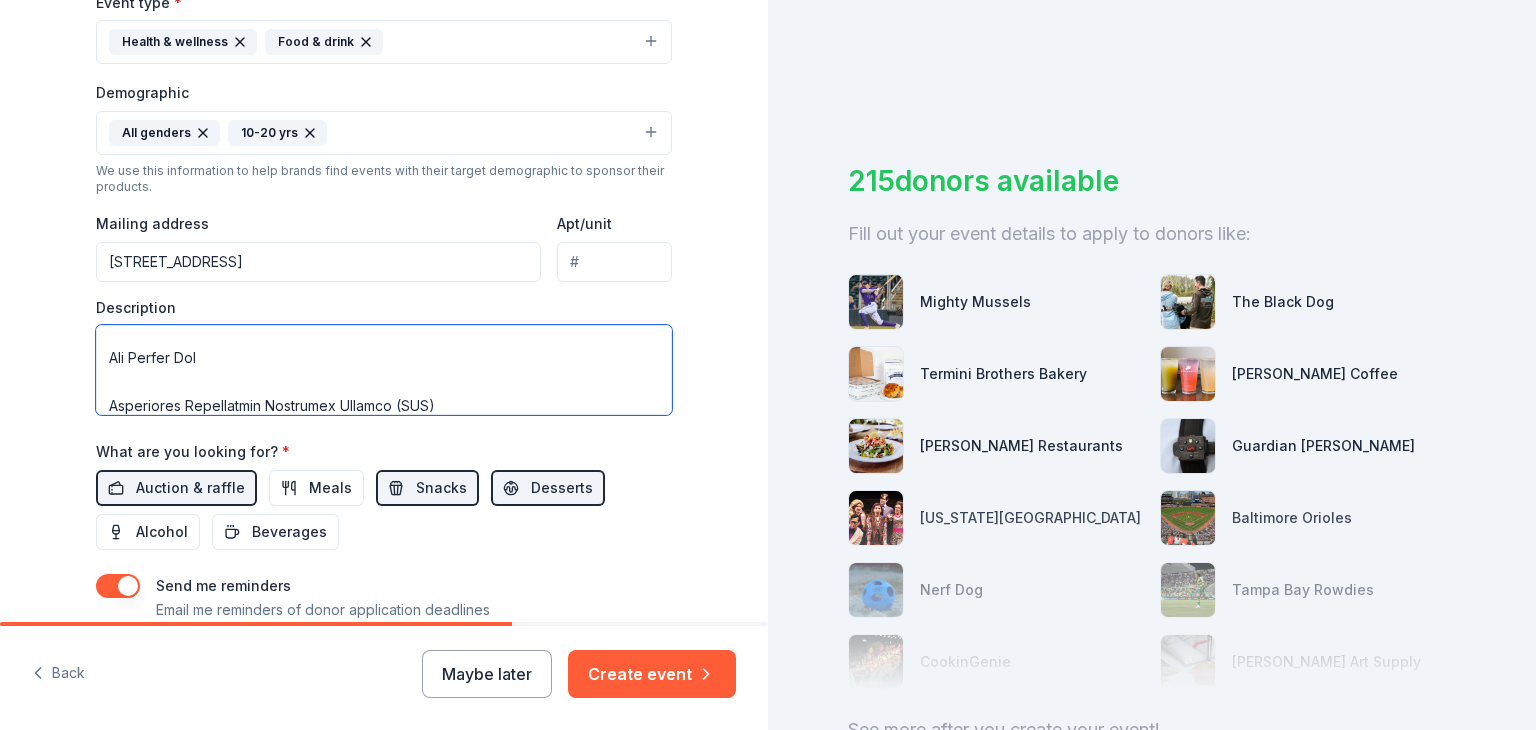scroll, scrollTop: 912, scrollLeft: 0, axis: vertical 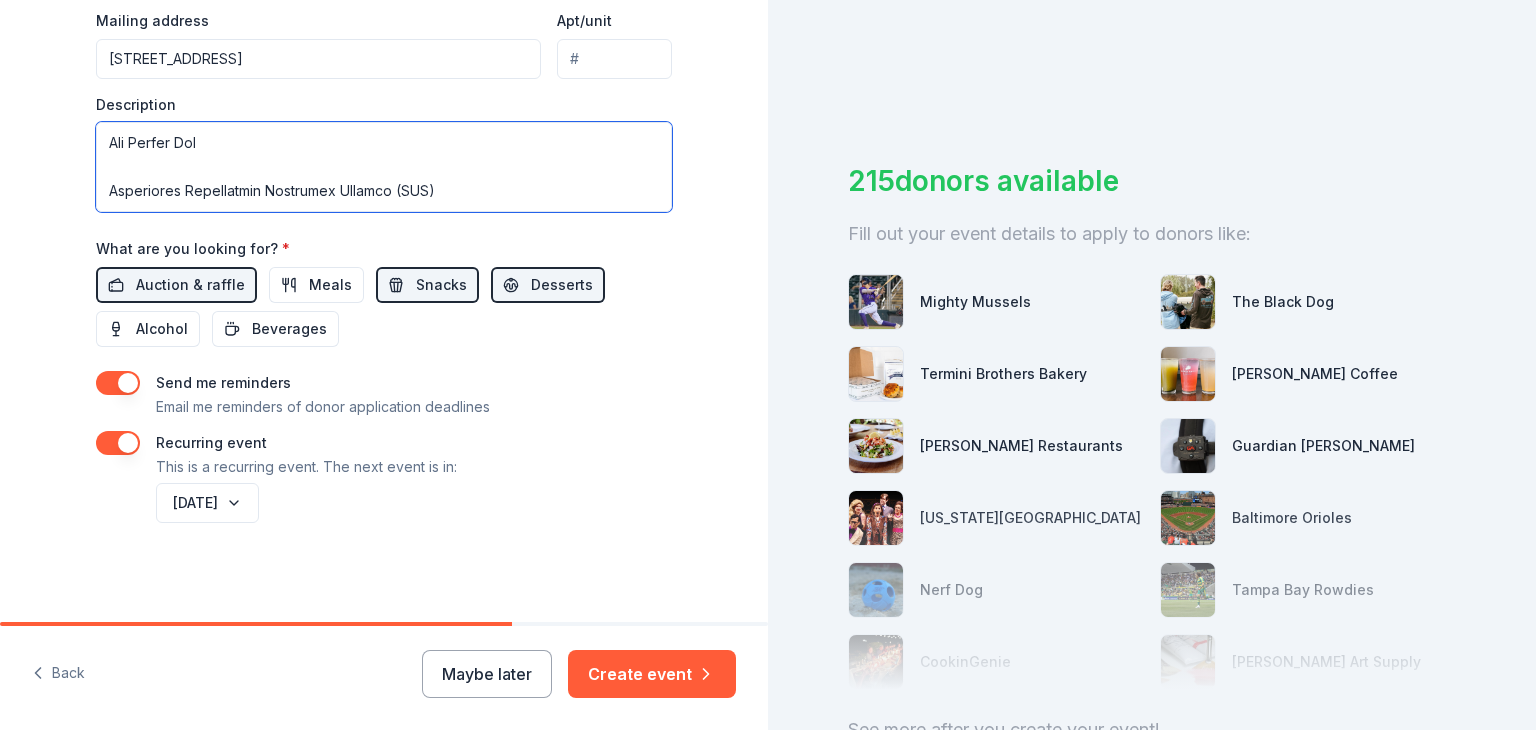 click at bounding box center (384, 167) 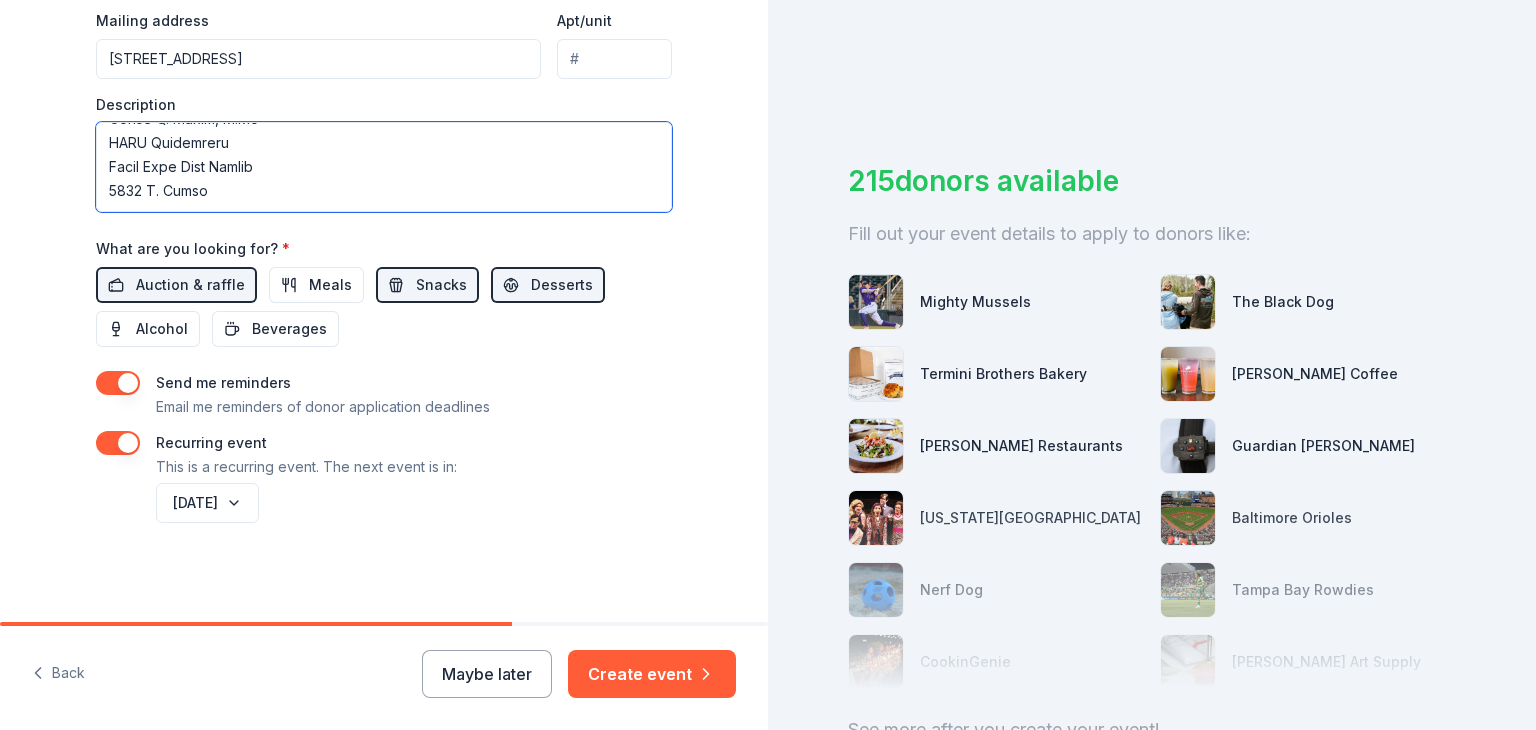 scroll, scrollTop: 1068, scrollLeft: 0, axis: vertical 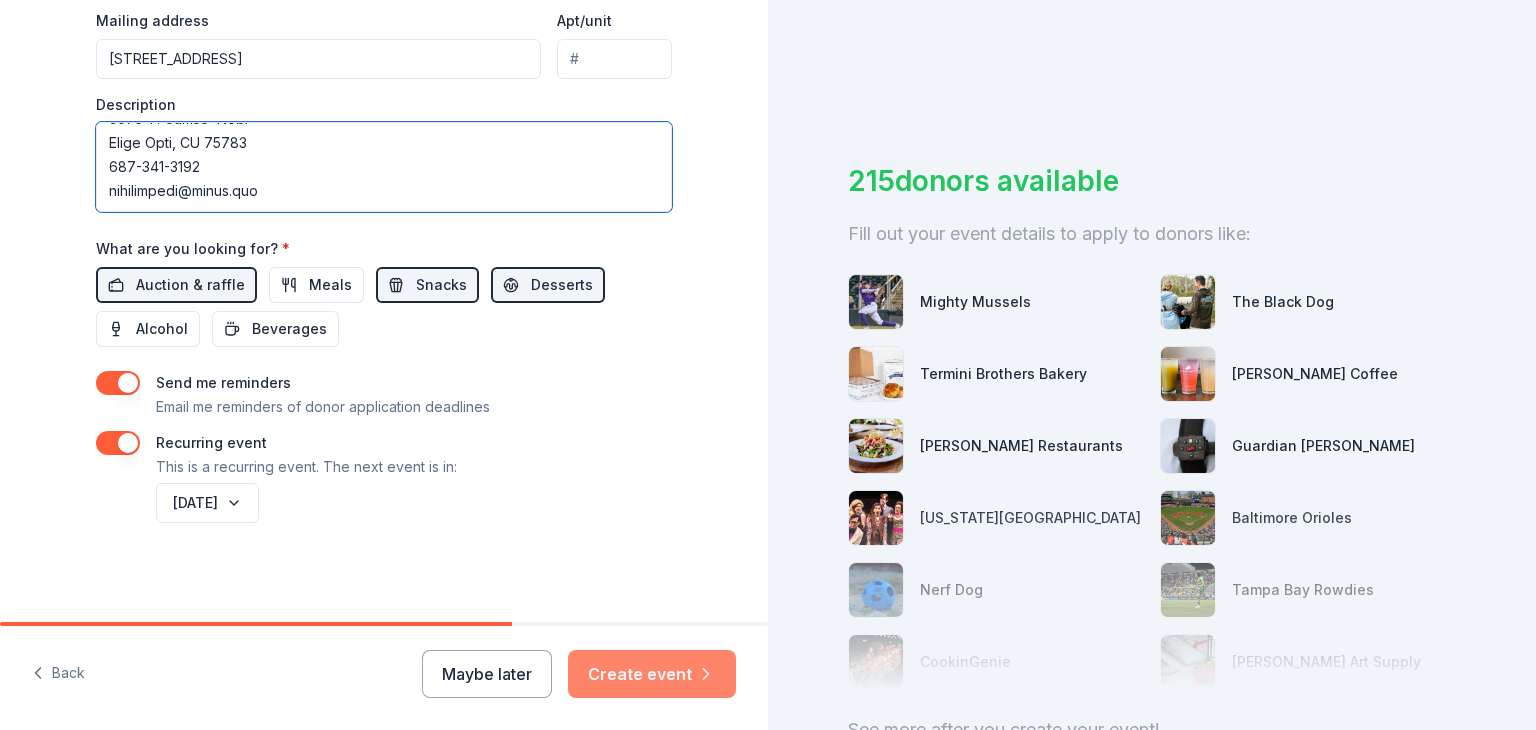 type on "Fairness is providing what each student needs to be their best self! Fair is not always equal - many factors contribute to an individual's success. Providing equal opportunities within the context of Positive Behavior Intervention Supports, our student population is diverse in many different ways; therefore, embracing the individual along with individual successes motivates each student to be their best and do their best every day, at school and within the community.
Our students will benefit from the resources requested as they approach one task at a time, climbing the academic and personal ladder one step at a time with motivating factors that include self-esteem, positive supports, and recognition and reflection on their individual gains.
Our PBIS / PRIDE team is an AWARD-WINNING crew of educators, 30+ strong, that work to celebrate the accomplishments and hard work of students in the academic, social, and behavioral areas. We do this through incentives and building relationships on embracing diversity..." 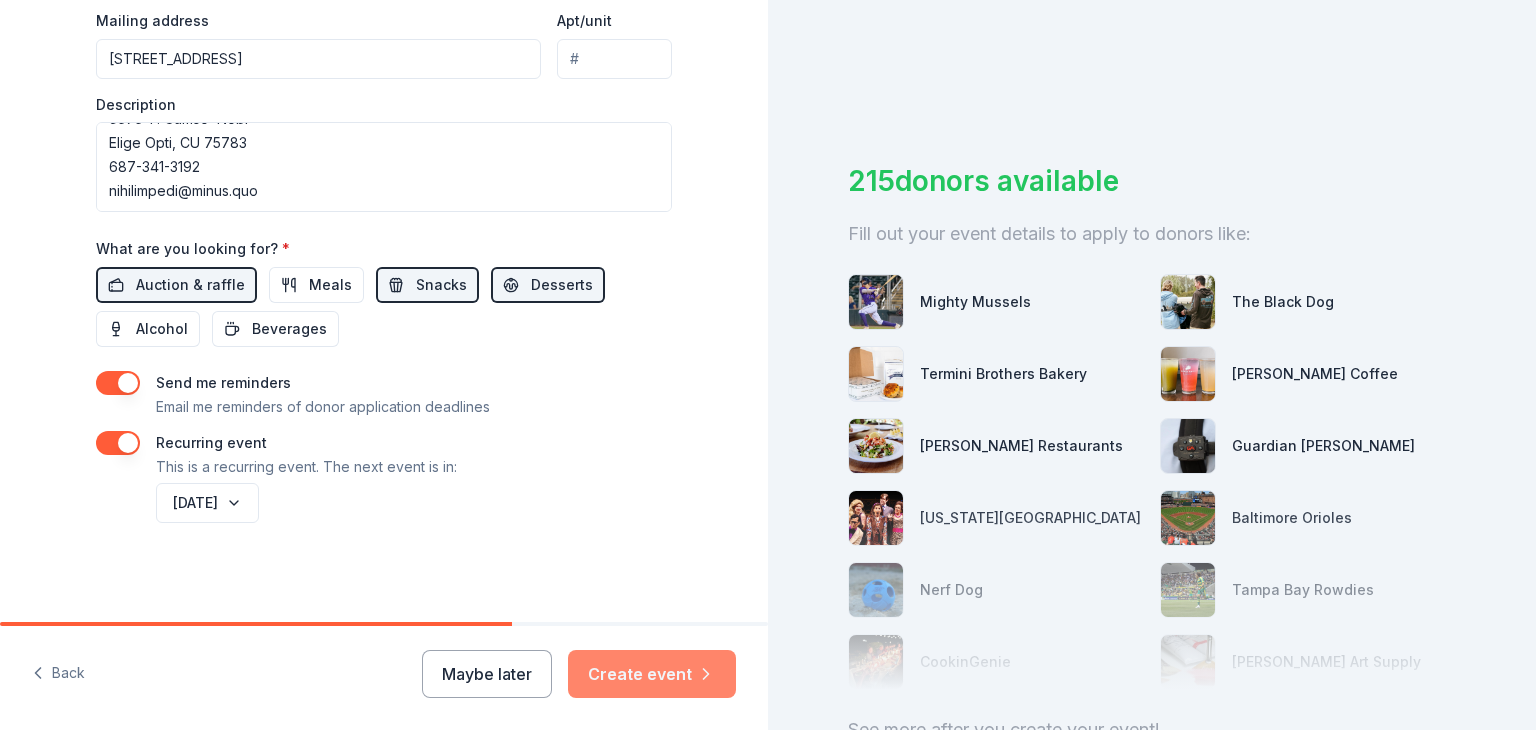 click on "Create event" at bounding box center (652, 674) 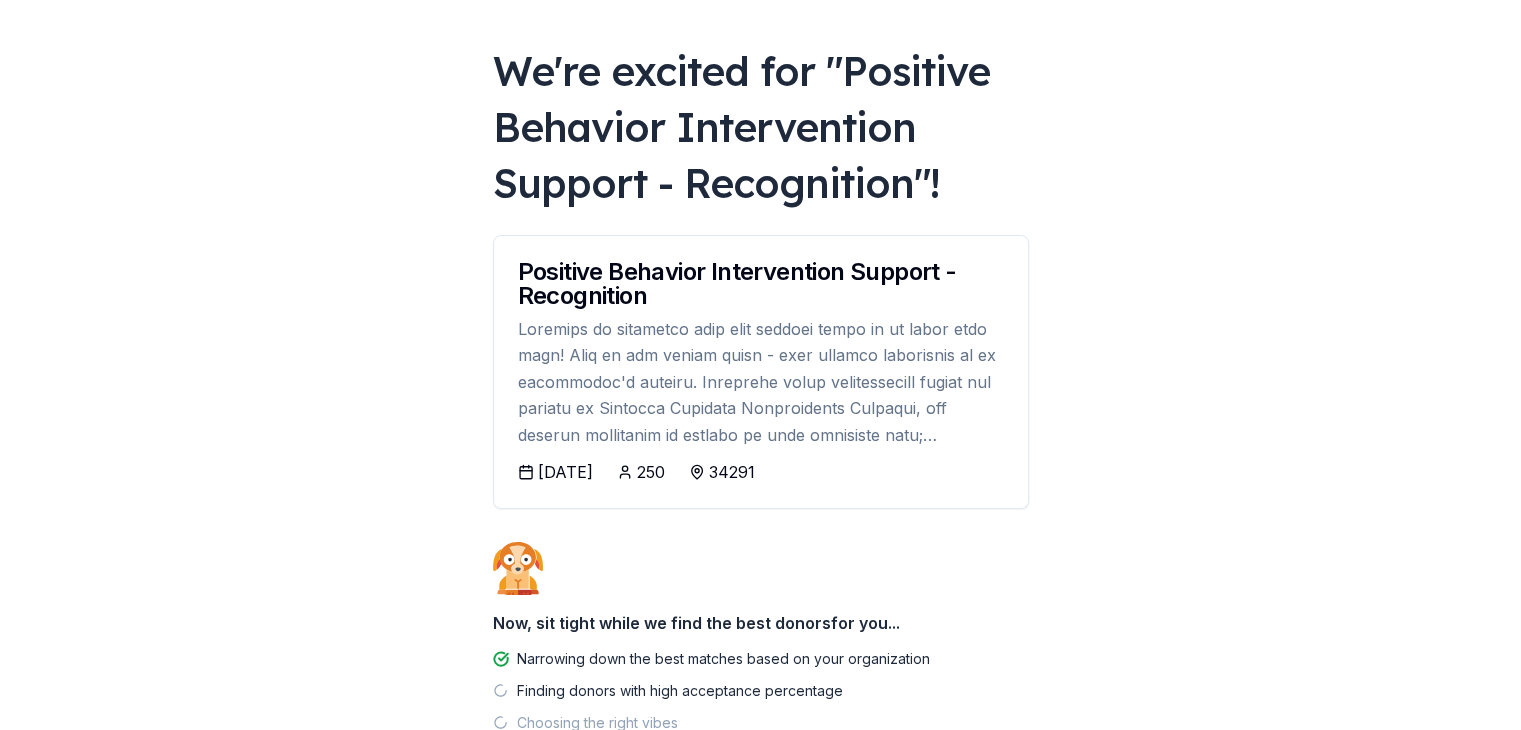 scroll, scrollTop: 221, scrollLeft: 0, axis: vertical 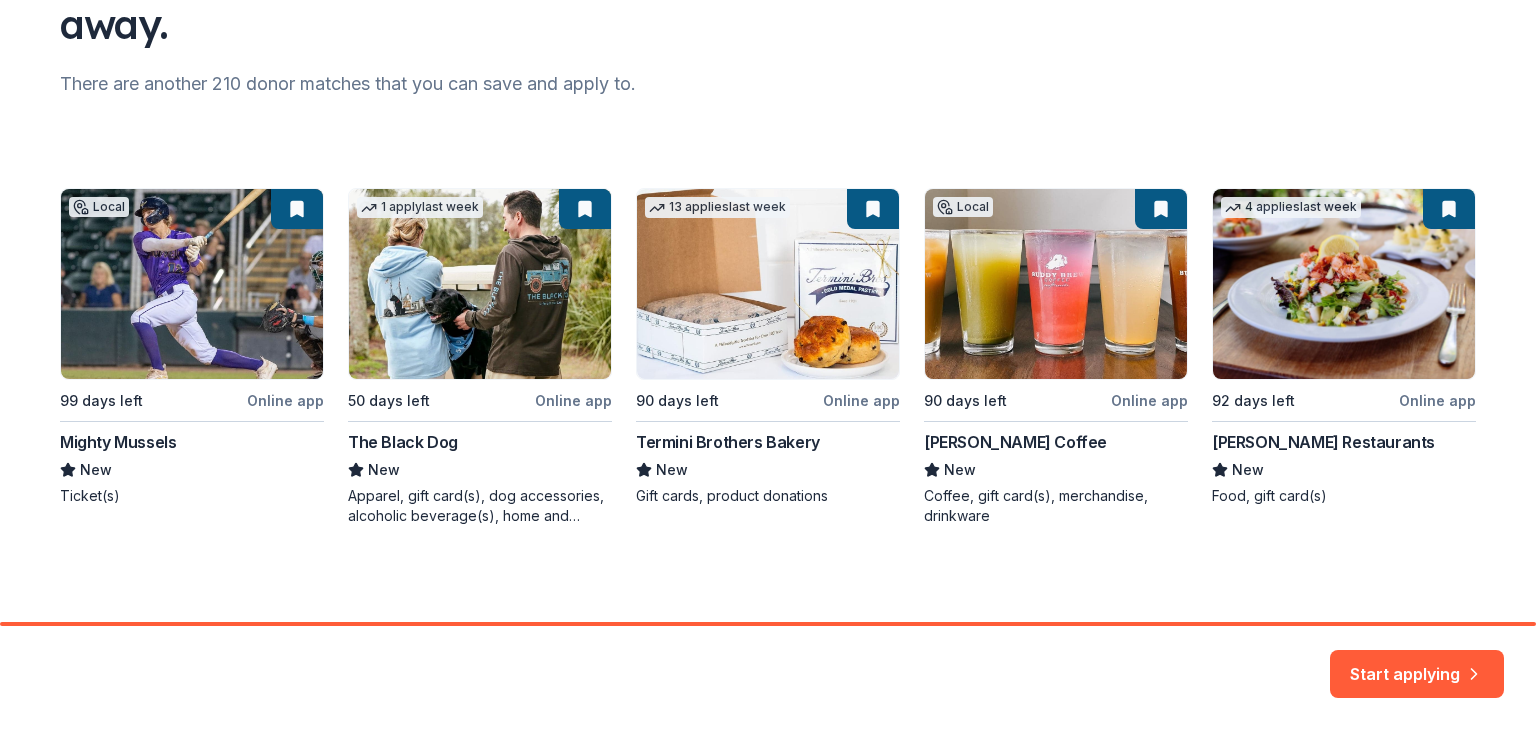 click on "Local 99 days left Online app Mighty Mussels New Ticket(s) 1   apply  last week 50 days left Online app The Black Dog New Apparel, gift card(s), dog accessories, alcoholic beverage(s), home and decor product(s), food 13   applies  last week 90 days left Online app Termini Brothers Bakery New Gift cards, product donations Local 90 days left Online app Buddy Brew Coffee New Coffee, gift card(s), merchandise, drinkware 4   applies  last week 92 days left Online app Cameron Mitchell Restaurants New Food, gift card(s)" at bounding box center (768, 357) 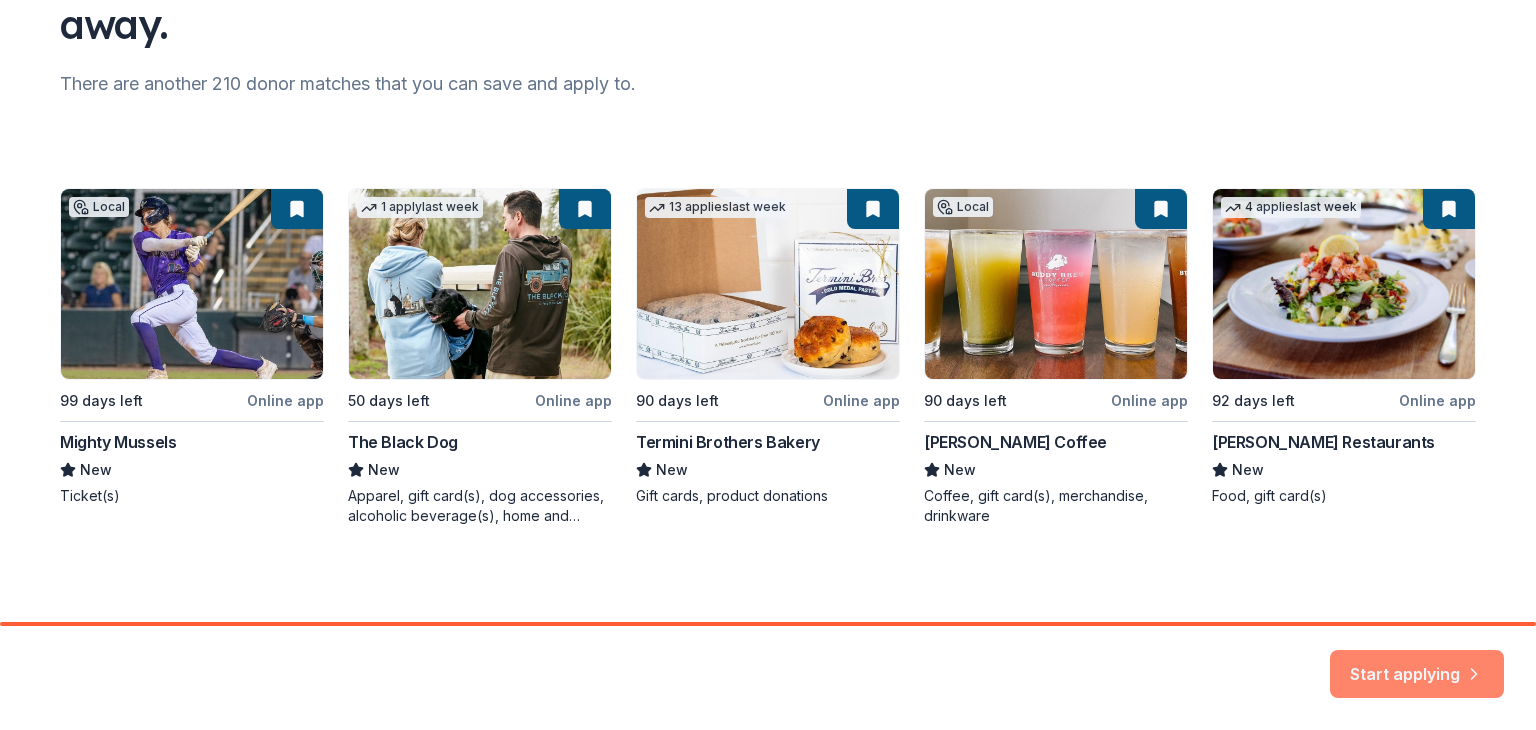 click on "Start applying" at bounding box center (1417, 662) 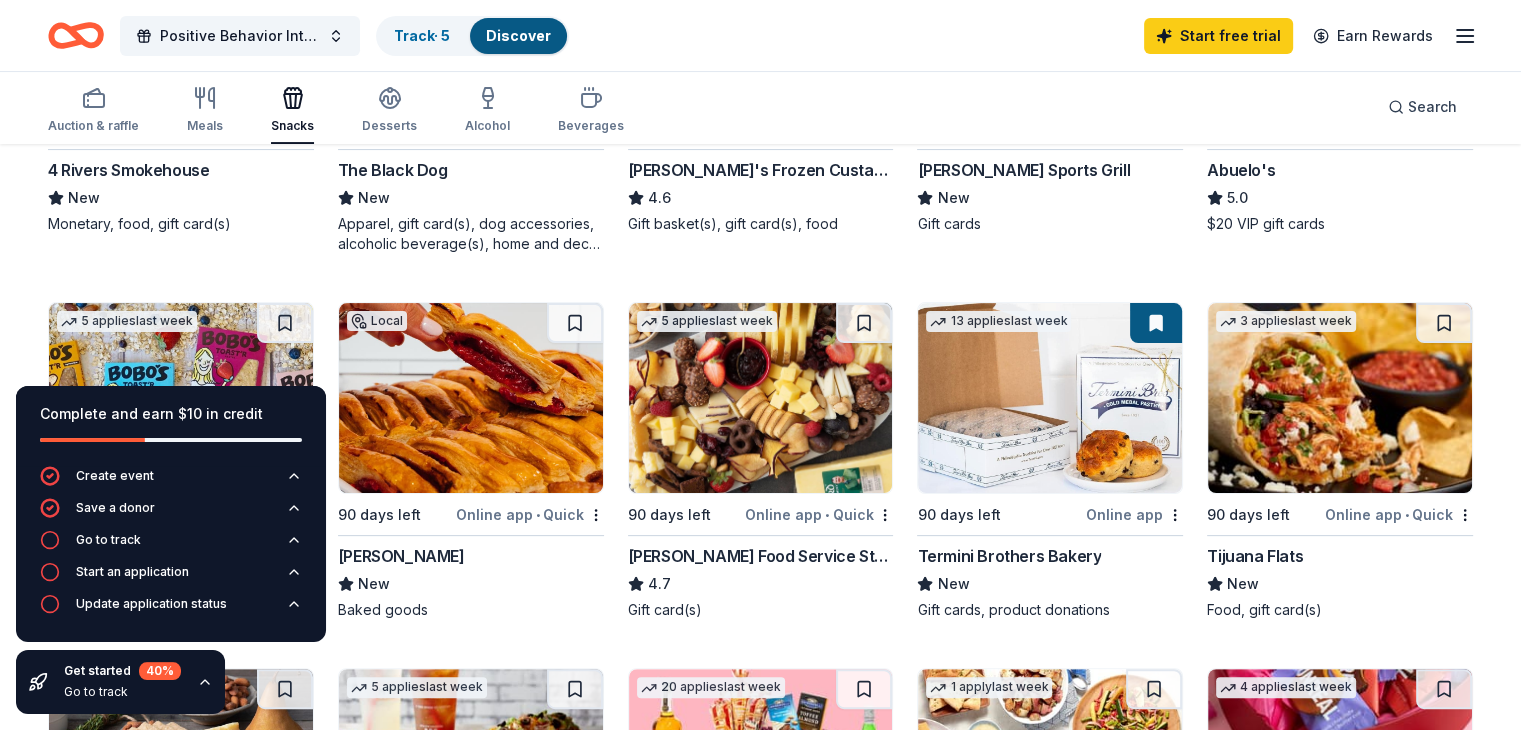 scroll, scrollTop: 400, scrollLeft: 0, axis: vertical 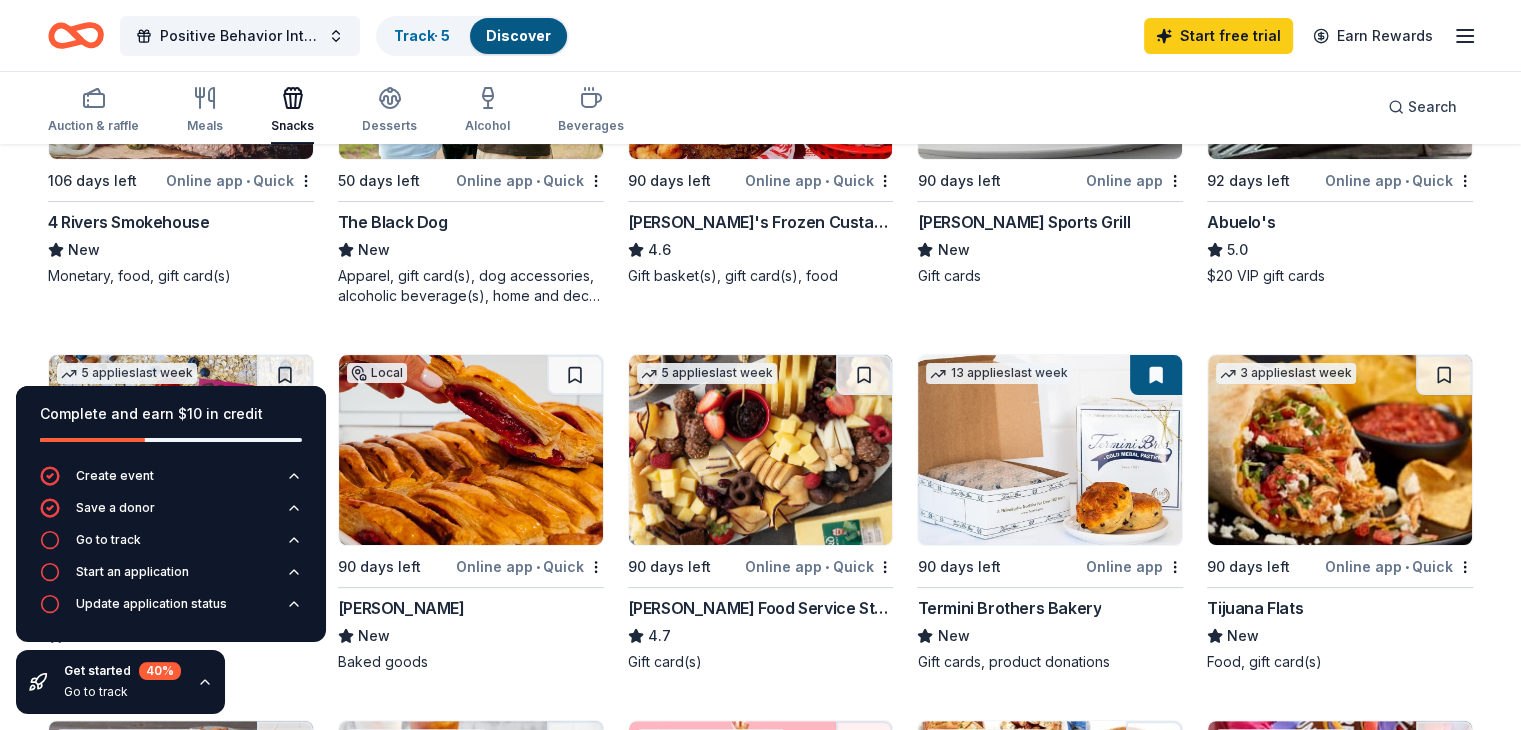 click on "Online app • Quick" at bounding box center [1399, 566] 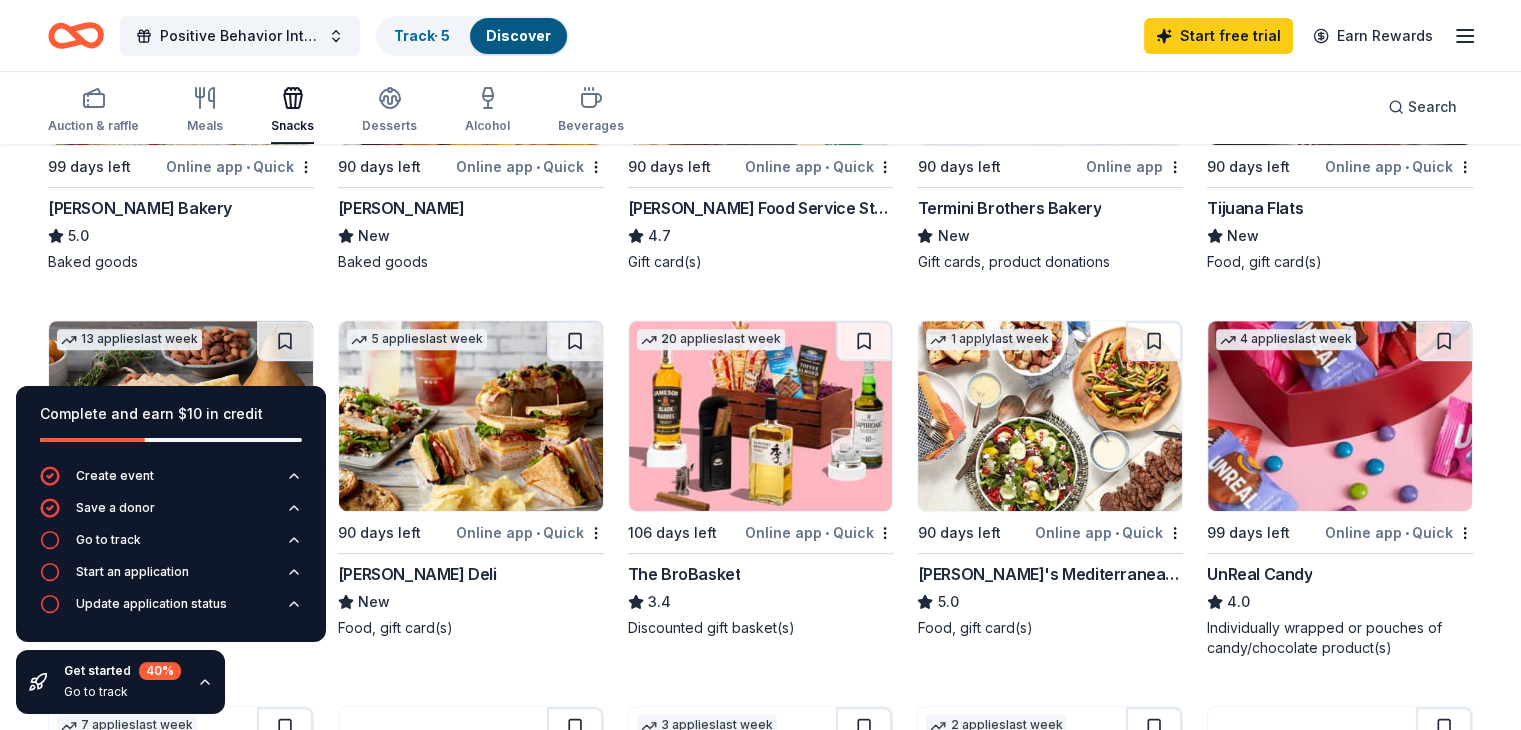 scroll, scrollTop: 600, scrollLeft: 0, axis: vertical 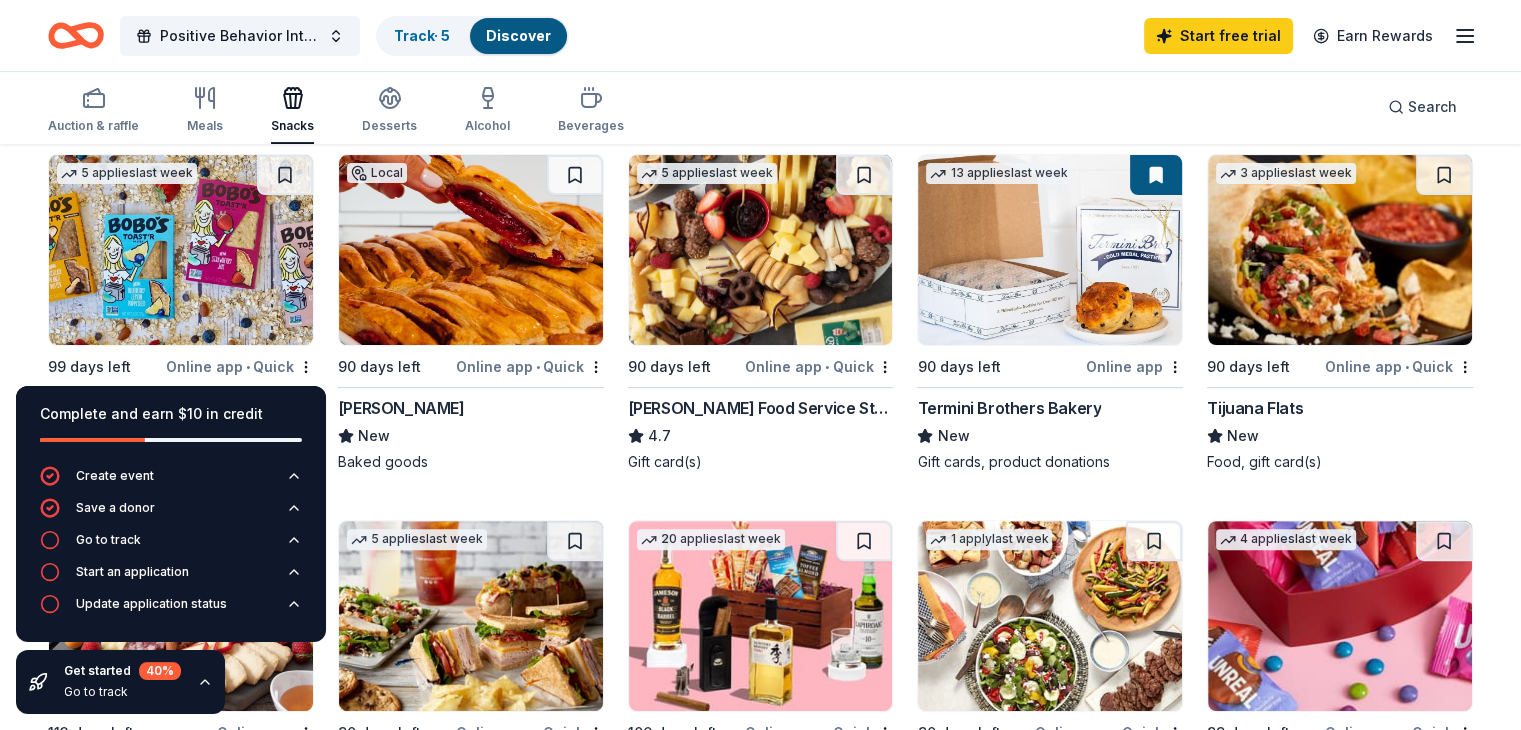 click on "Online app • Quick" at bounding box center (819, 366) 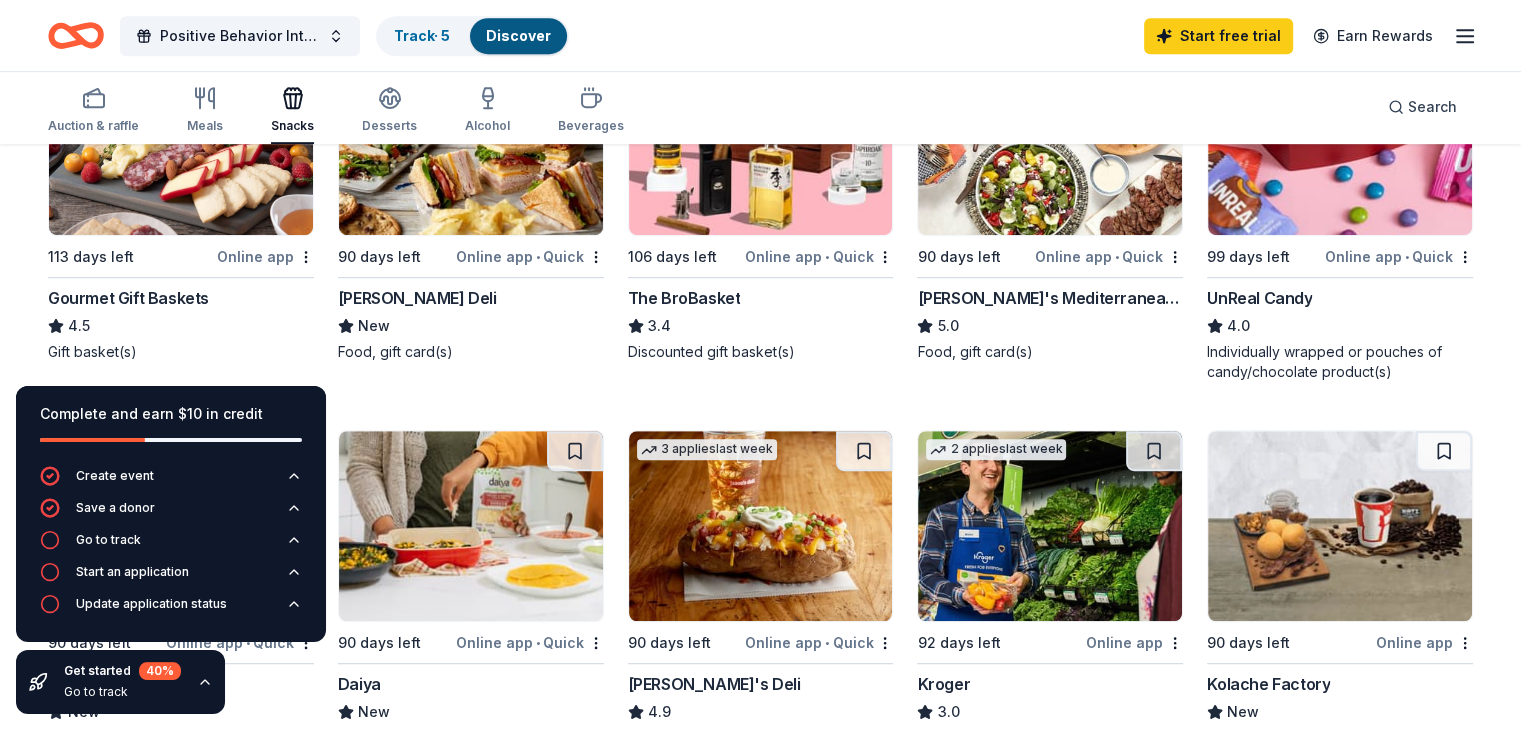 scroll, scrollTop: 1000, scrollLeft: 0, axis: vertical 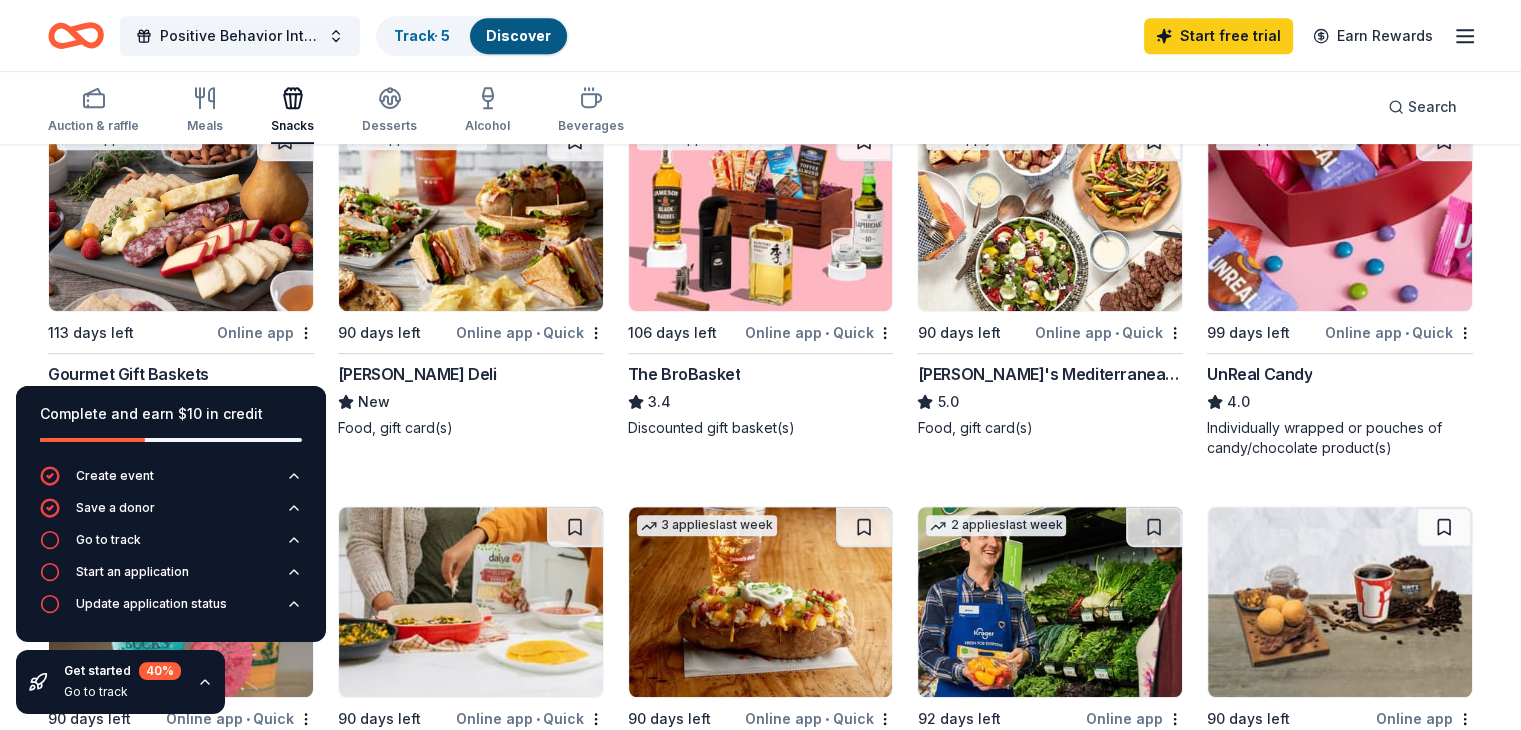 click at bounding box center (471, 216) 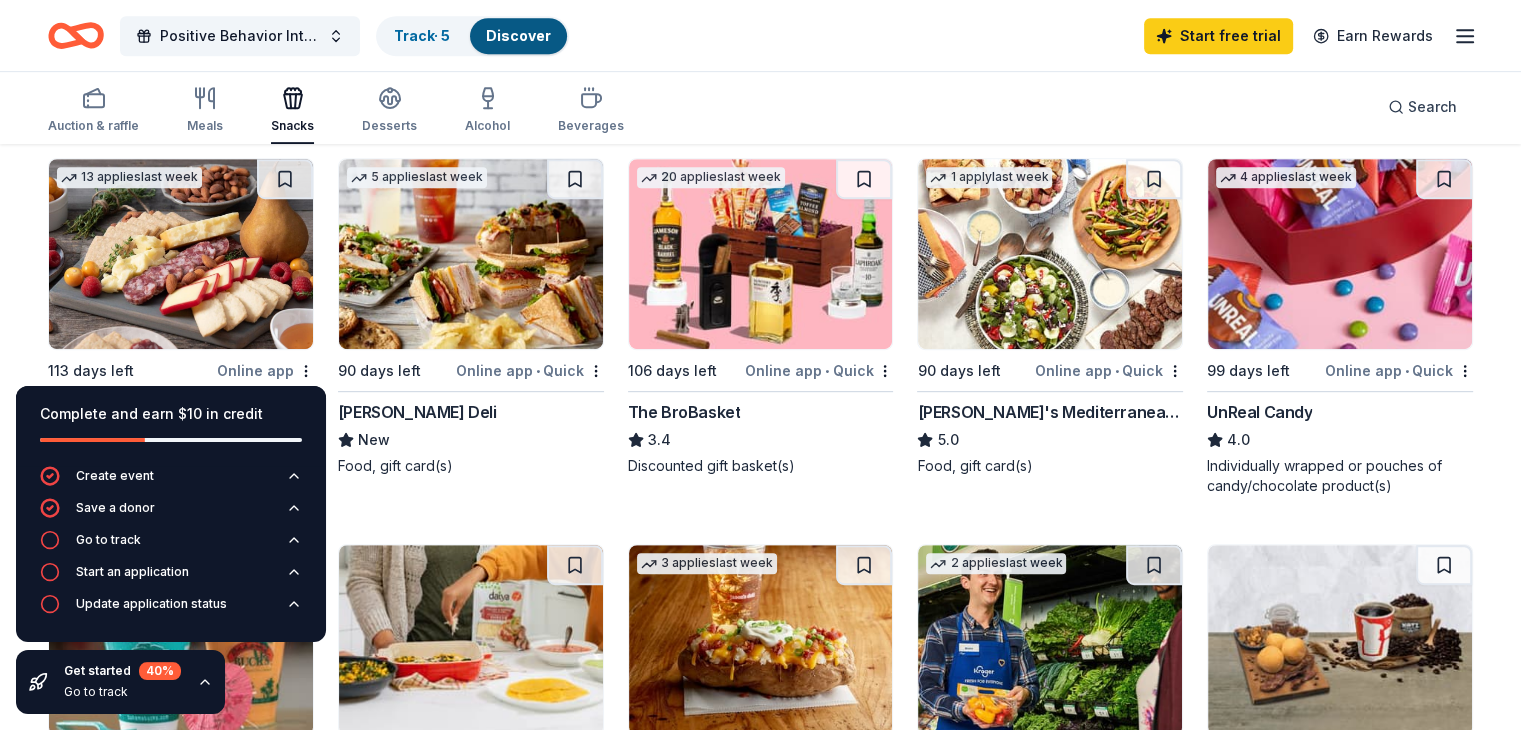 scroll, scrollTop: 1162, scrollLeft: 0, axis: vertical 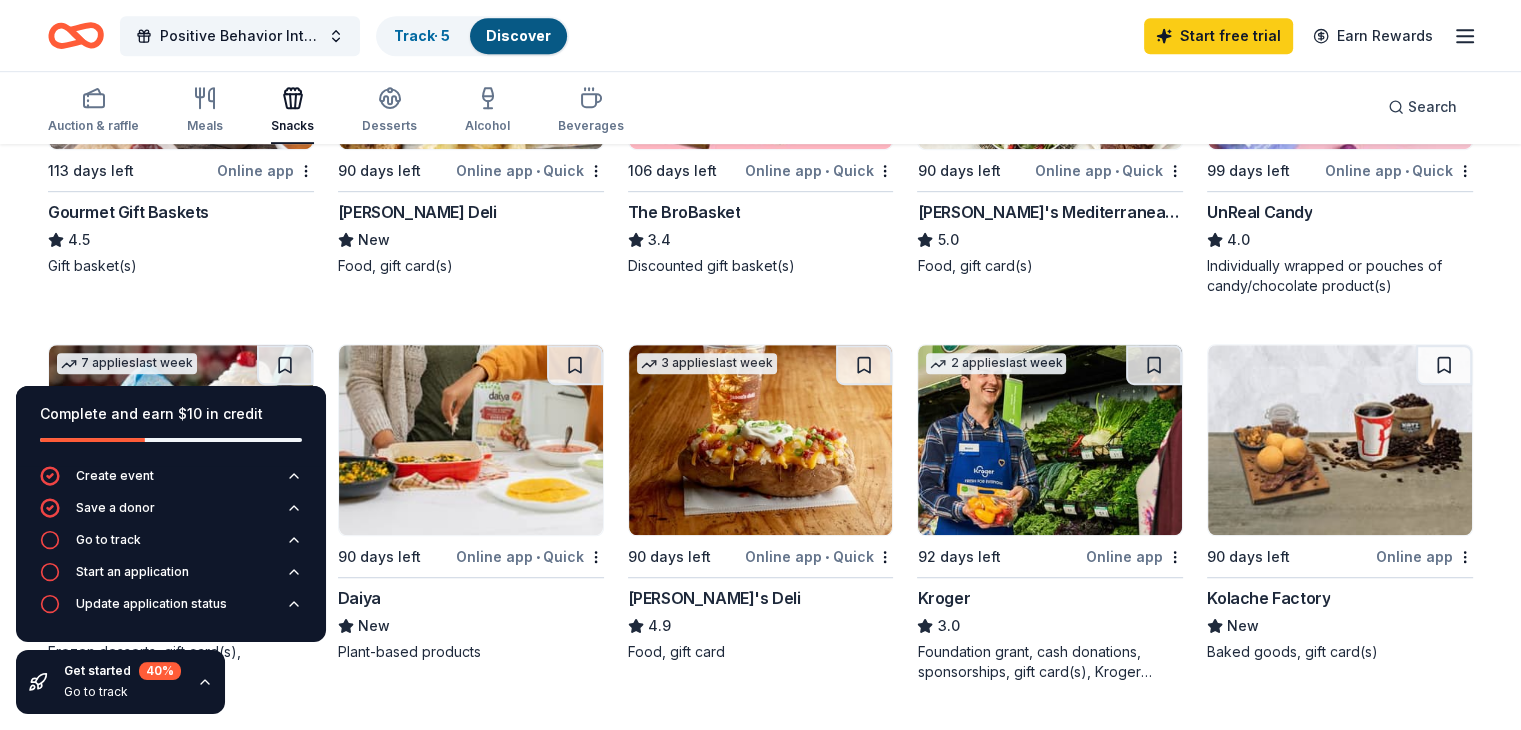 click on "Gourmet Gift Baskets" at bounding box center [128, 212] 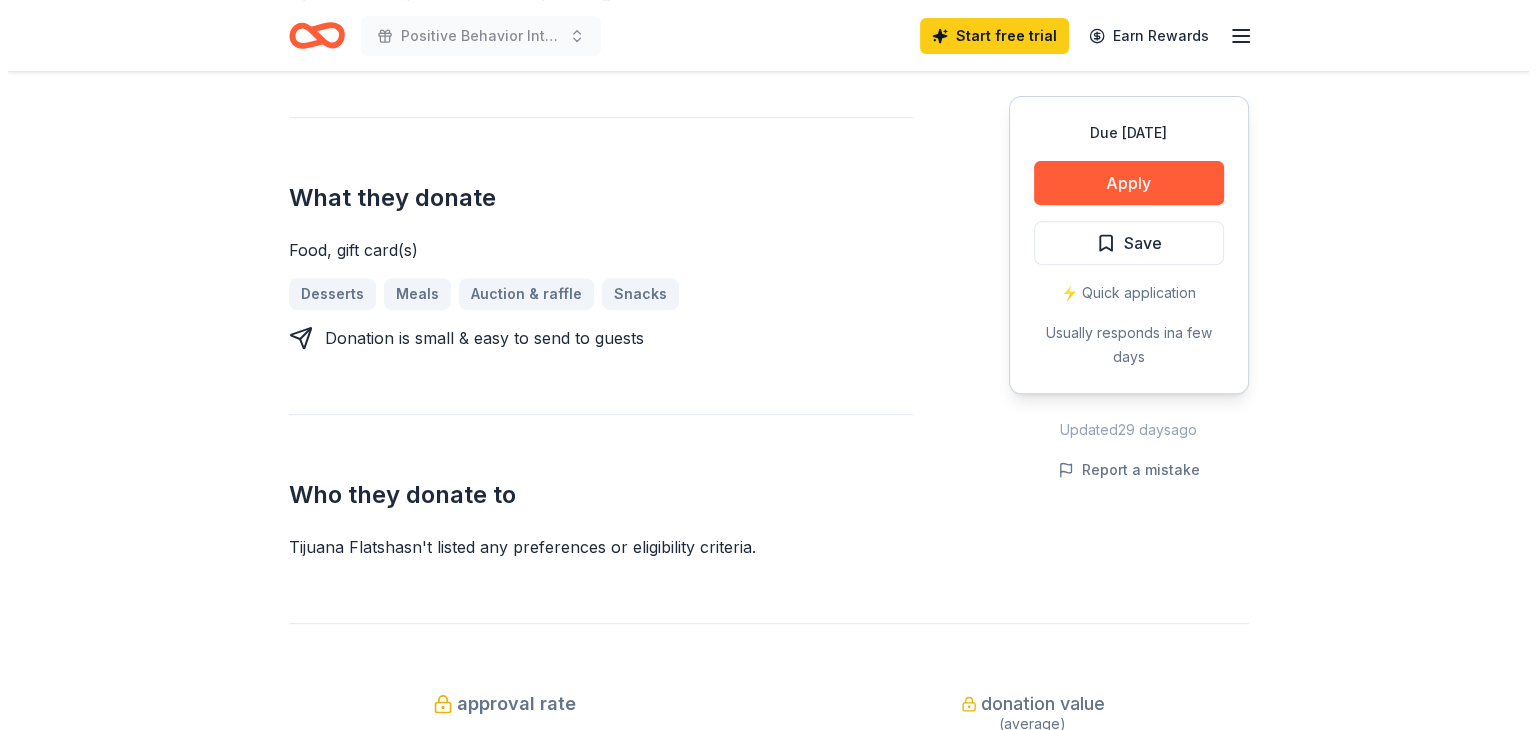 scroll, scrollTop: 800, scrollLeft: 0, axis: vertical 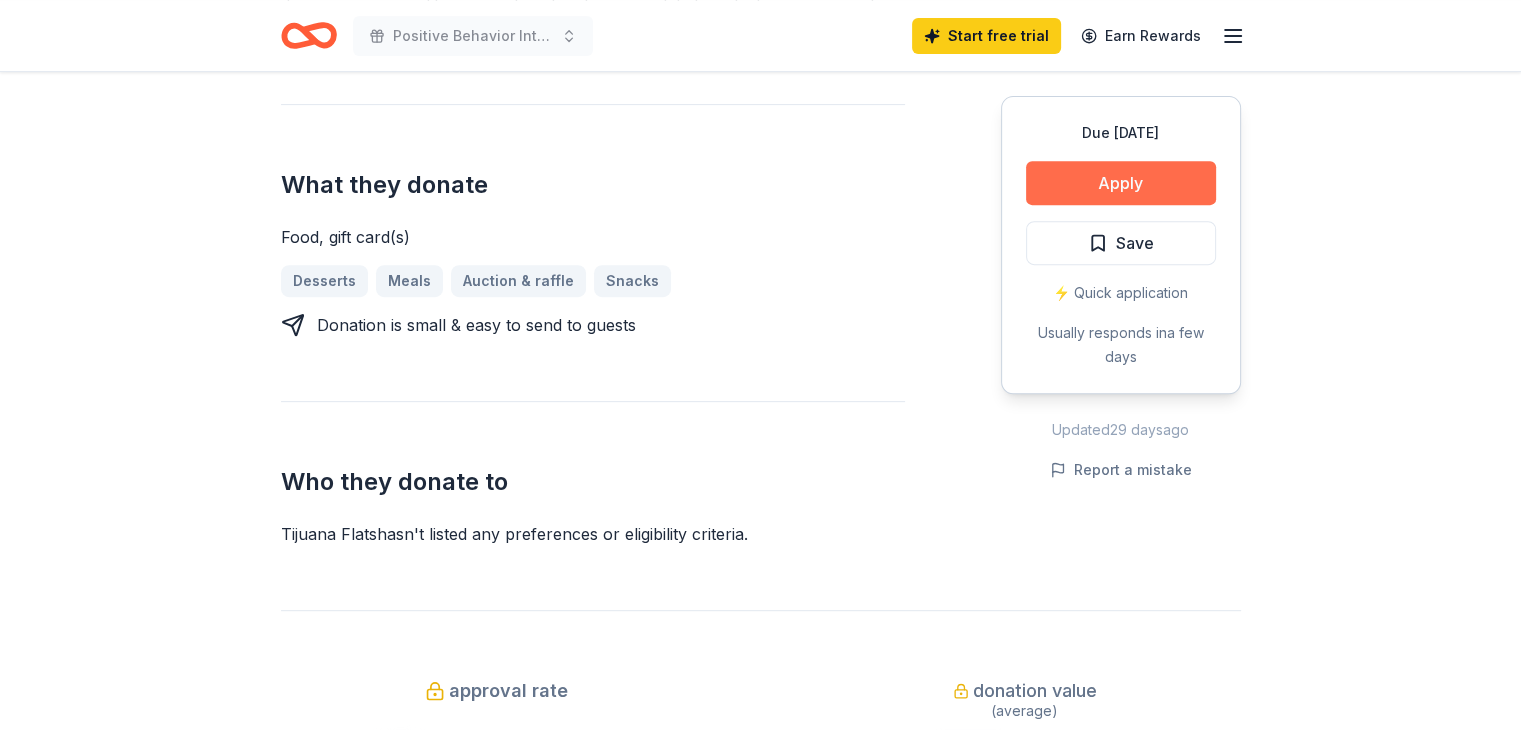 click on "Apply" at bounding box center [1121, 183] 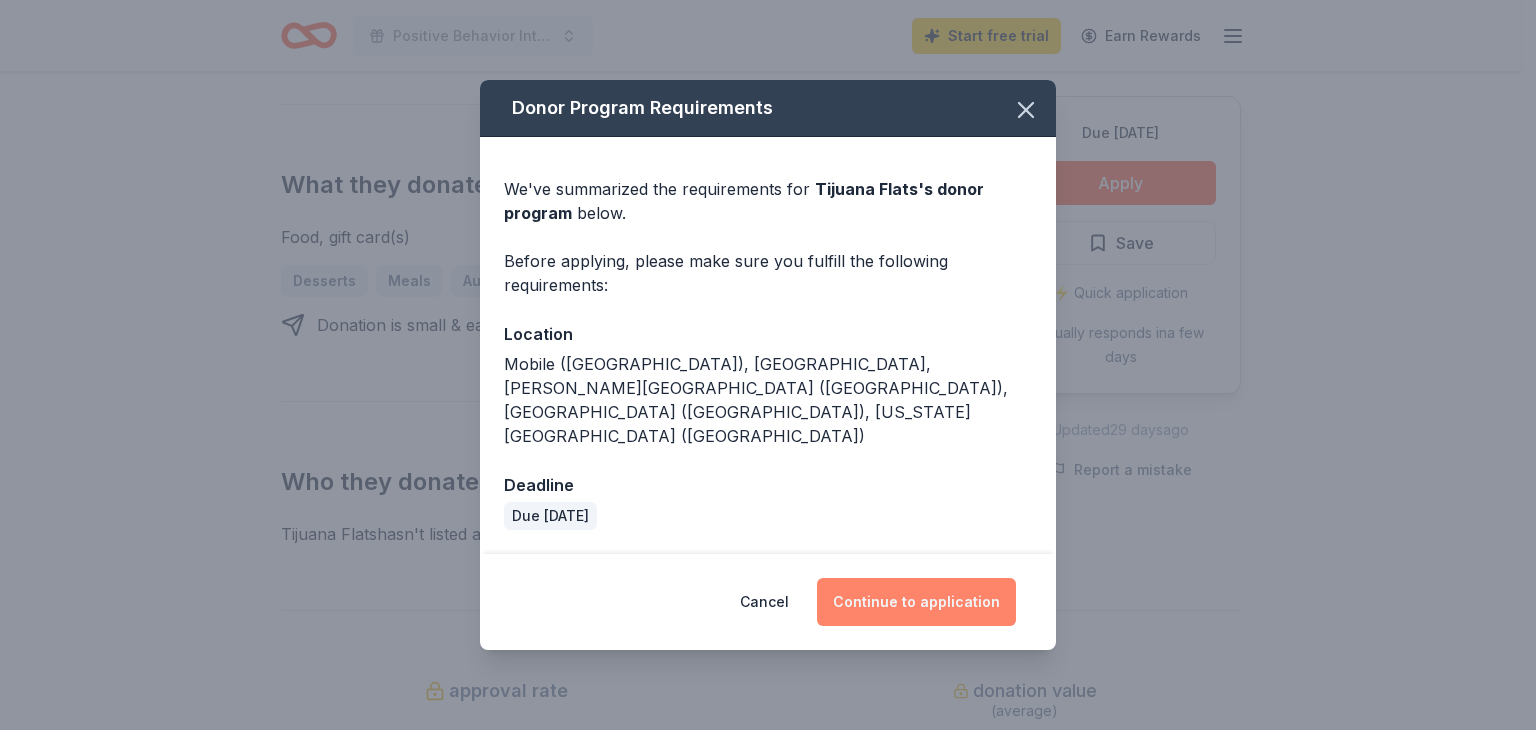 click on "Continue to application" at bounding box center (916, 602) 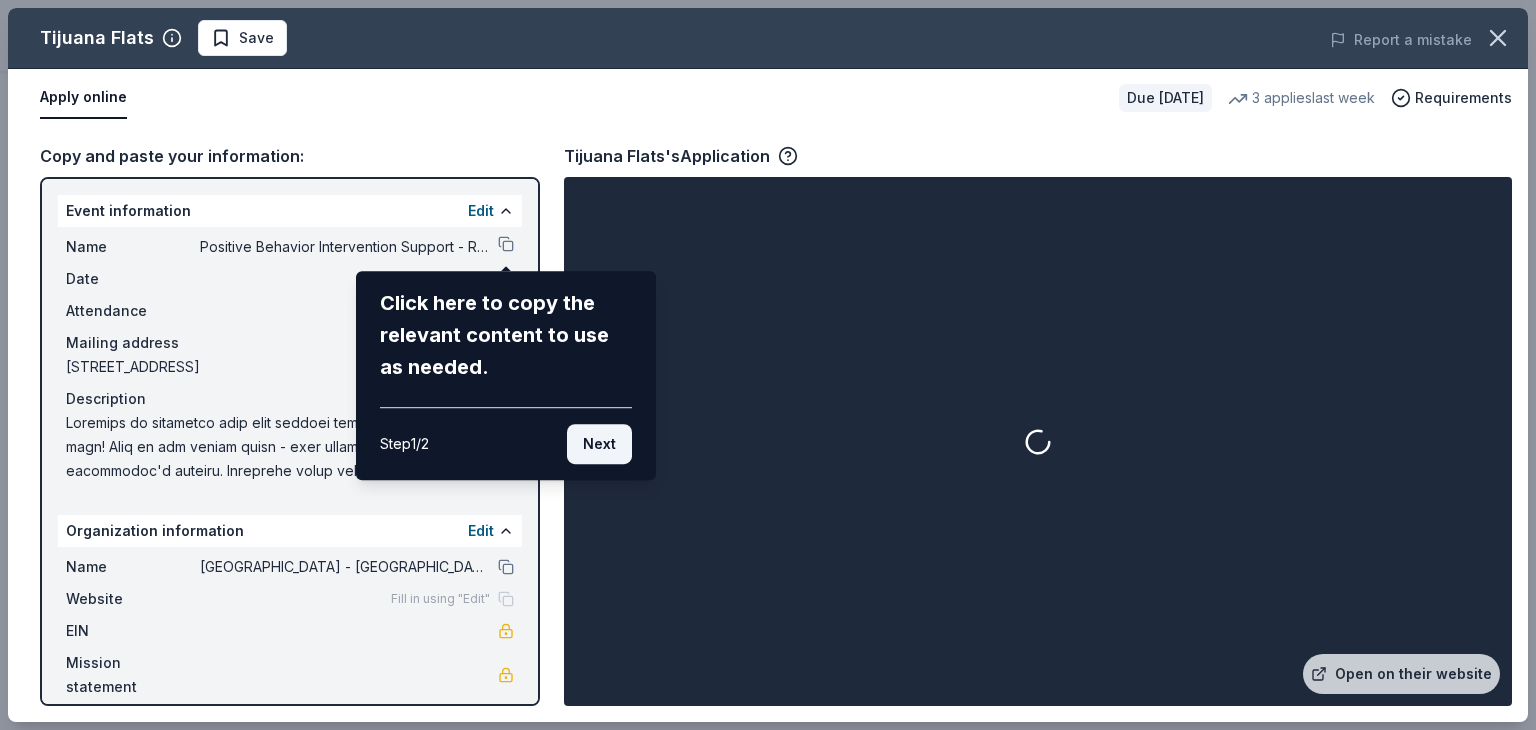 click on "Next" at bounding box center (599, 444) 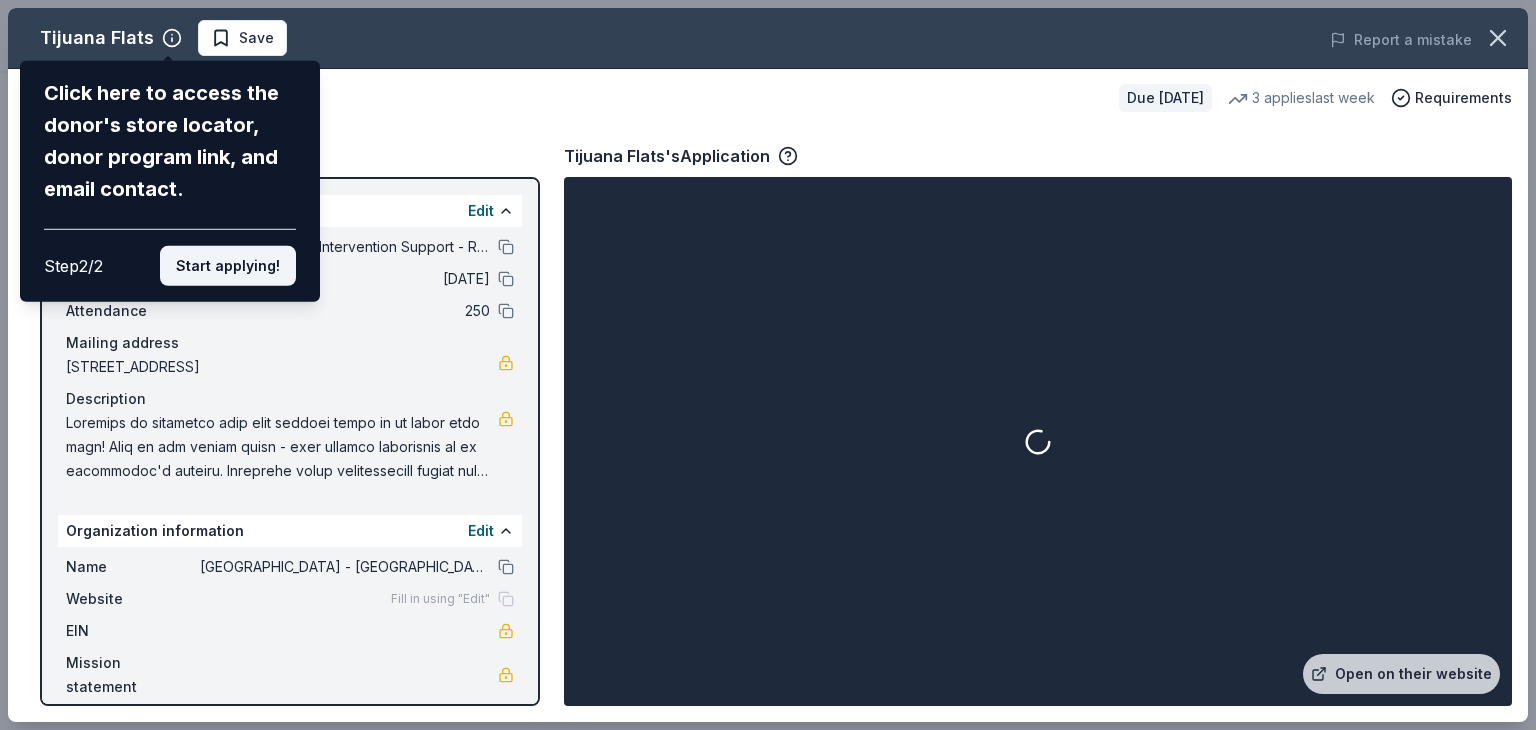 click on "Start applying!" at bounding box center (228, 266) 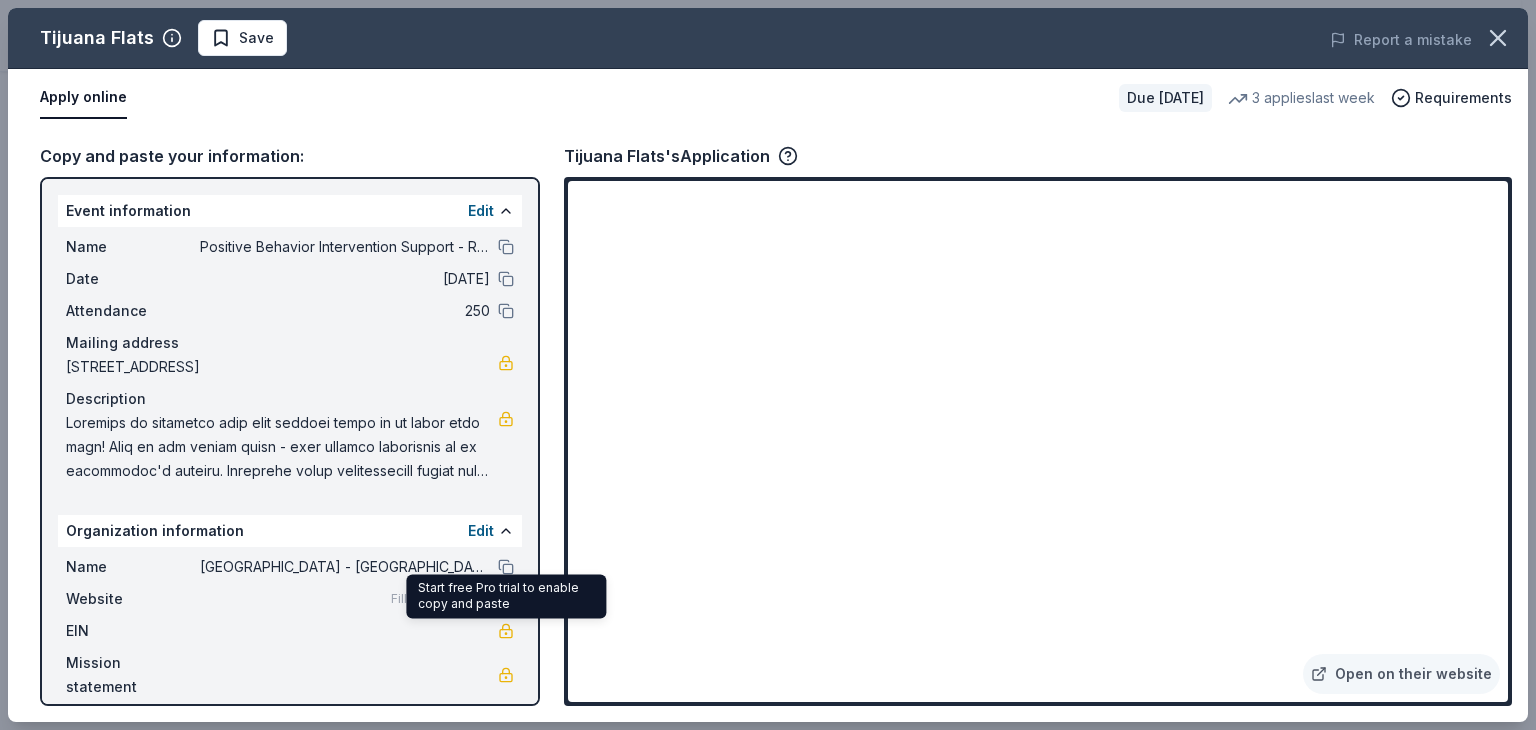 click at bounding box center [506, 631] 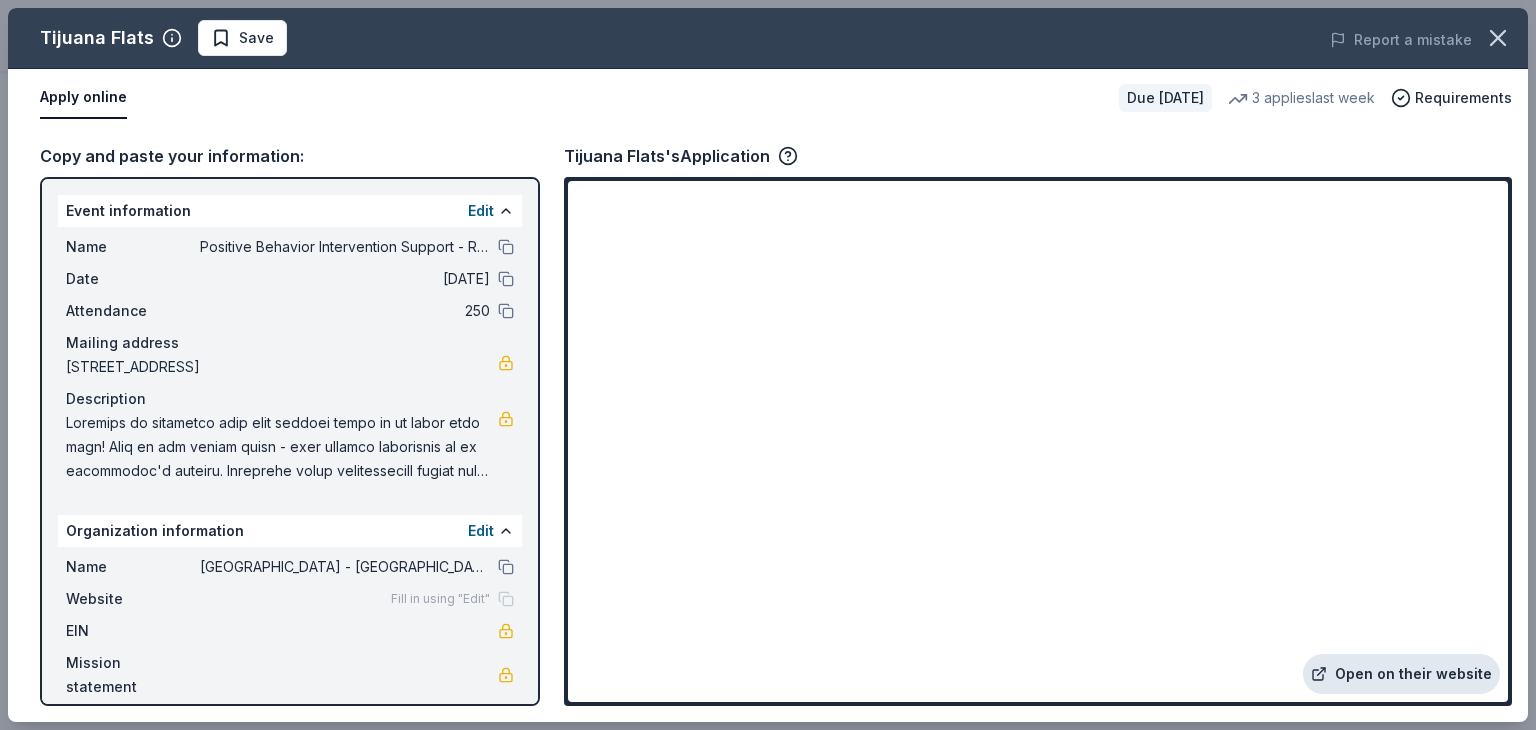 click on "Open on their website" at bounding box center [1401, 674] 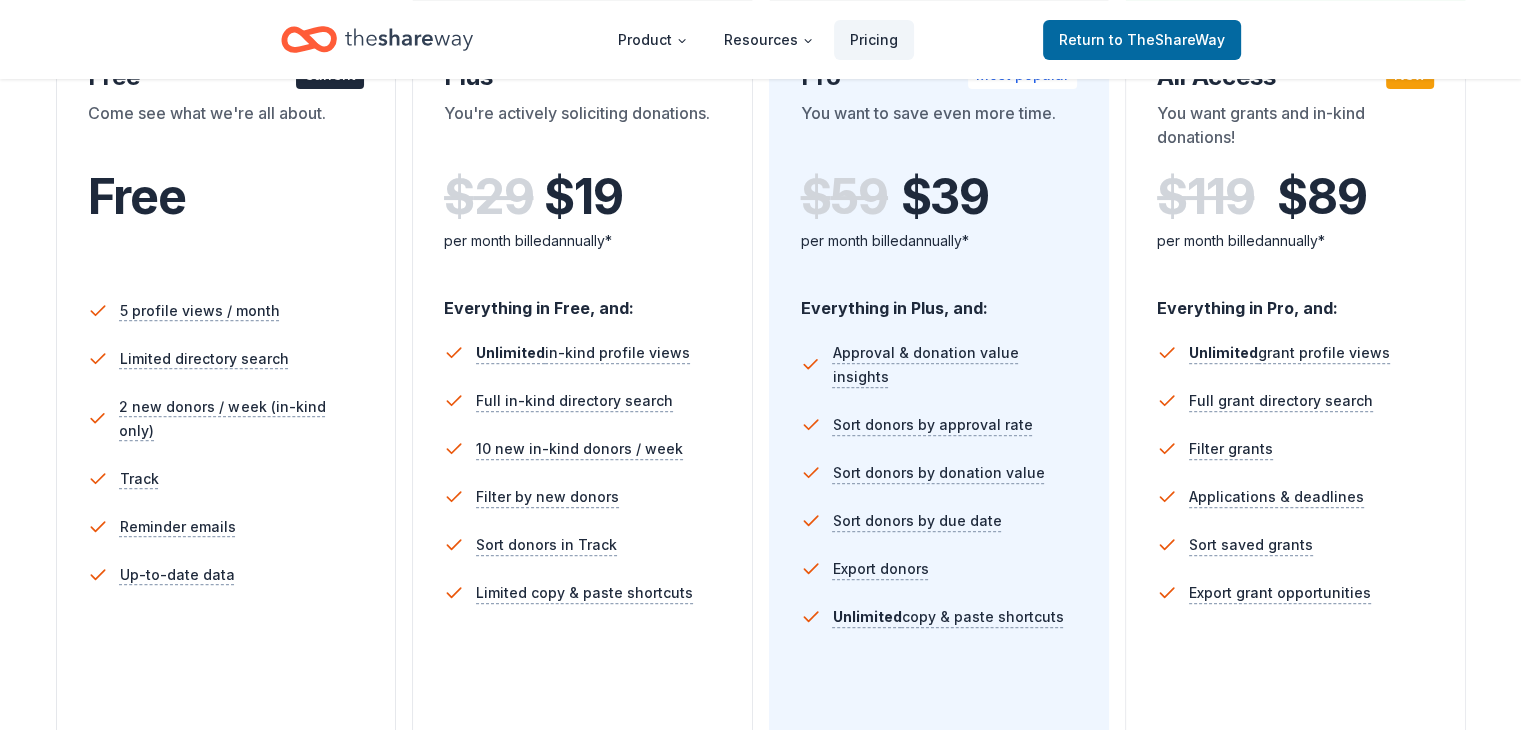 scroll, scrollTop: 0, scrollLeft: 0, axis: both 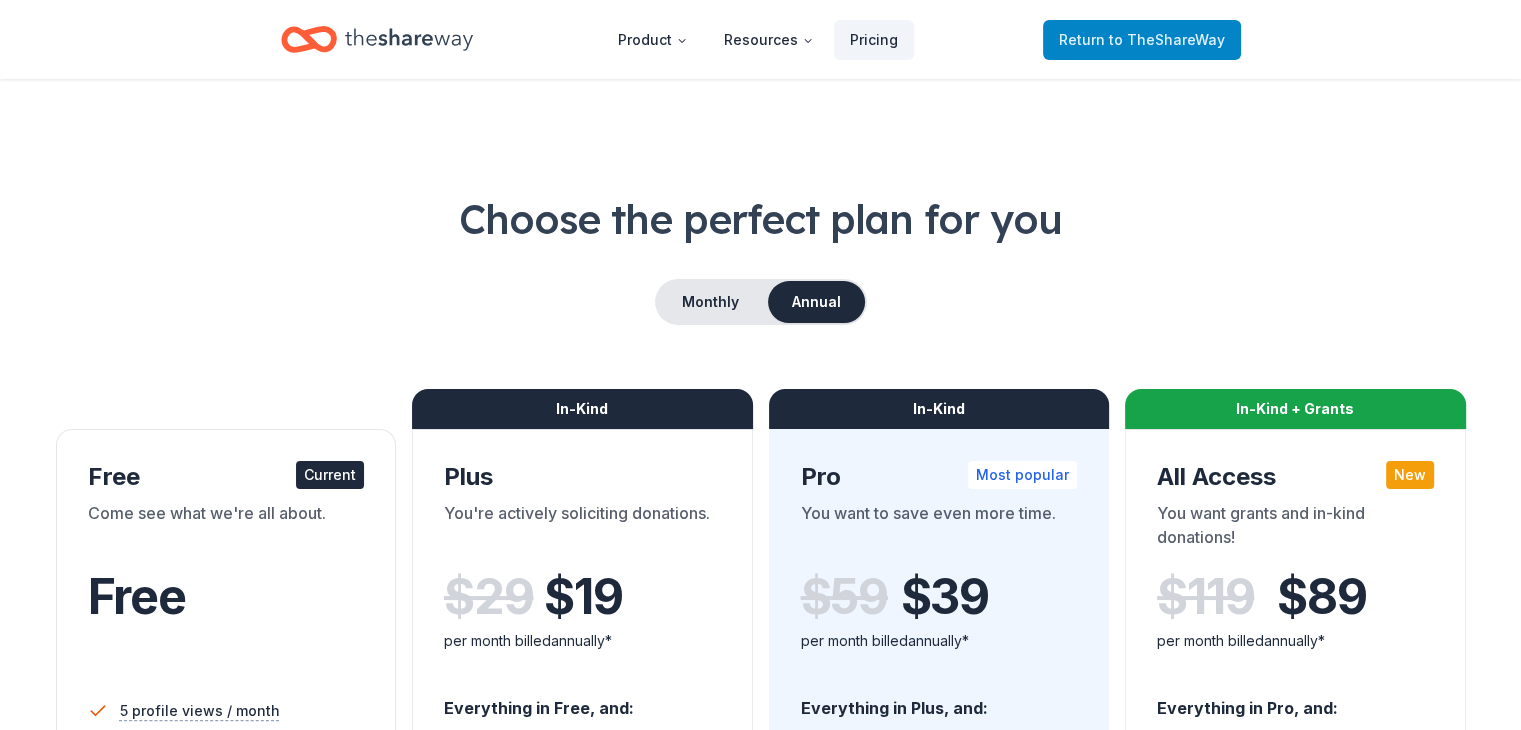 click on "to TheShareWay" at bounding box center (1167, 39) 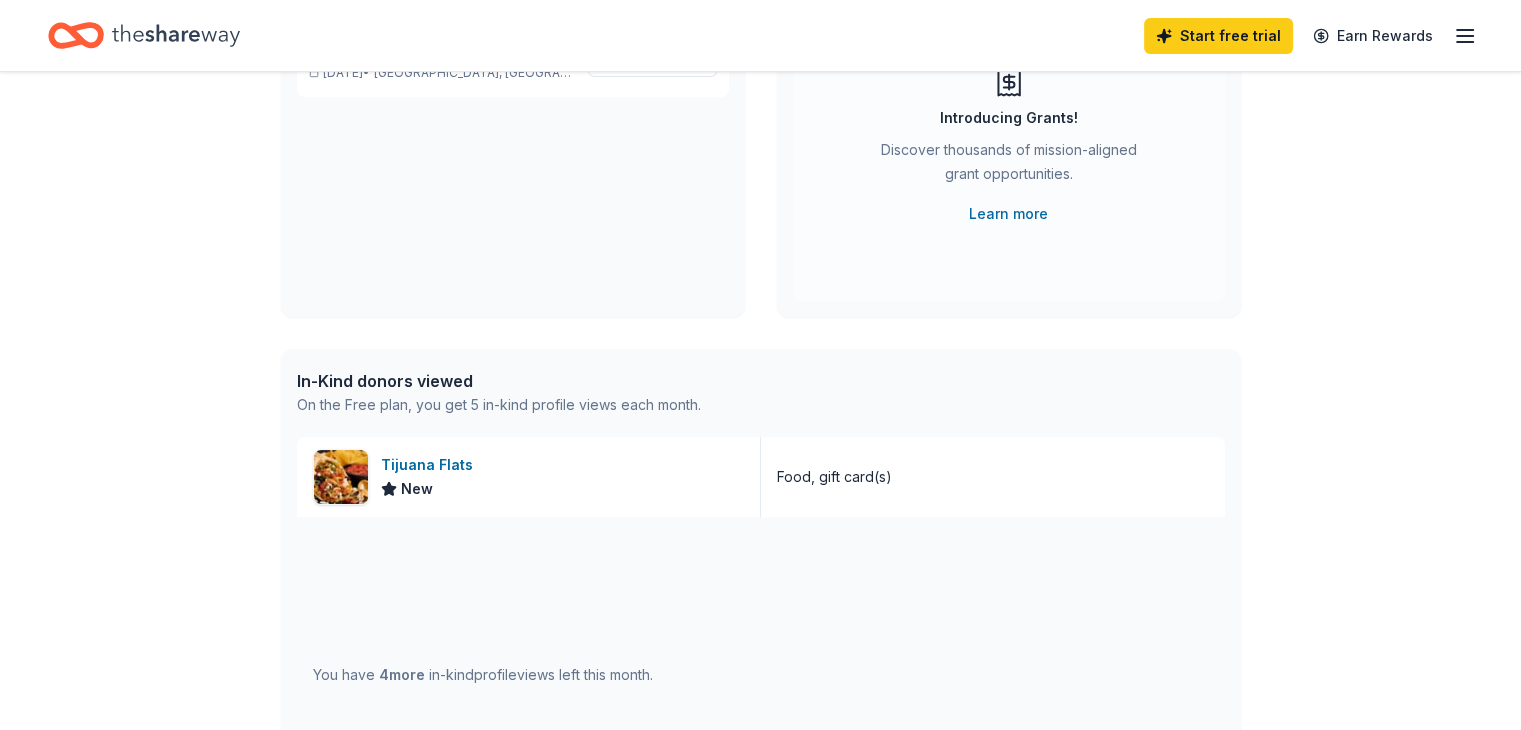 scroll, scrollTop: 300, scrollLeft: 0, axis: vertical 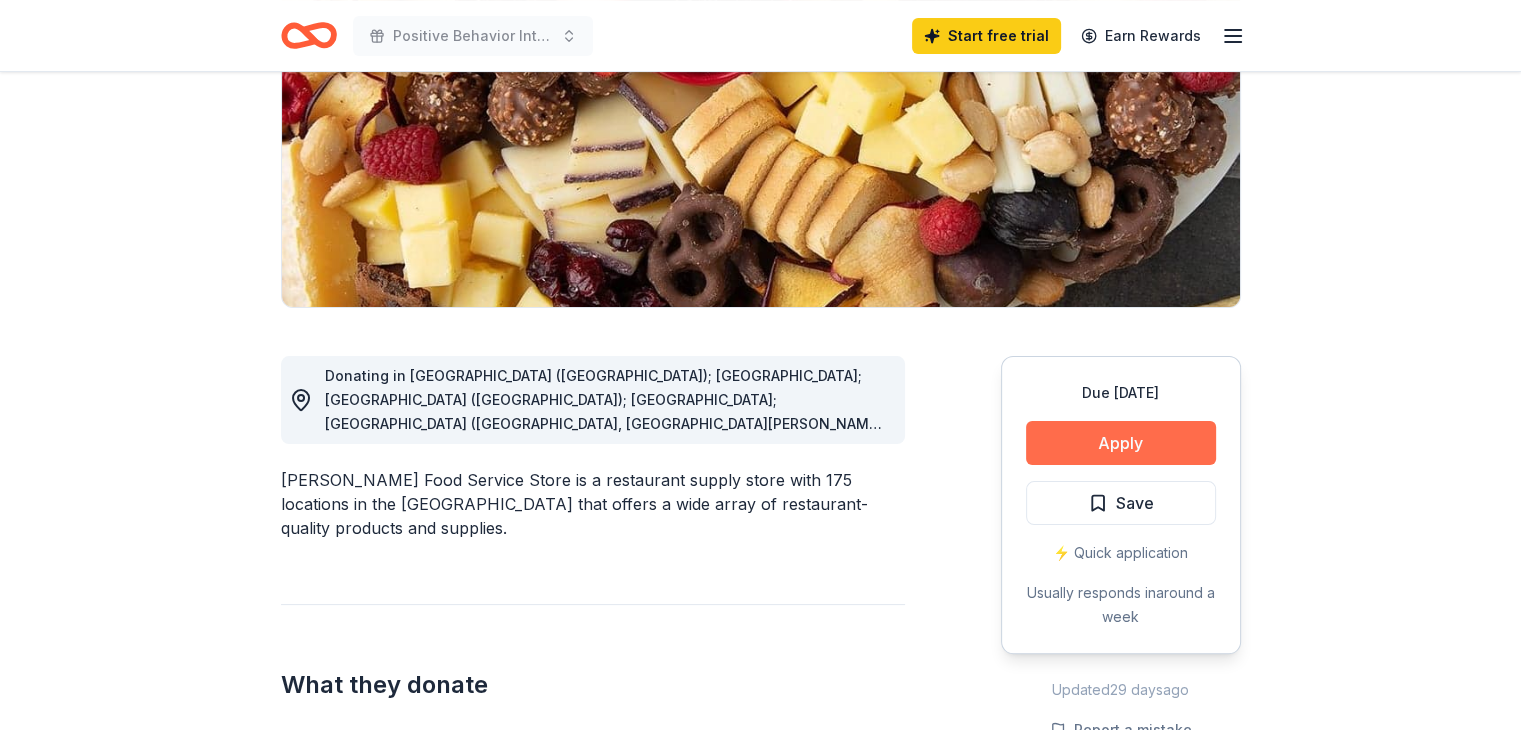 click on "Apply" at bounding box center [1121, 443] 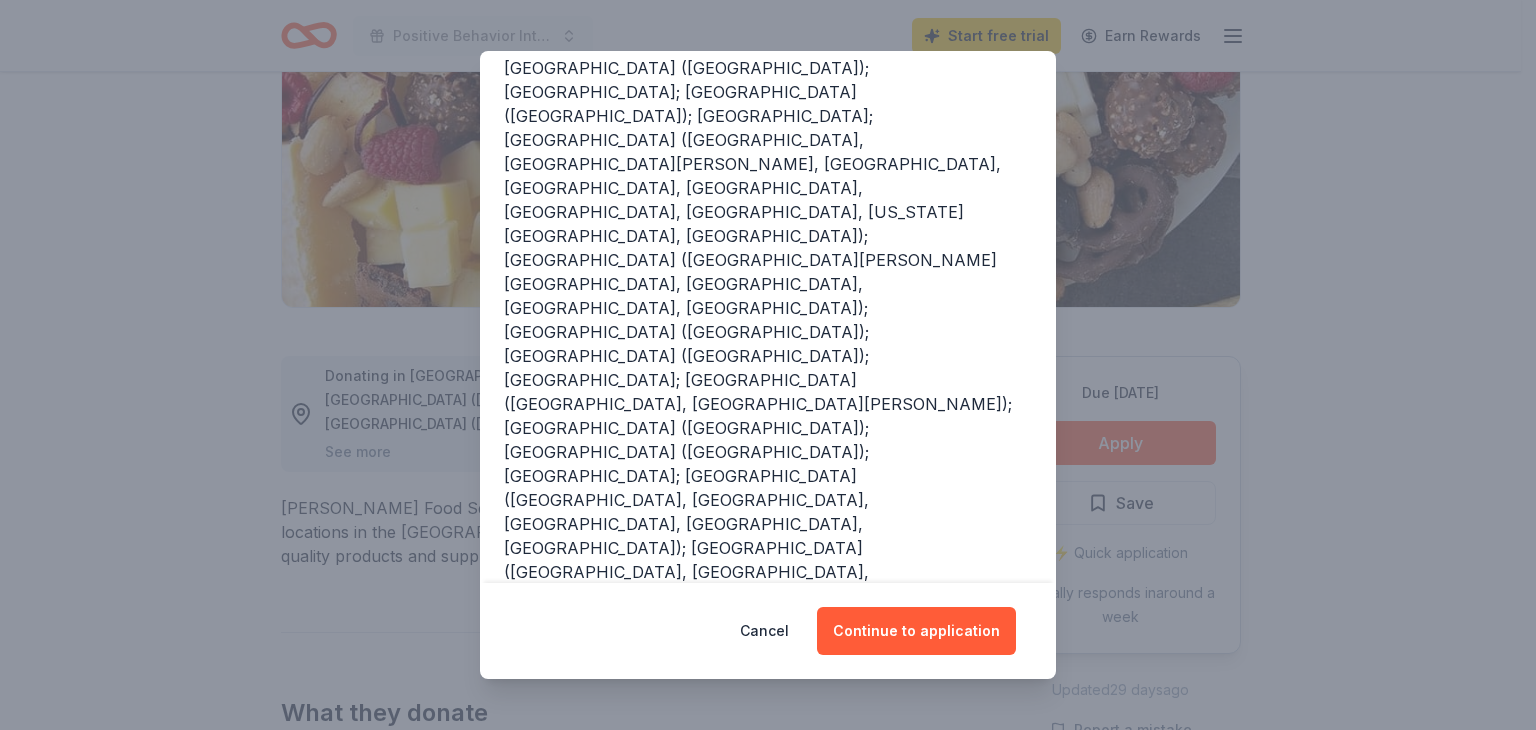 scroll, scrollTop: 294, scrollLeft: 0, axis: vertical 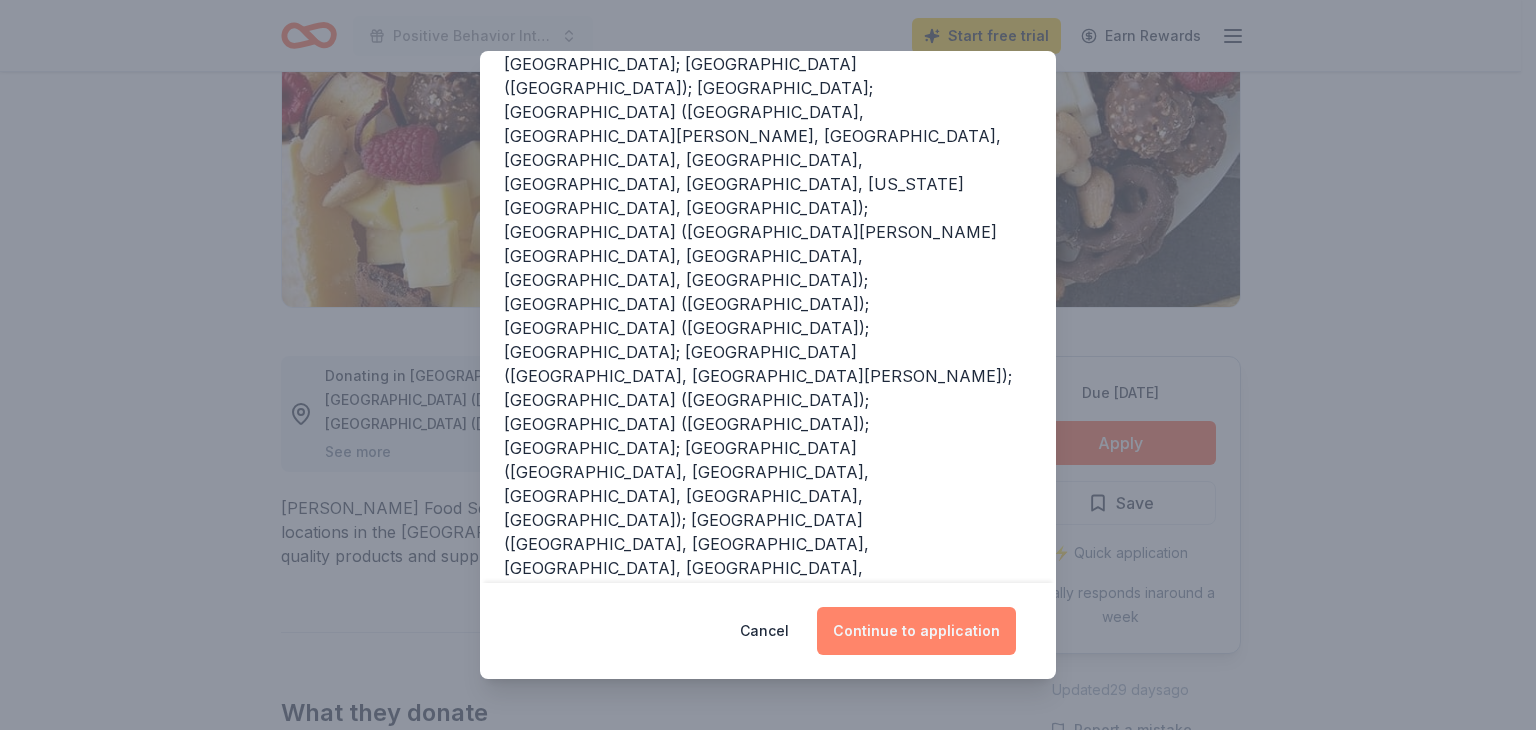 click on "Continue to application" at bounding box center (916, 631) 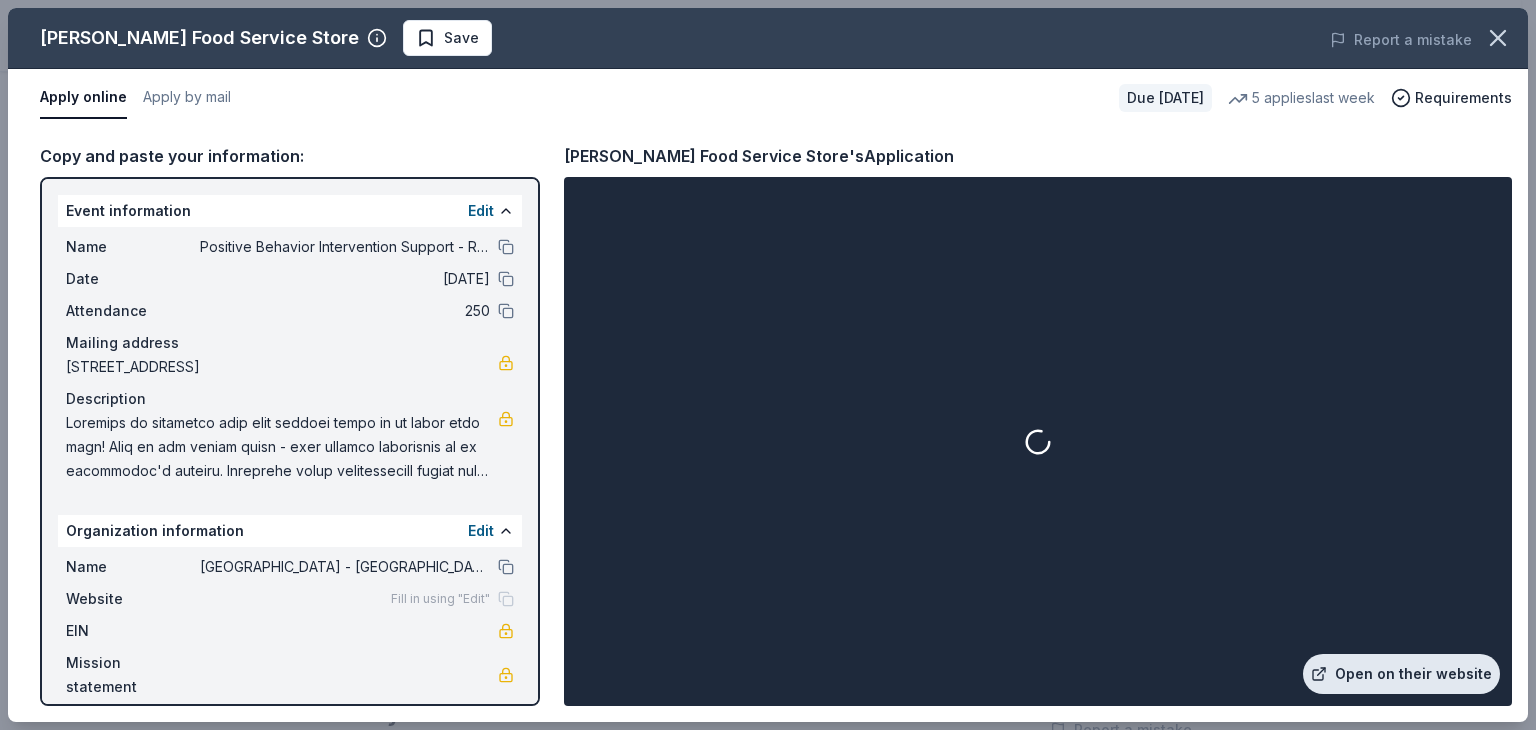 click on "Open on their website" at bounding box center [1401, 674] 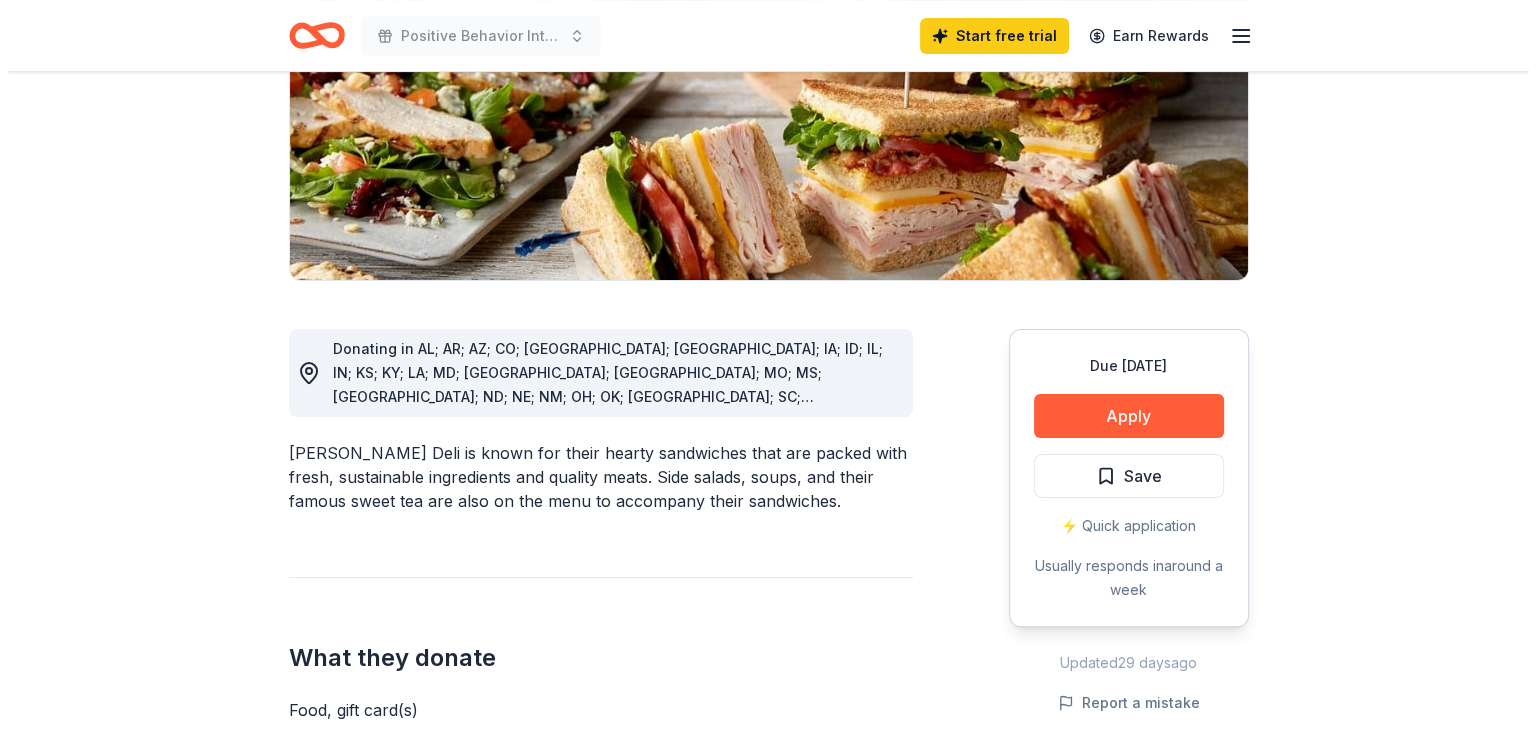 scroll, scrollTop: 400, scrollLeft: 0, axis: vertical 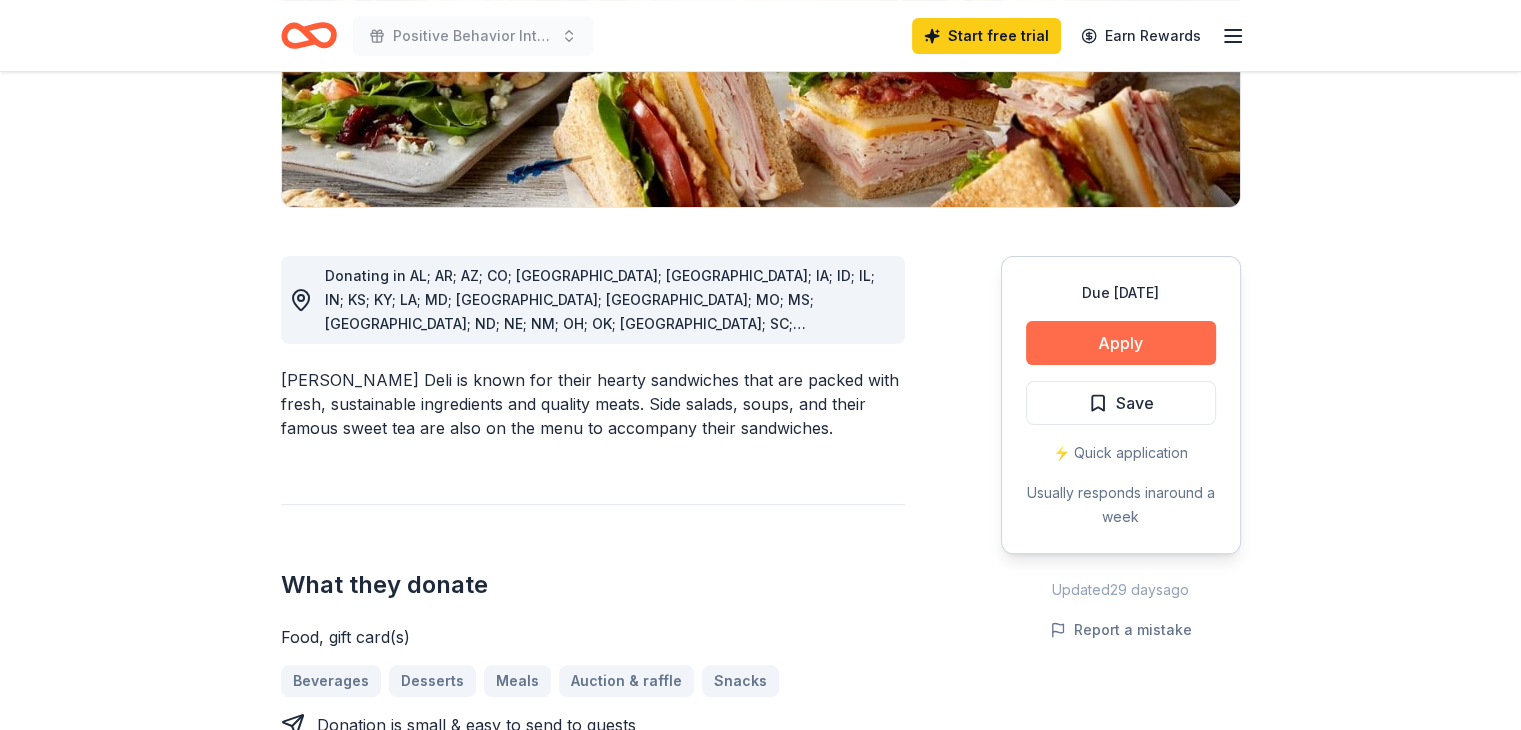 click on "Apply" at bounding box center [1121, 343] 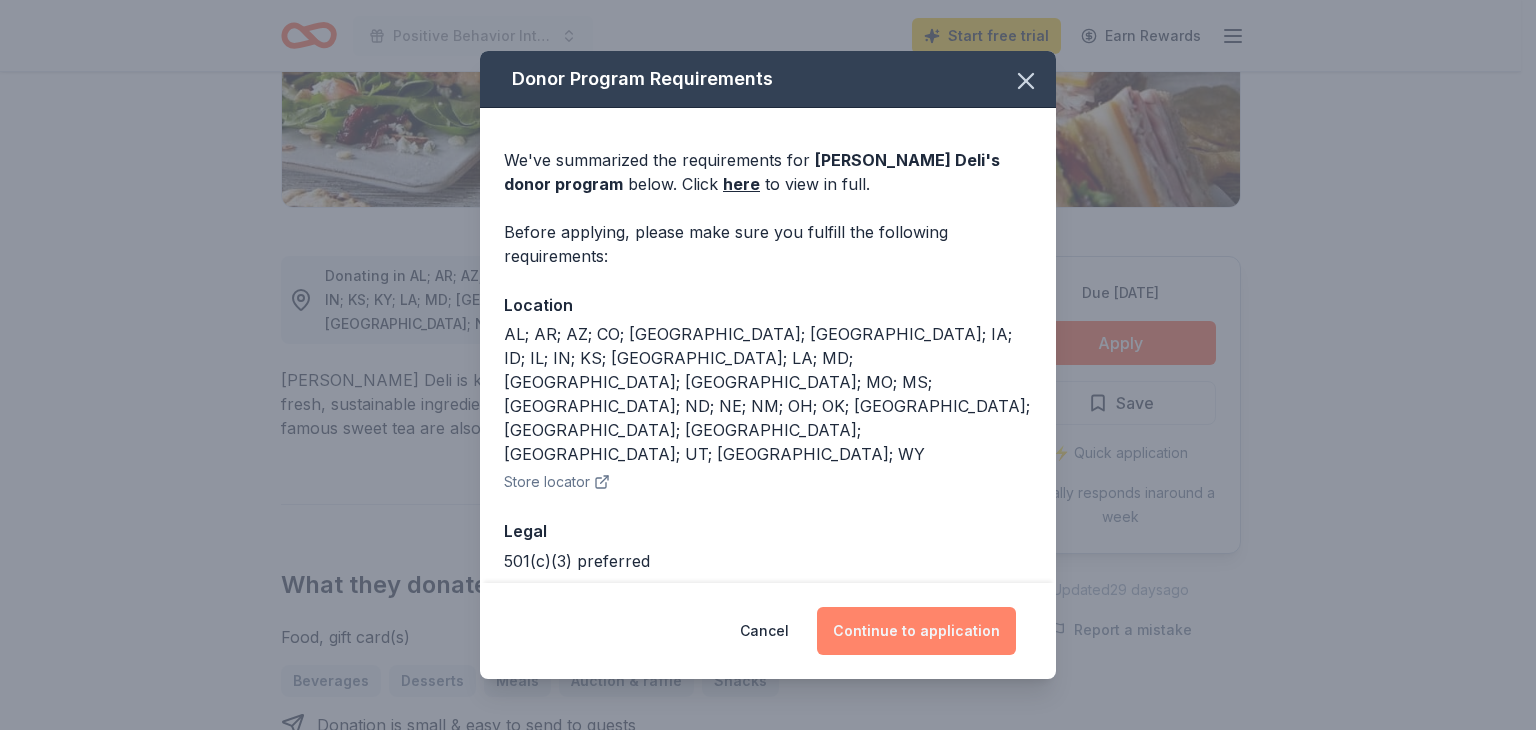 click on "Continue to application" at bounding box center [916, 631] 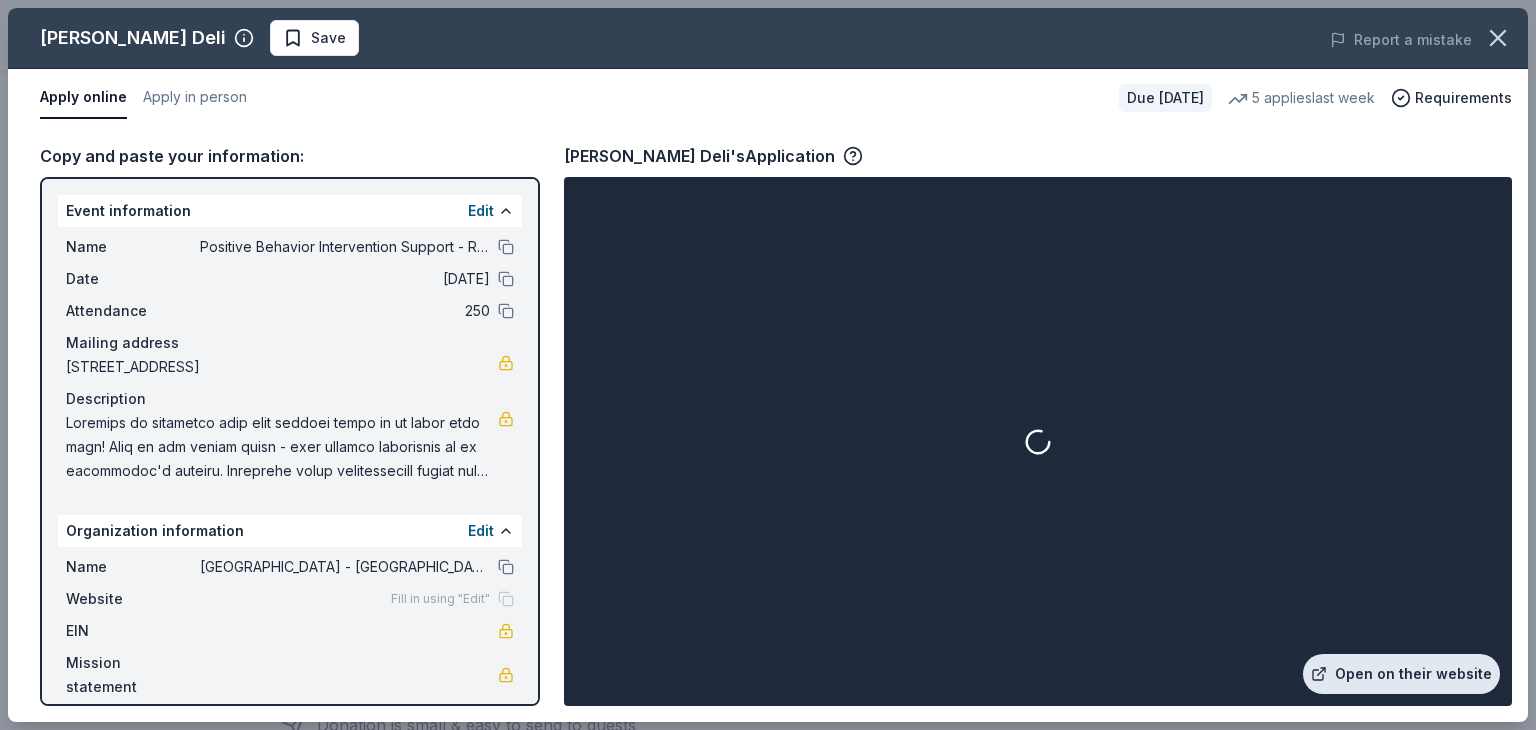 click on "Open on their website" at bounding box center (1401, 674) 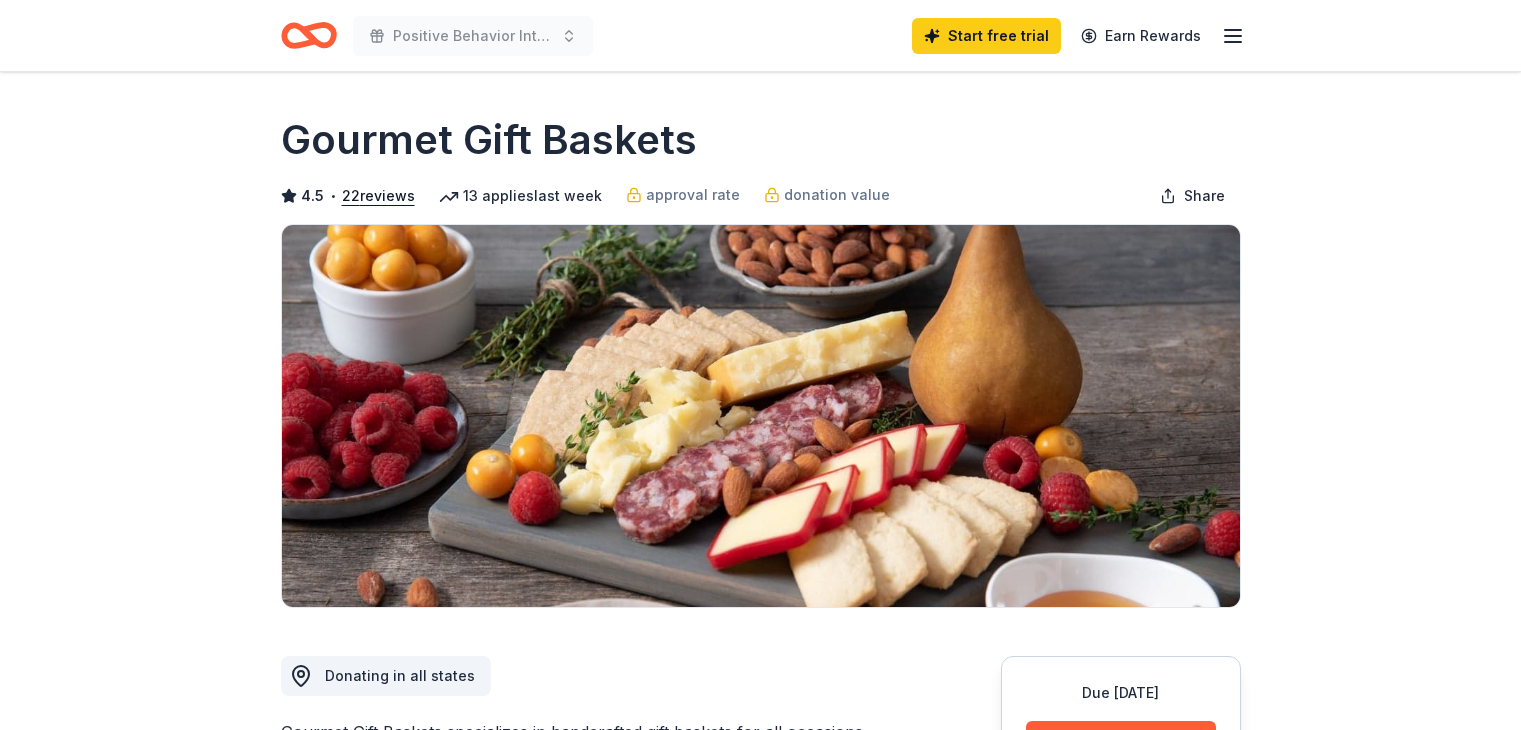 scroll, scrollTop: 0, scrollLeft: 0, axis: both 